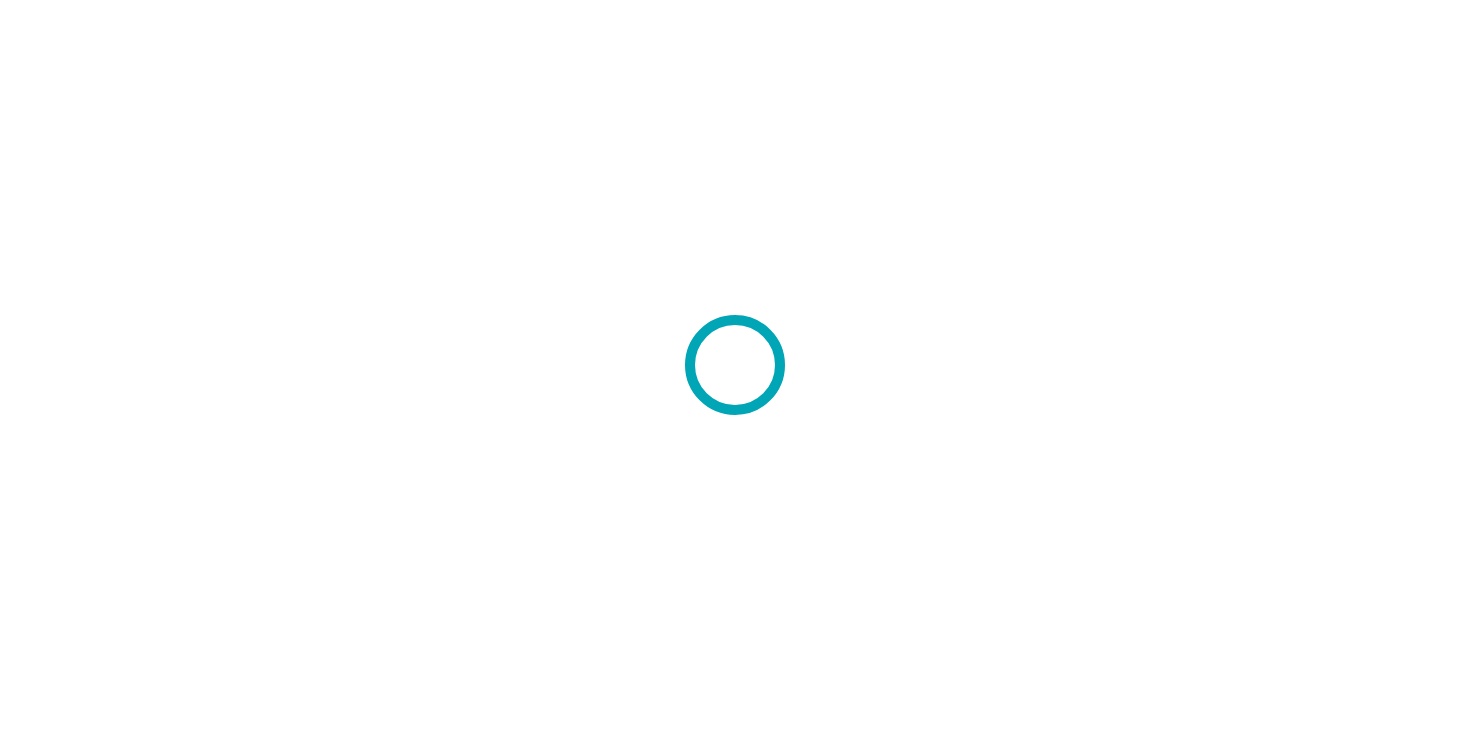 scroll, scrollTop: 0, scrollLeft: 0, axis: both 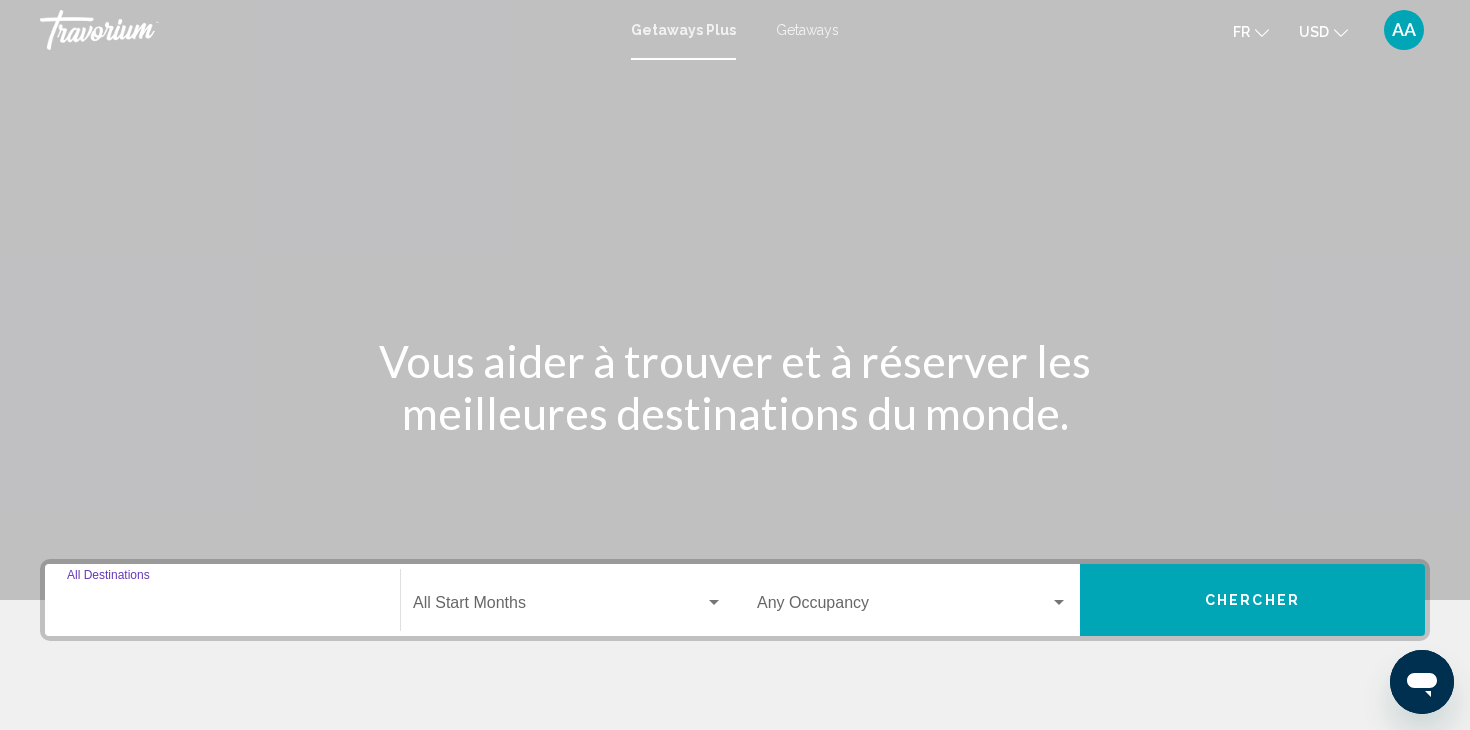 click on "Destination All Destinations" at bounding box center [222, 607] 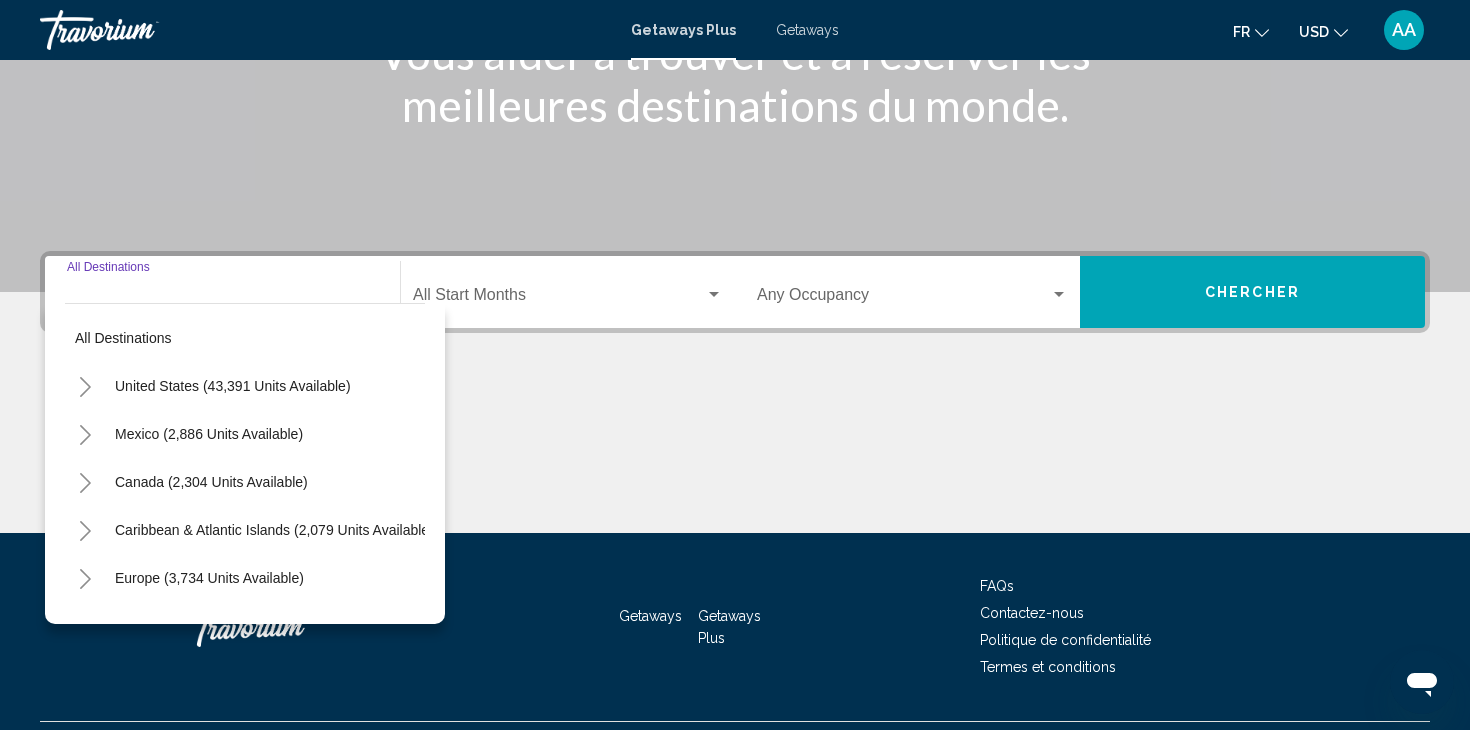 scroll, scrollTop: 356, scrollLeft: 0, axis: vertical 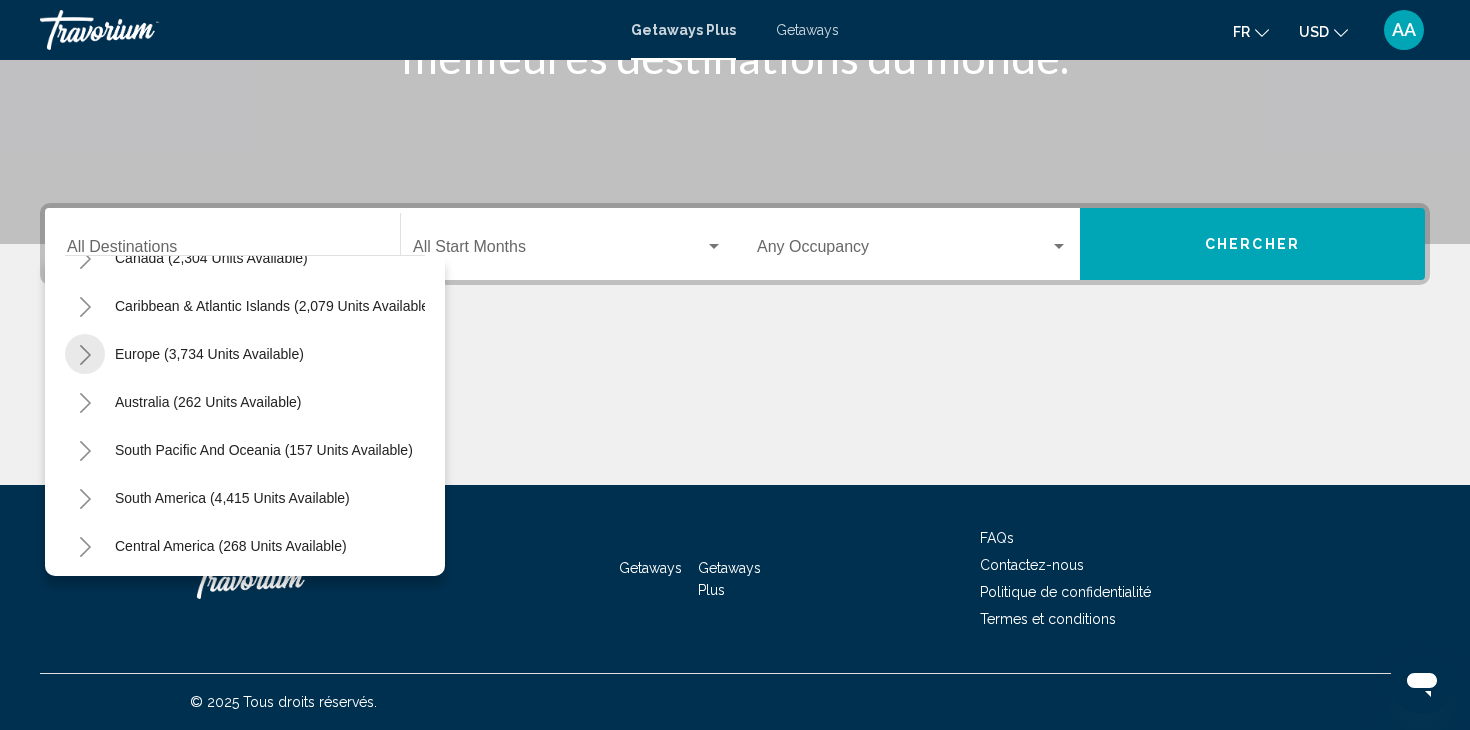 click 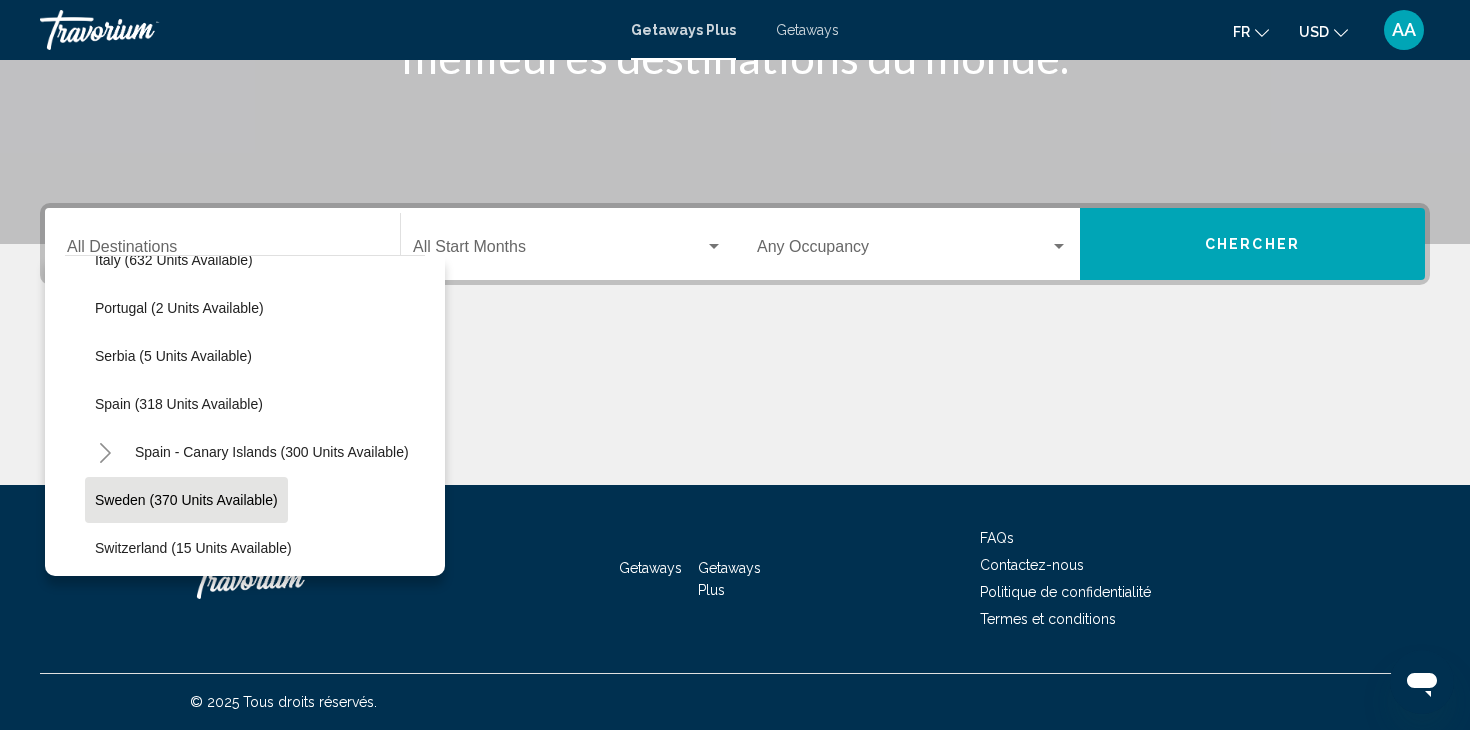 scroll, scrollTop: 659, scrollLeft: 0, axis: vertical 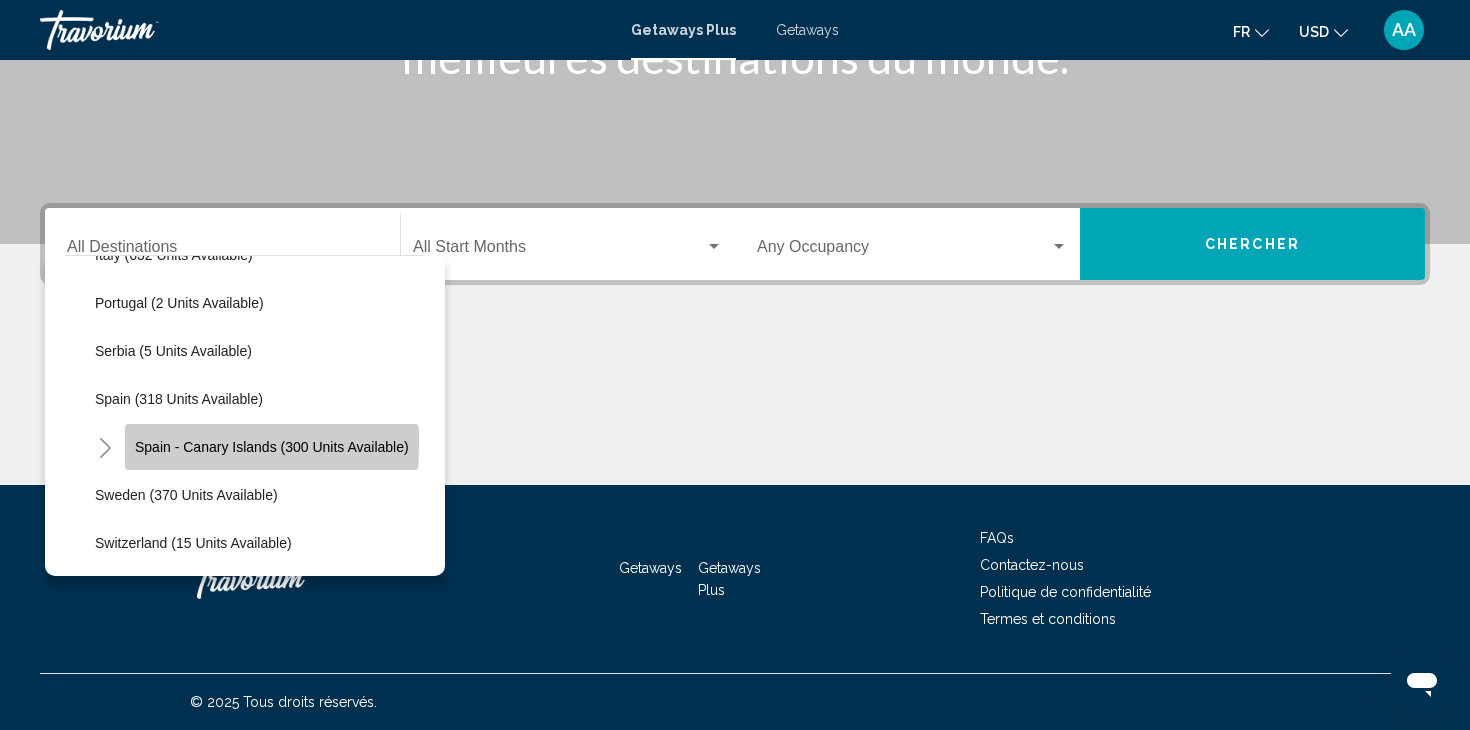click on "Spain - Canary Islands (300 units available)" 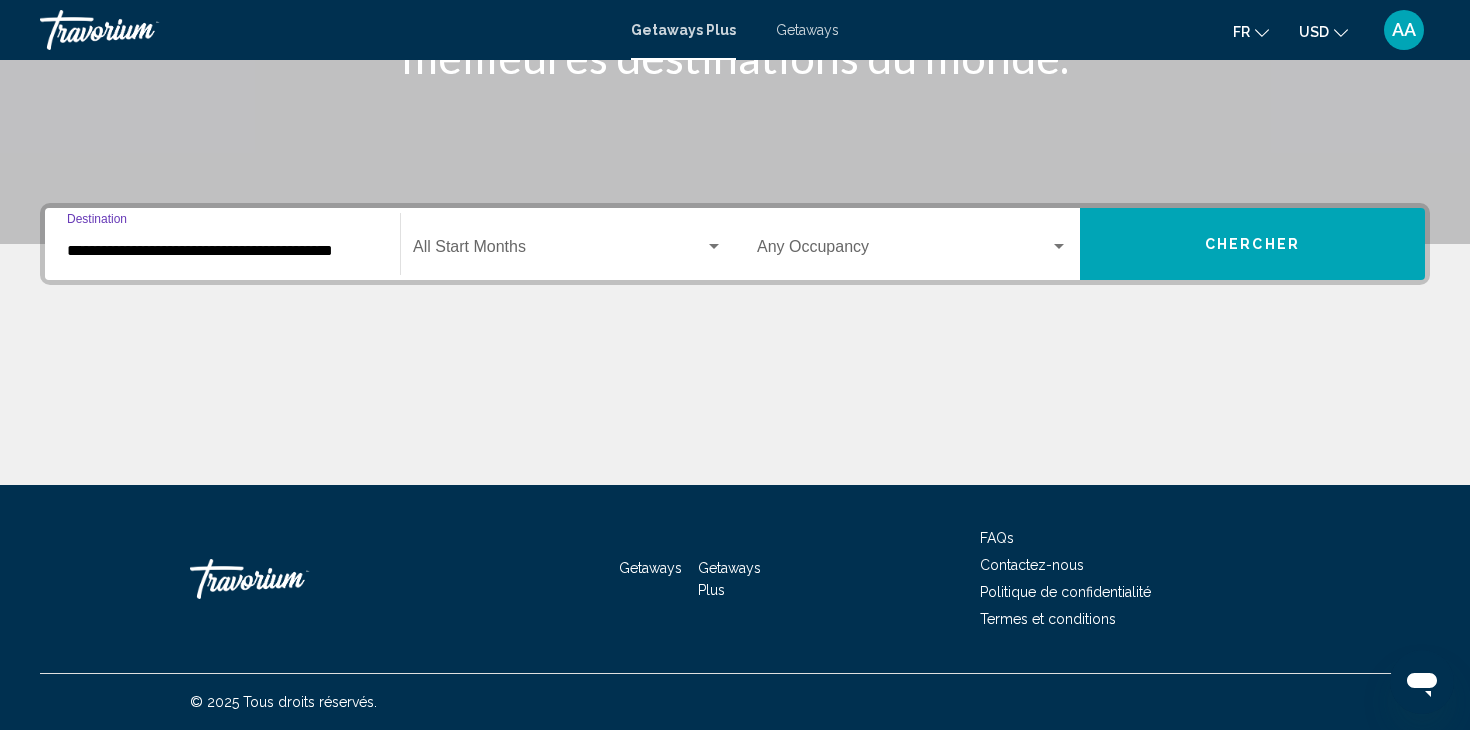 click at bounding box center (1059, 246) 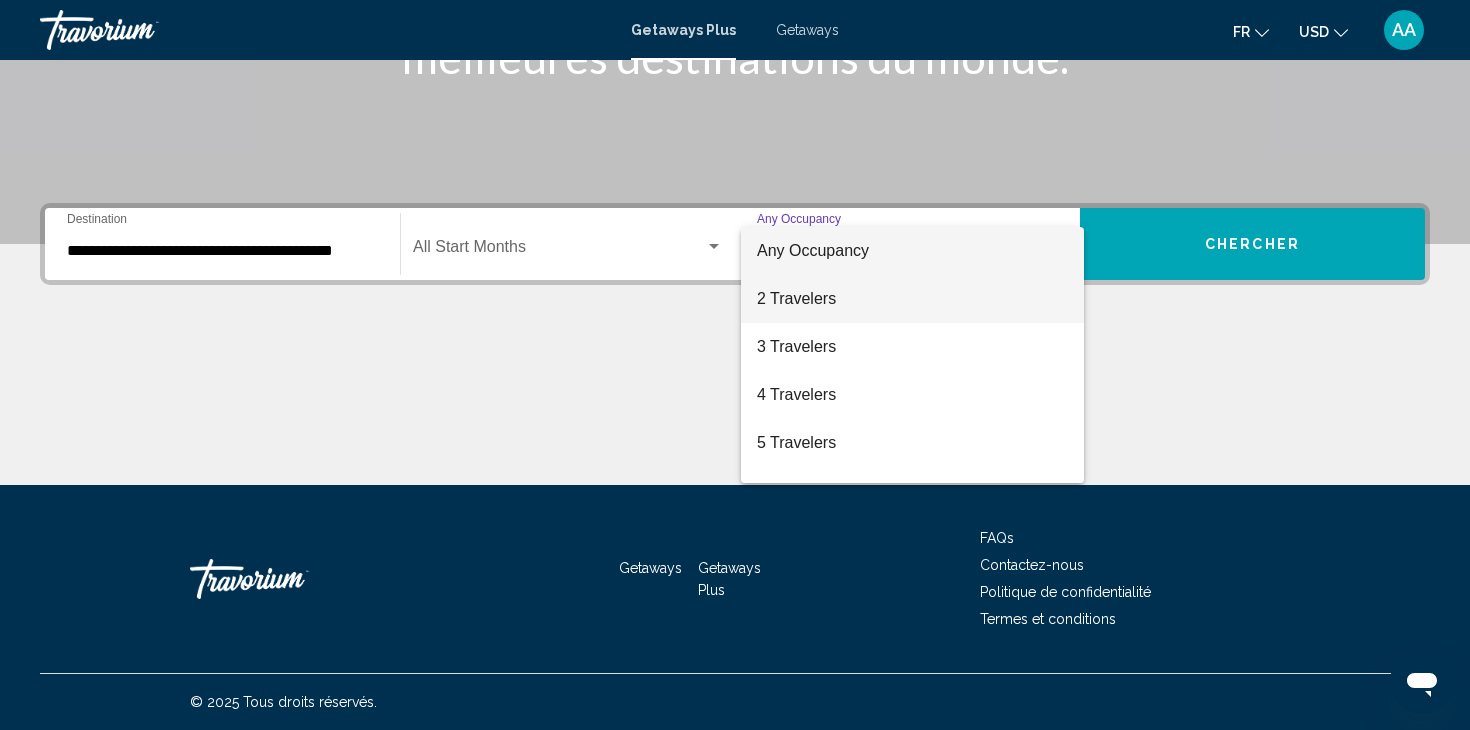 click on "2 Travelers" at bounding box center [912, 299] 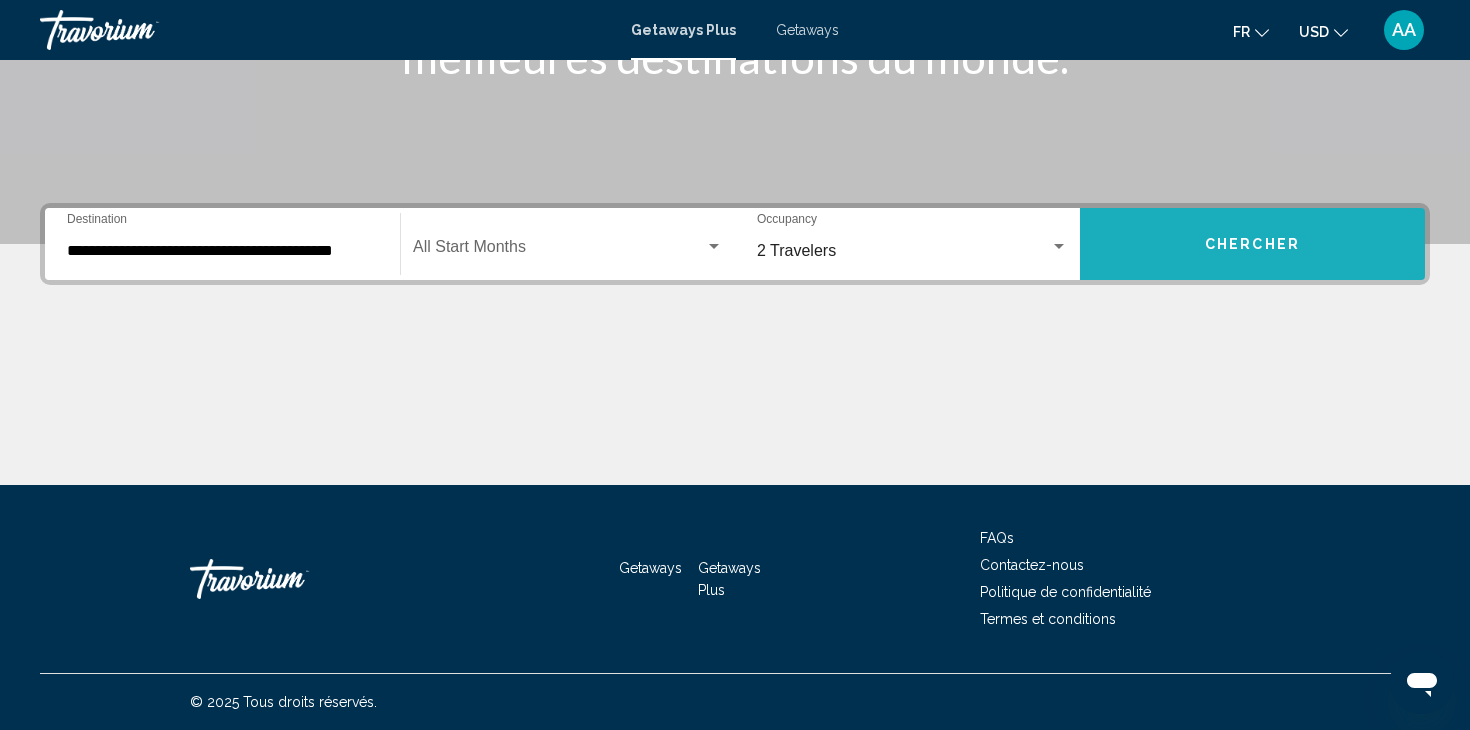 click on "Chercher" at bounding box center [1252, 244] 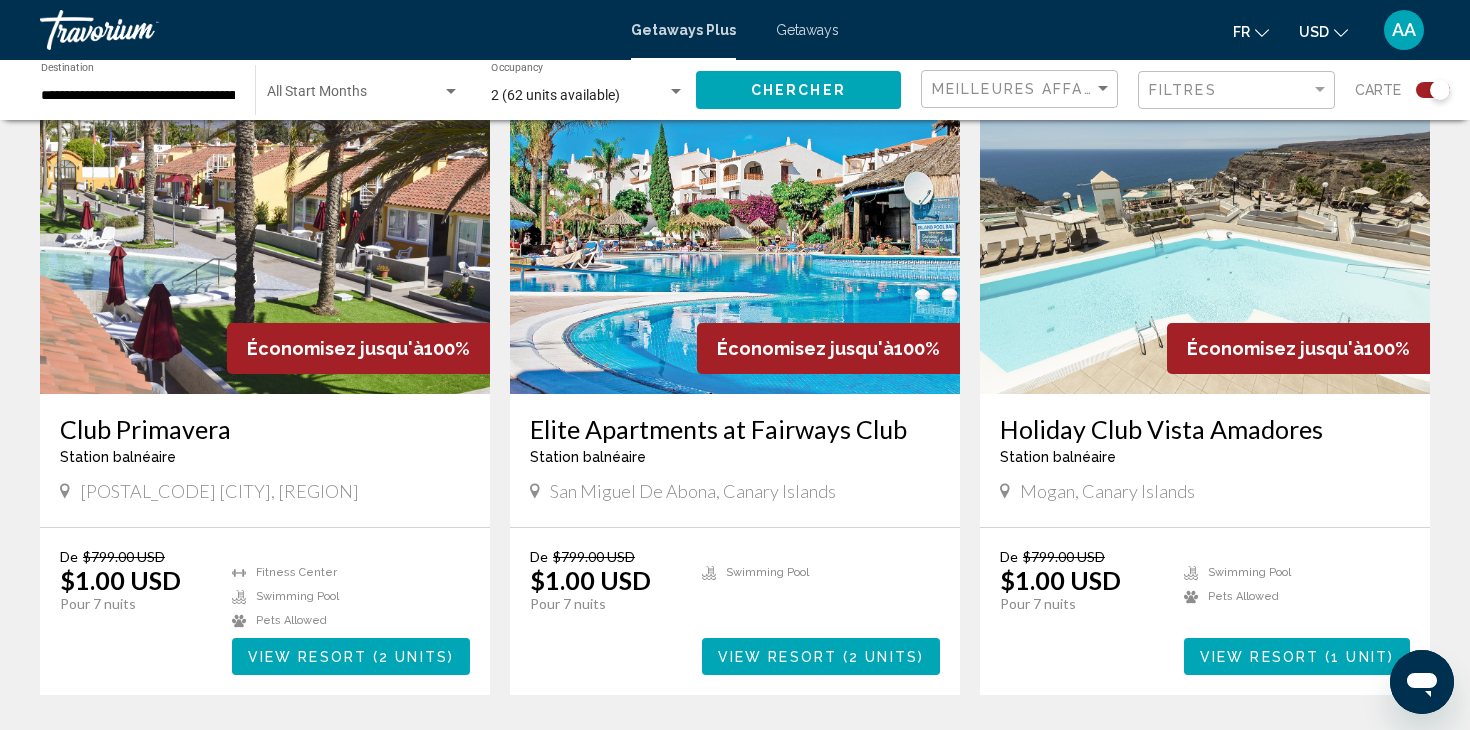 scroll, scrollTop: 2740, scrollLeft: 0, axis: vertical 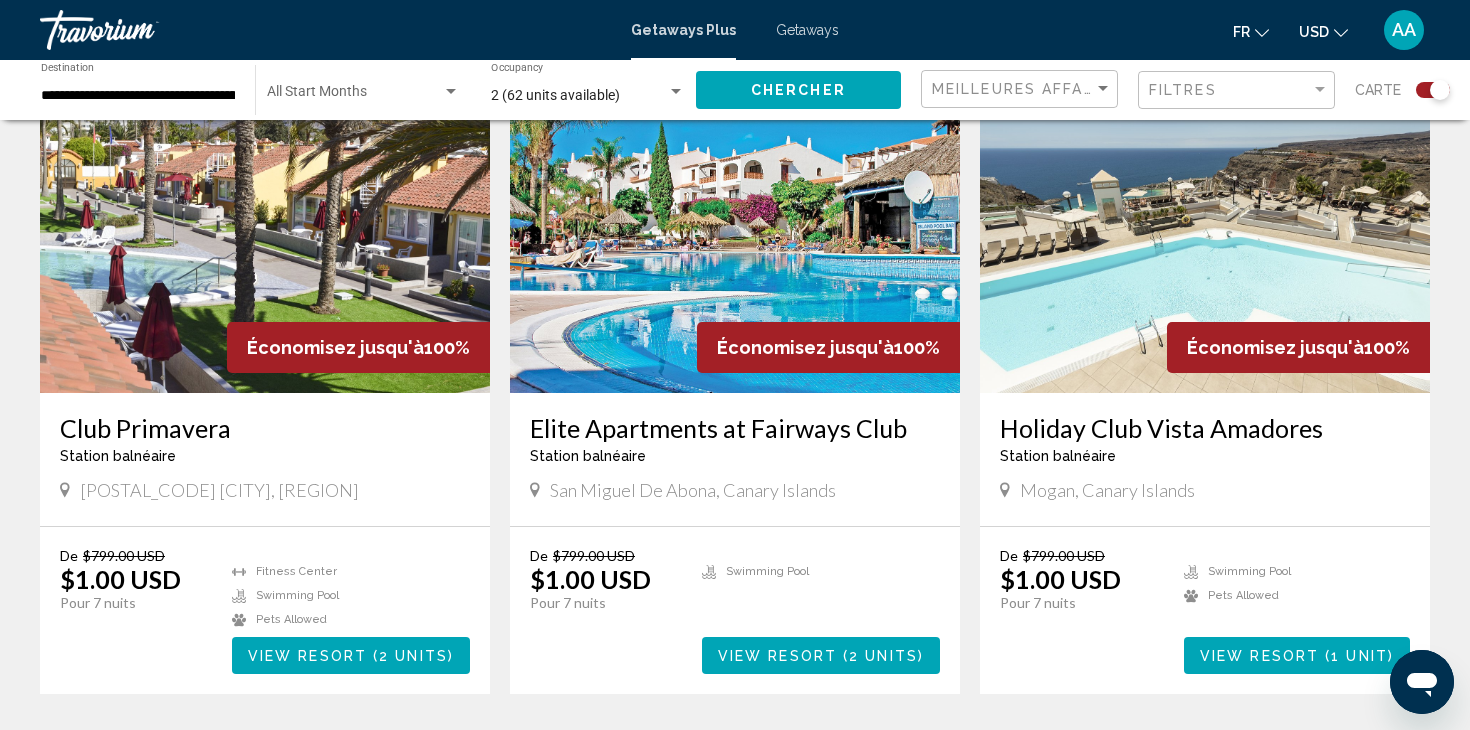 click on "2" at bounding box center (735, 754) 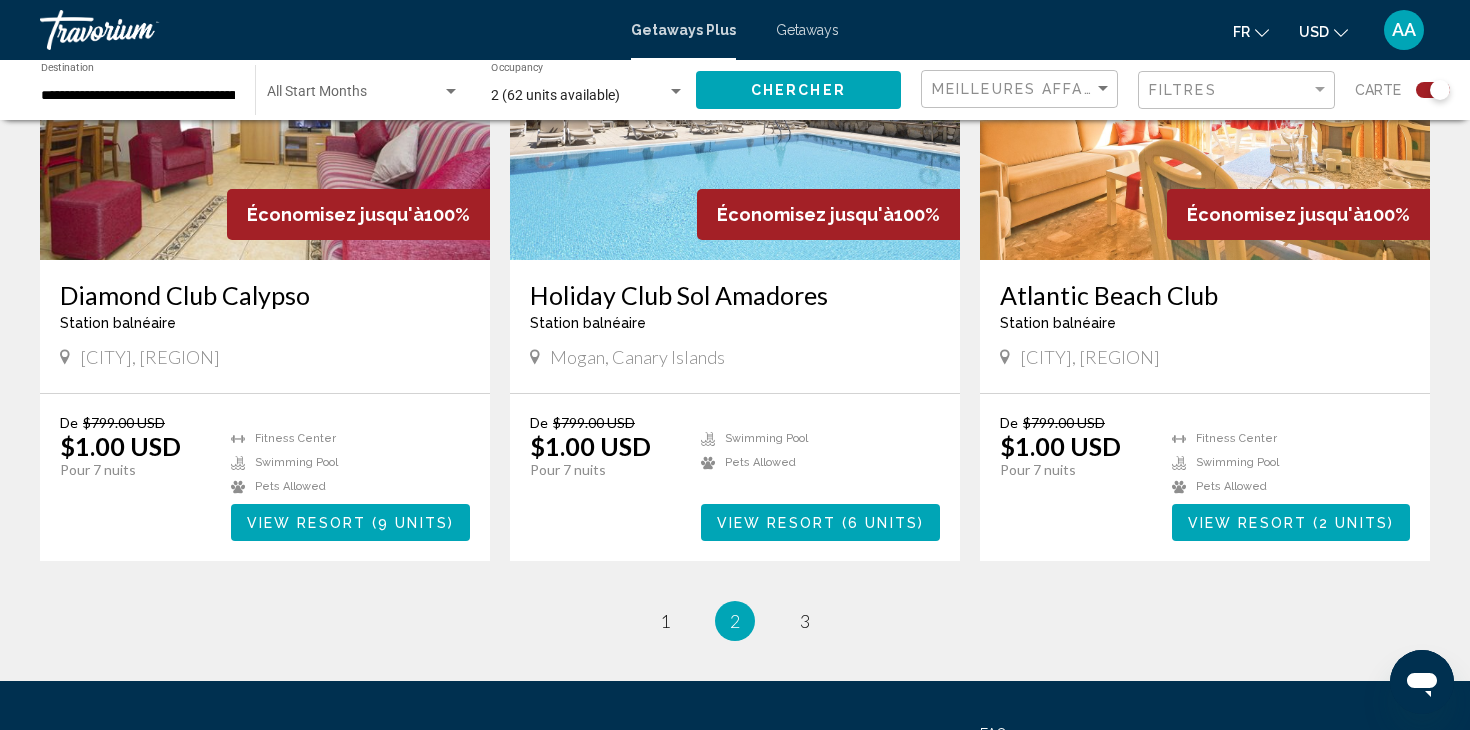 scroll, scrollTop: 2883, scrollLeft: 0, axis: vertical 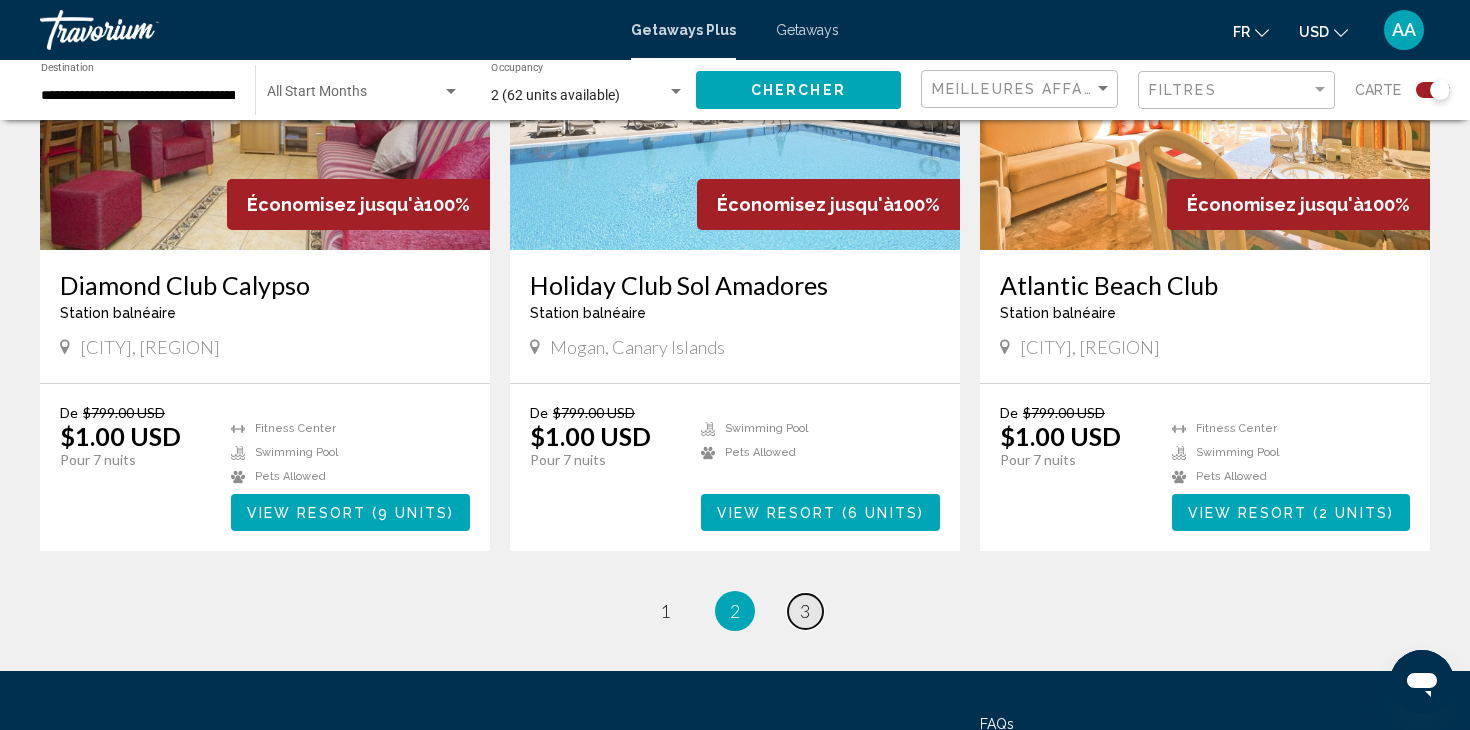 click on "3" at bounding box center [805, 611] 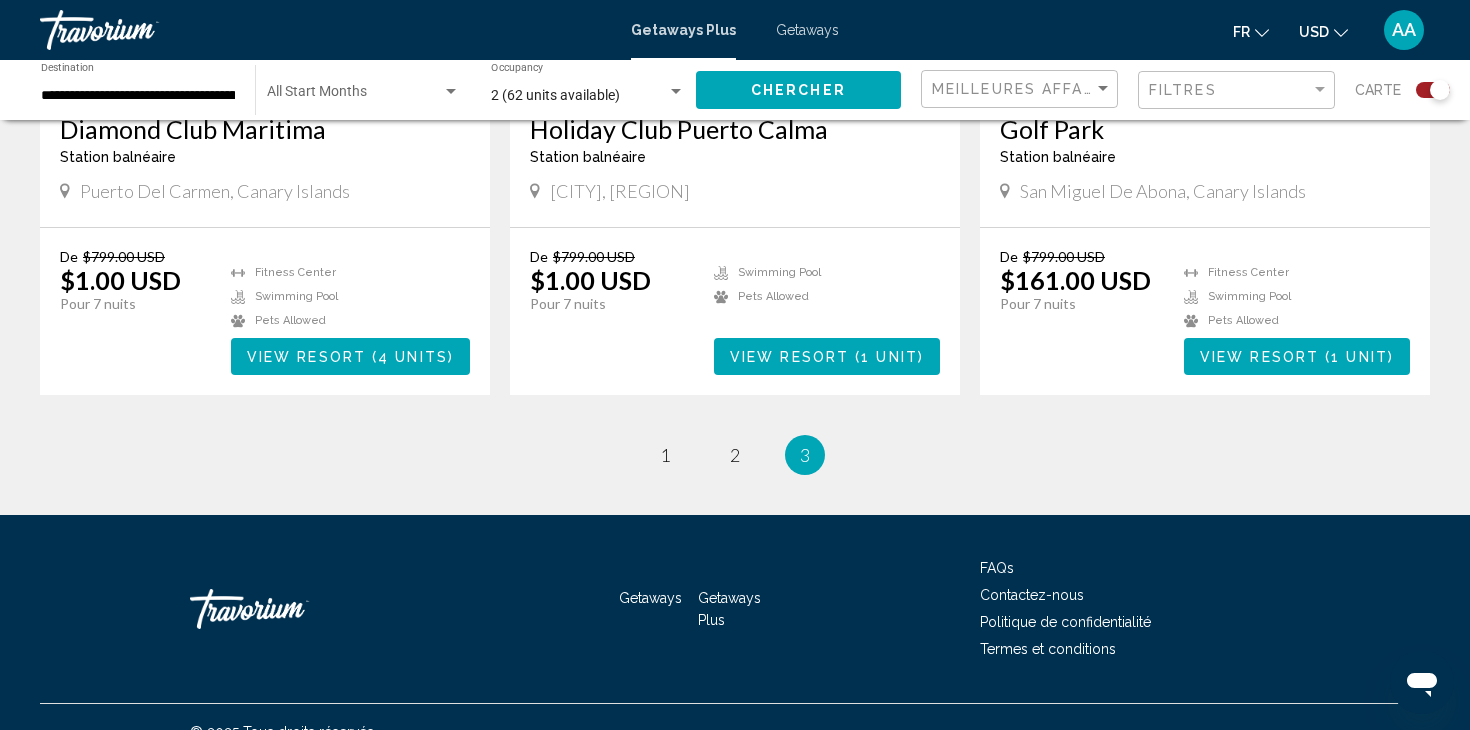 scroll, scrollTop: 1716, scrollLeft: 0, axis: vertical 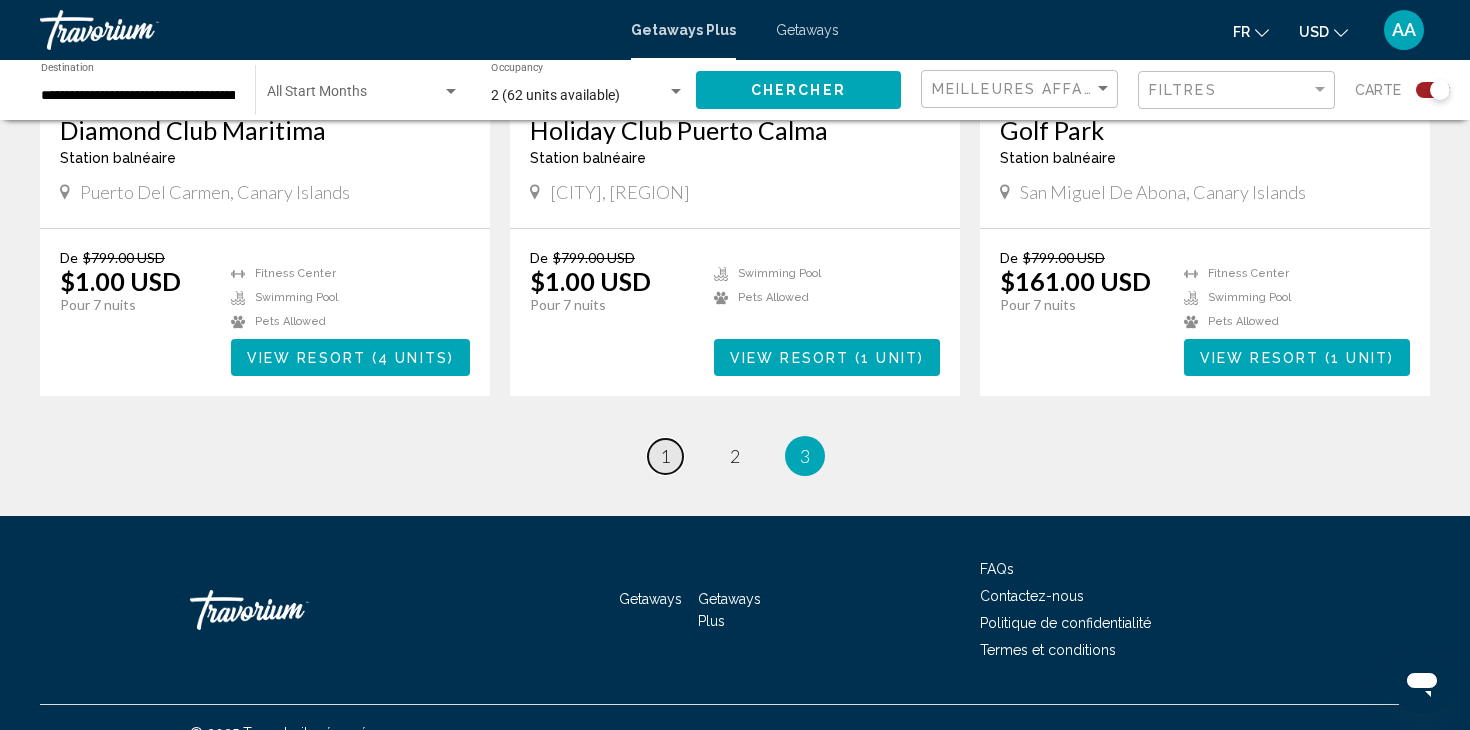 click on "1" at bounding box center (665, 456) 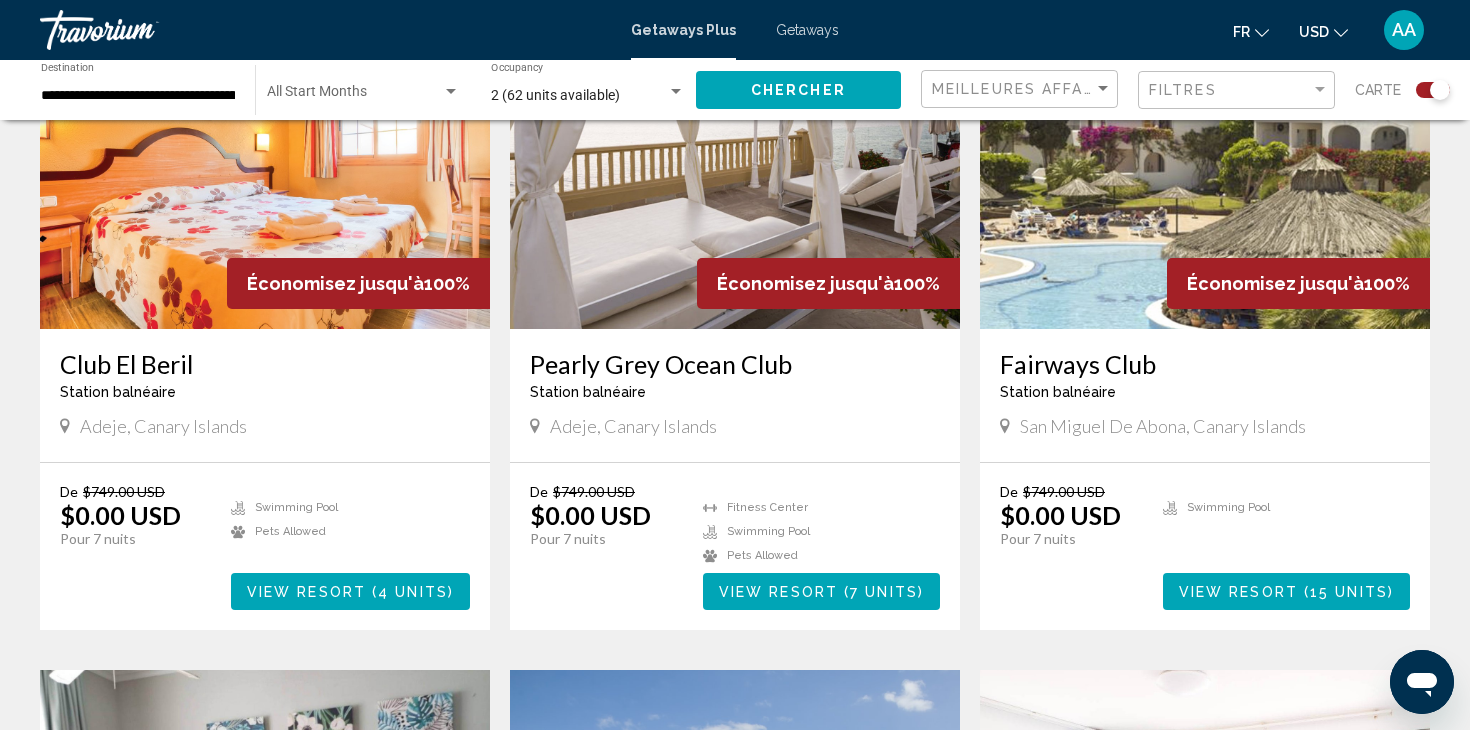 scroll, scrollTop: 823, scrollLeft: 0, axis: vertical 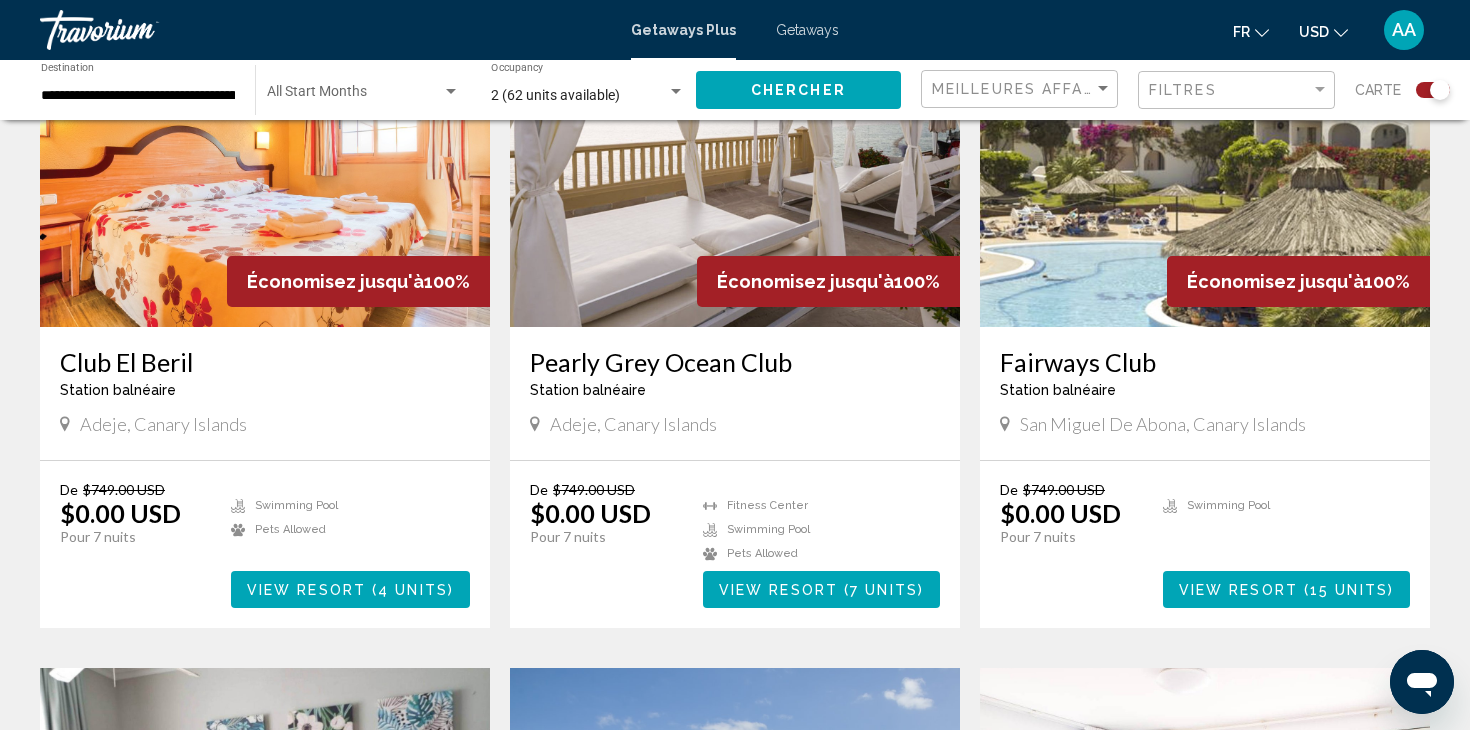 click at bounding box center [265, 167] 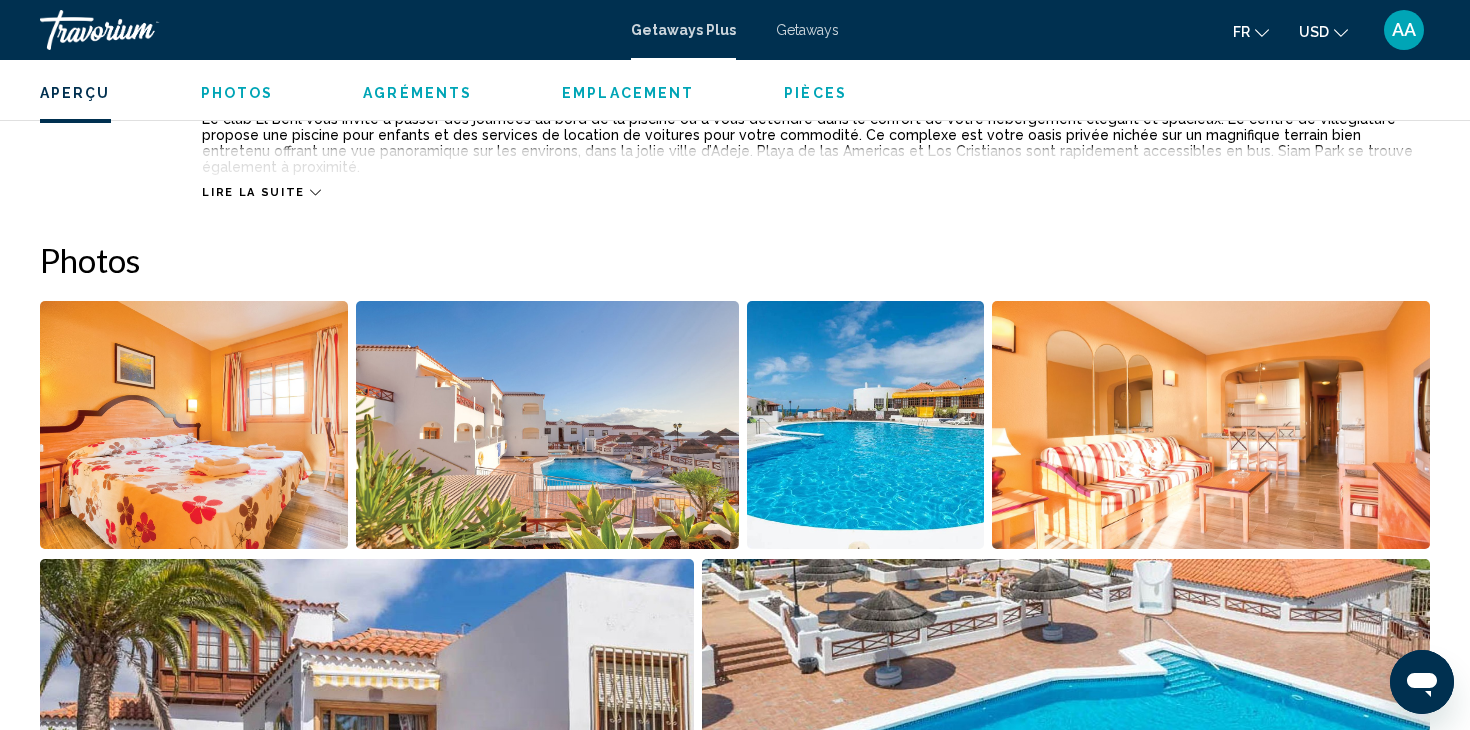 scroll, scrollTop: 797, scrollLeft: 0, axis: vertical 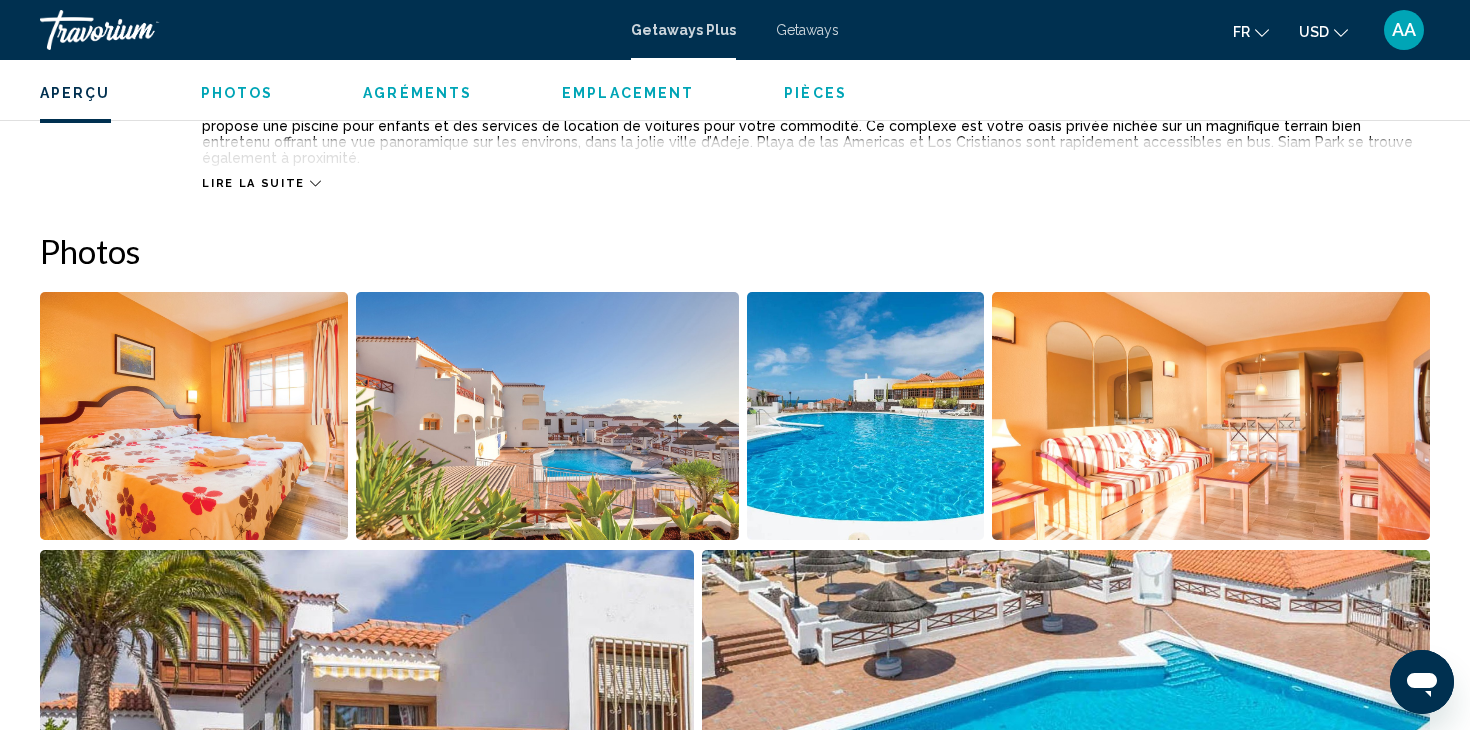 click at bounding box center (194, 416) 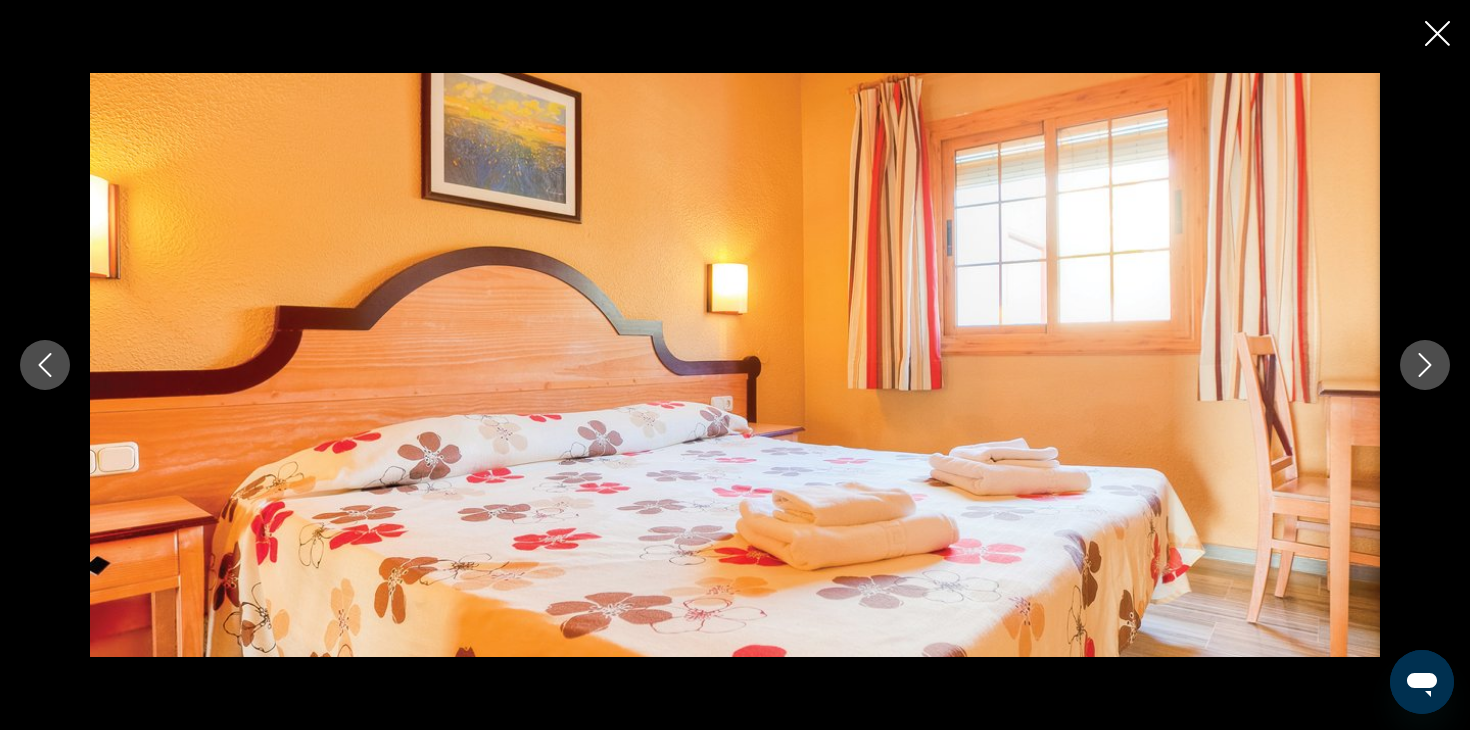 click 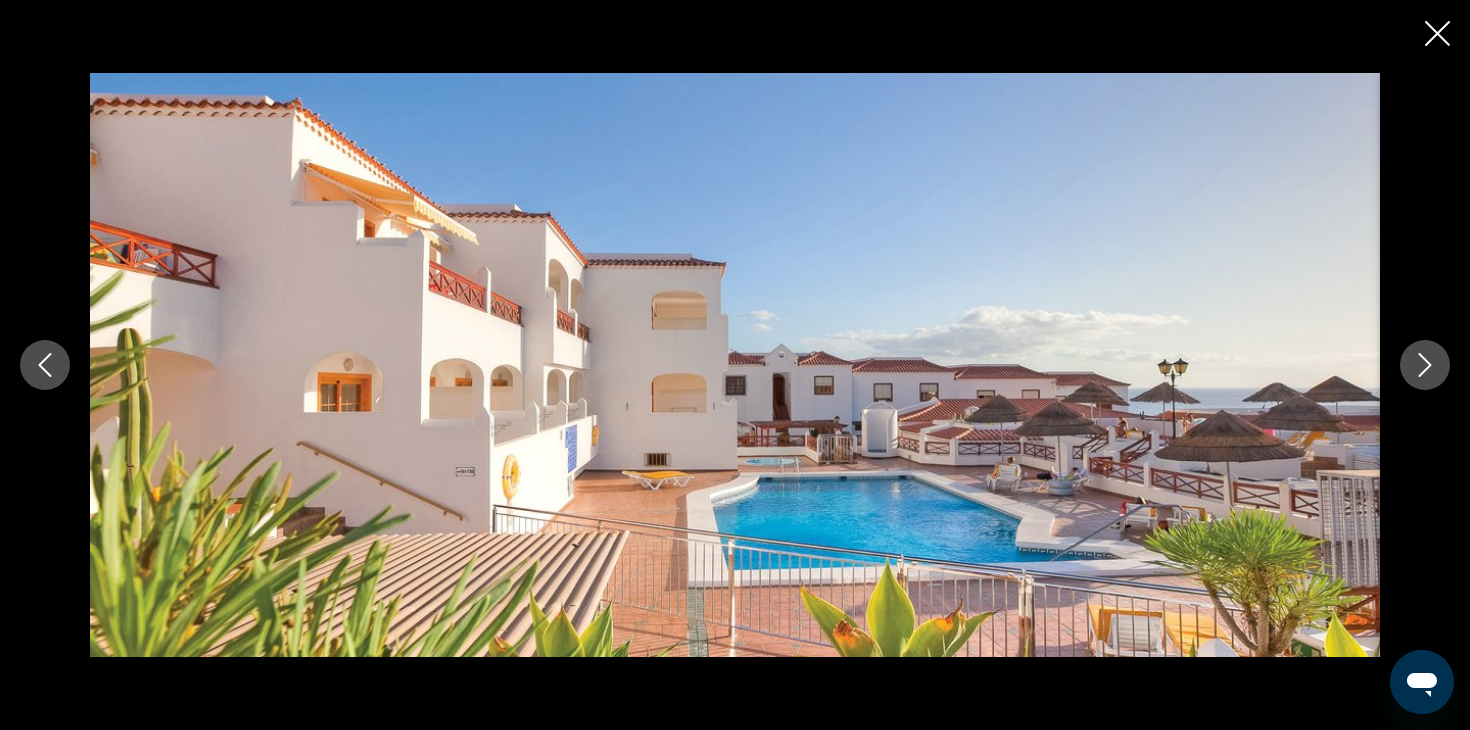 click 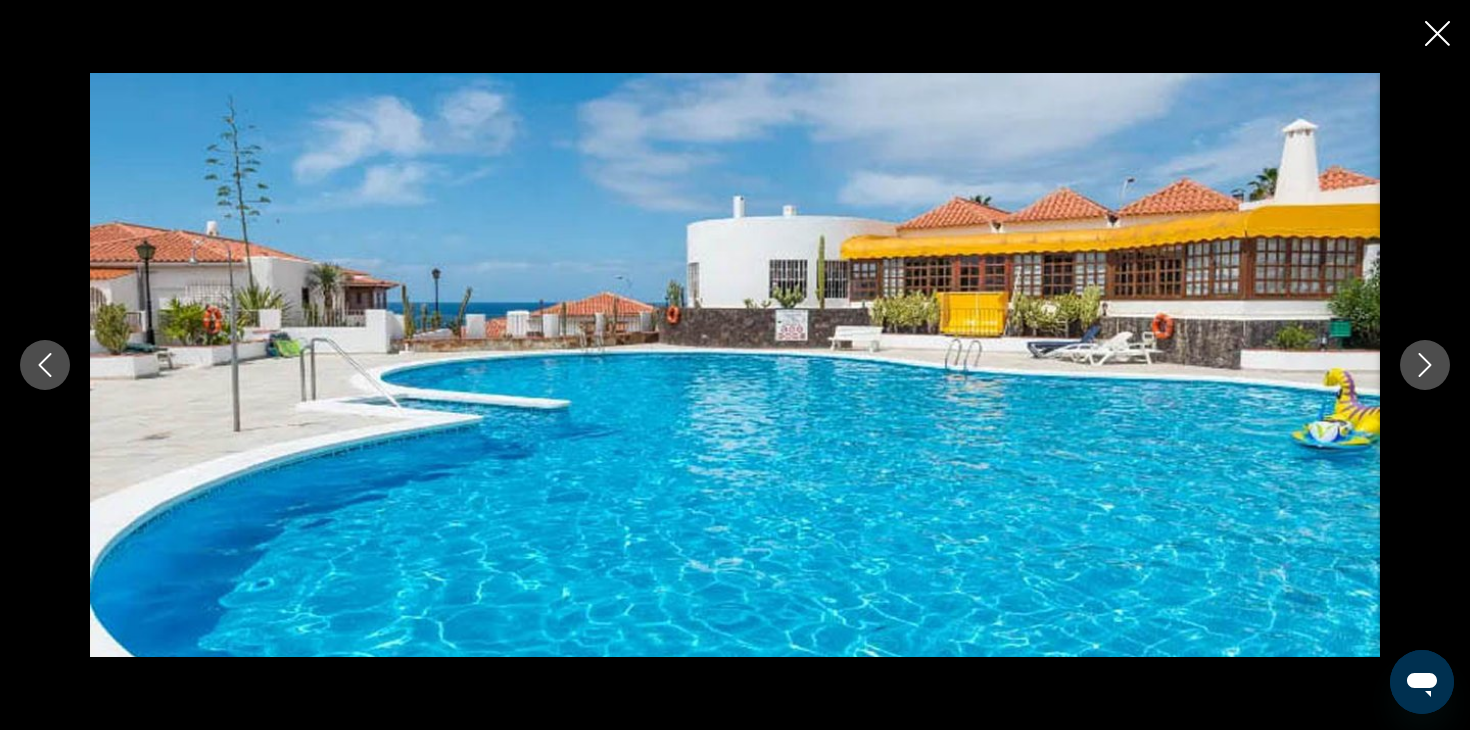 click 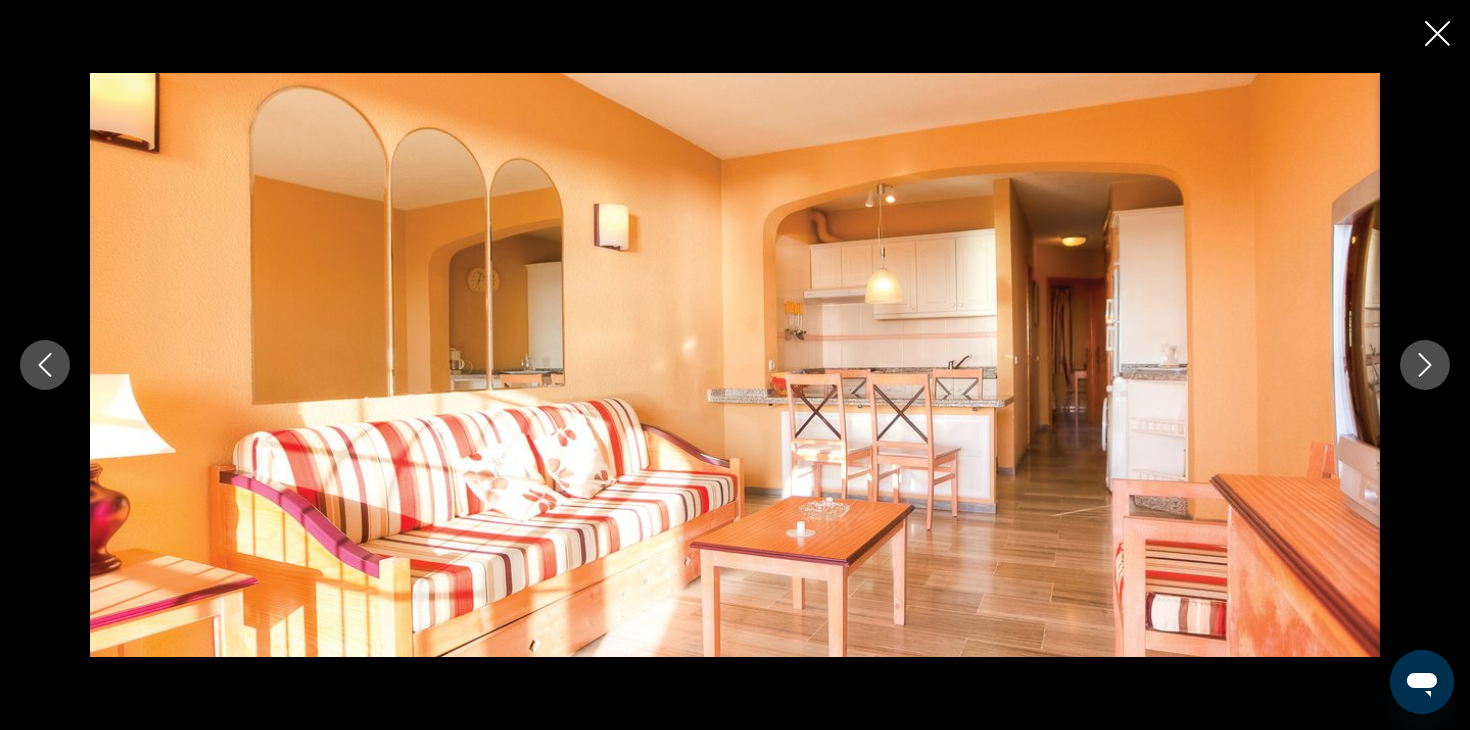 click 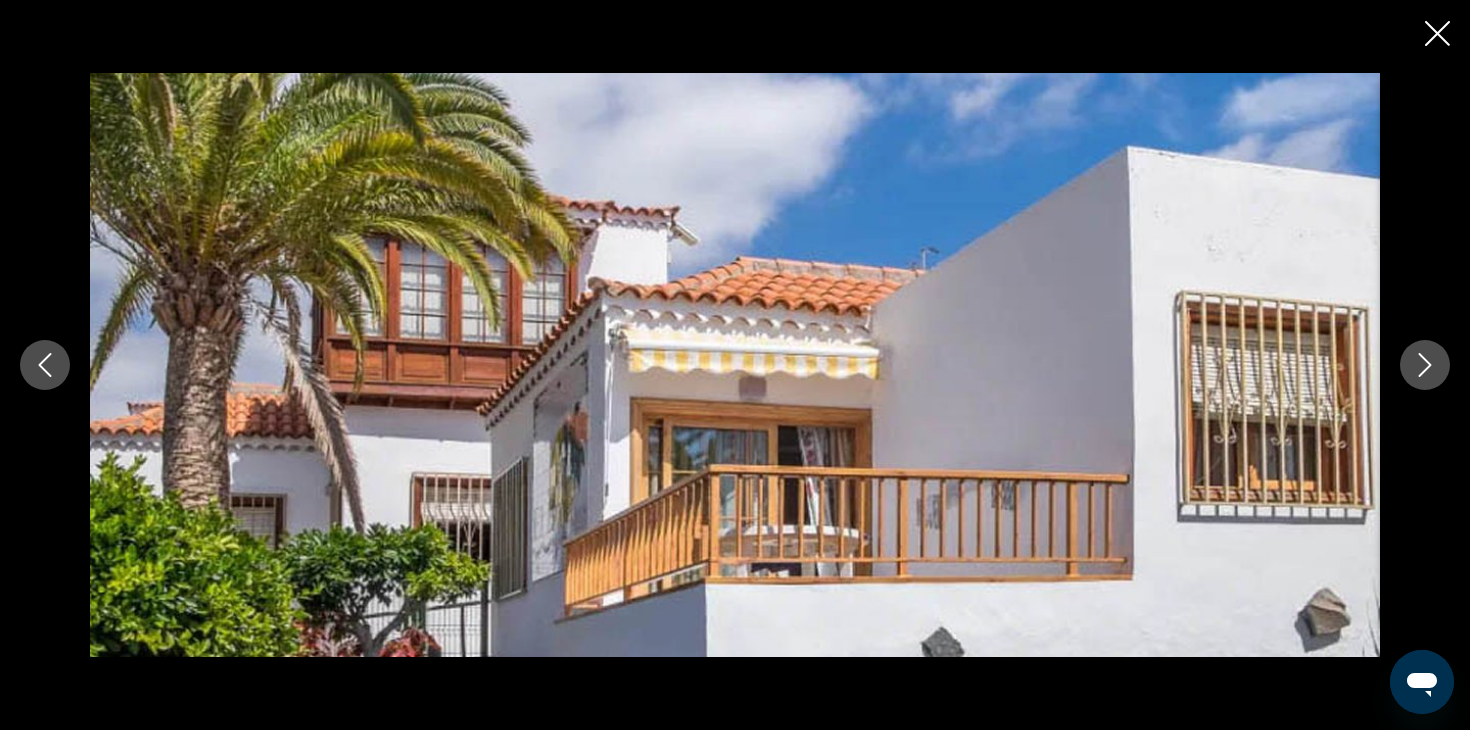 click 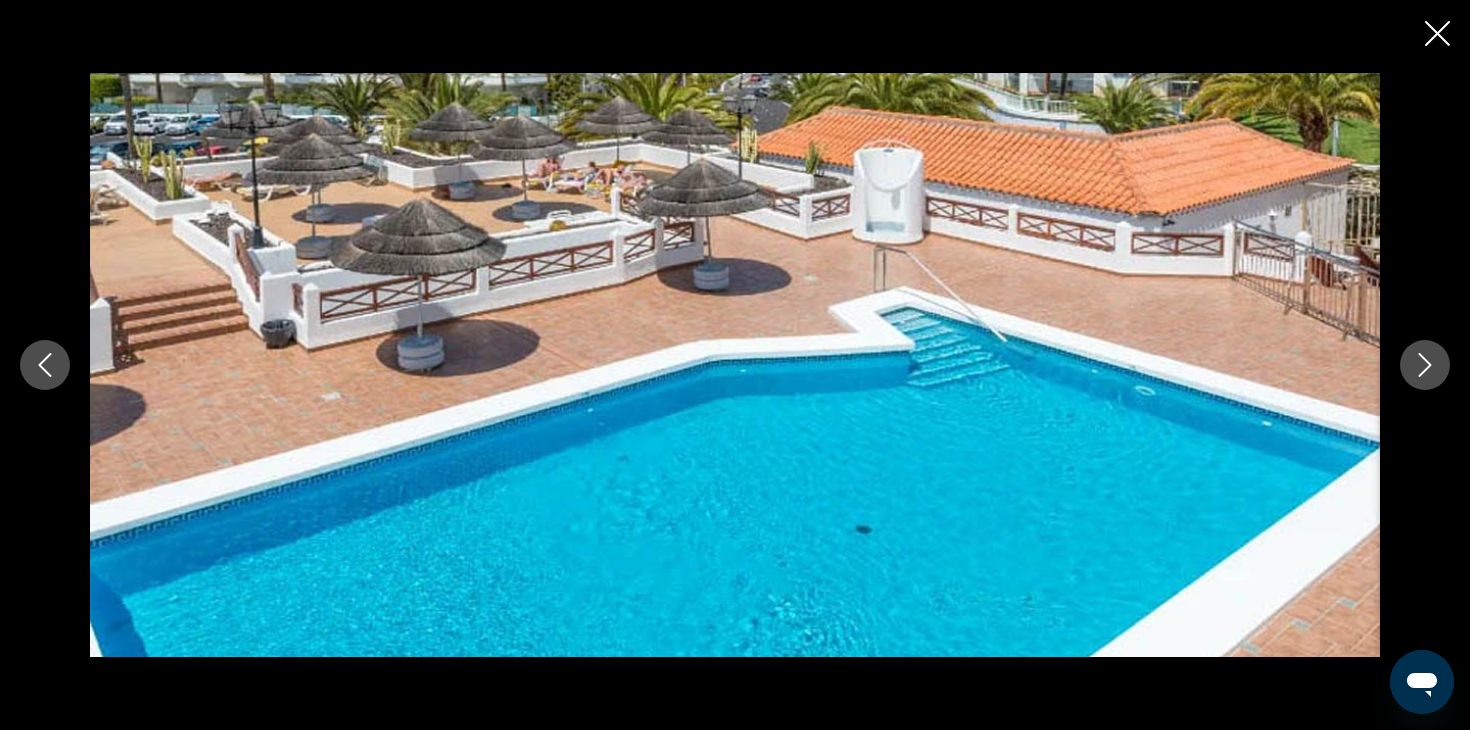 click 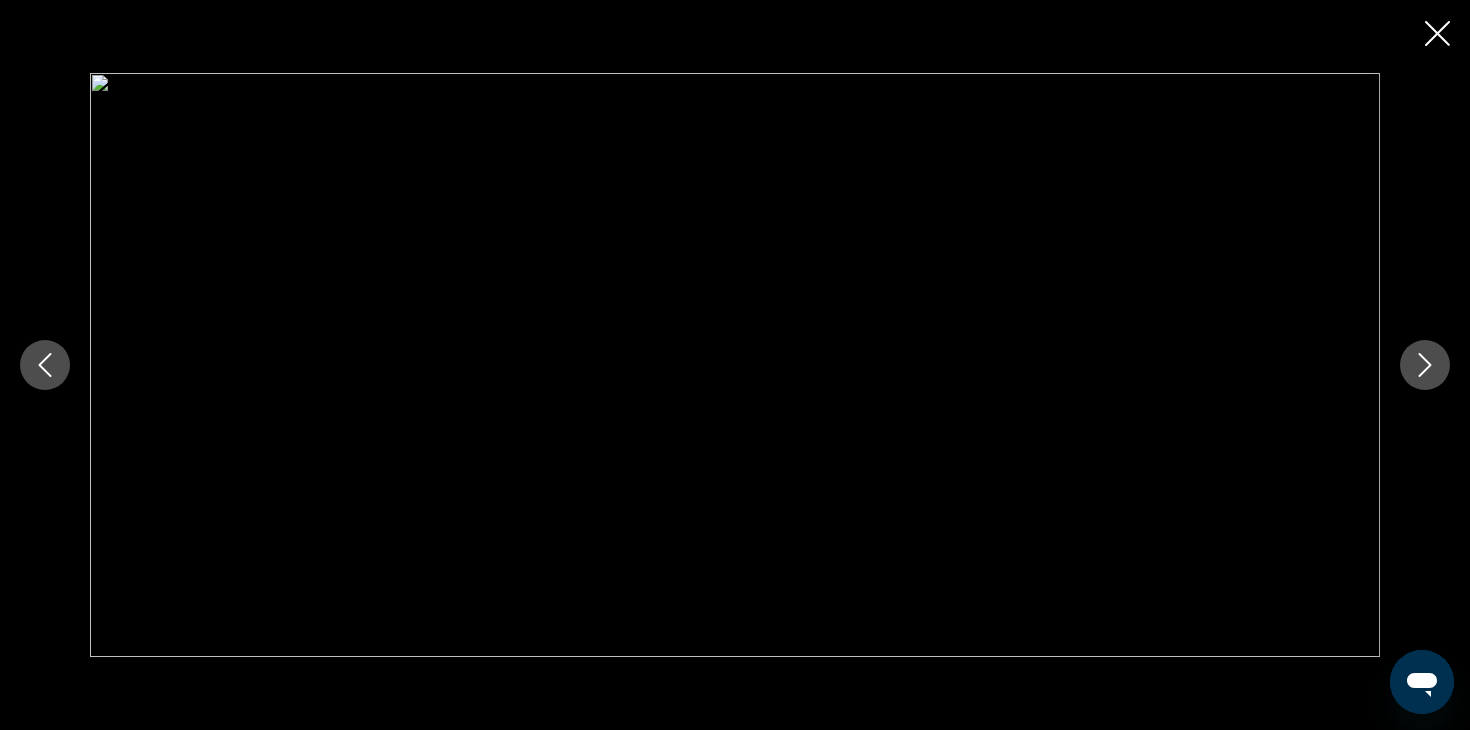 click 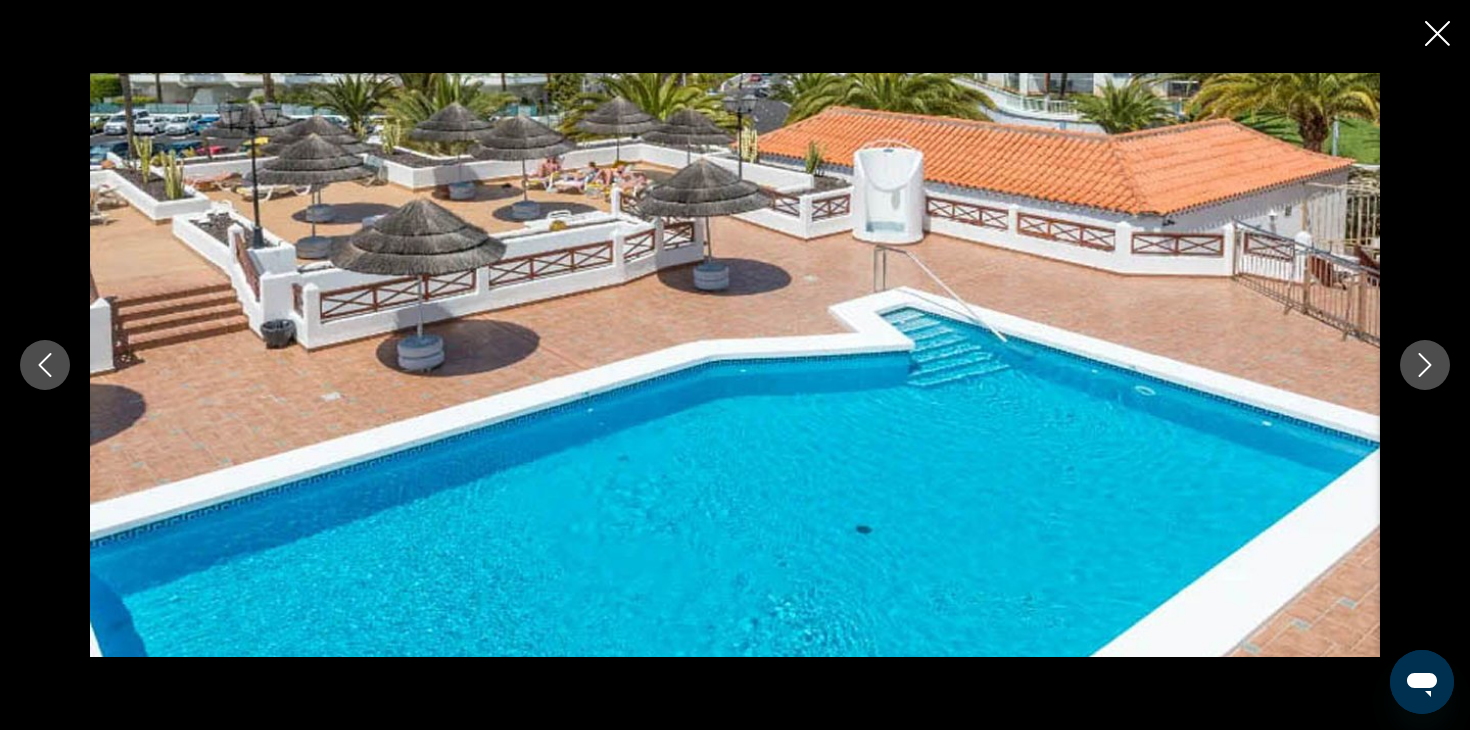 click 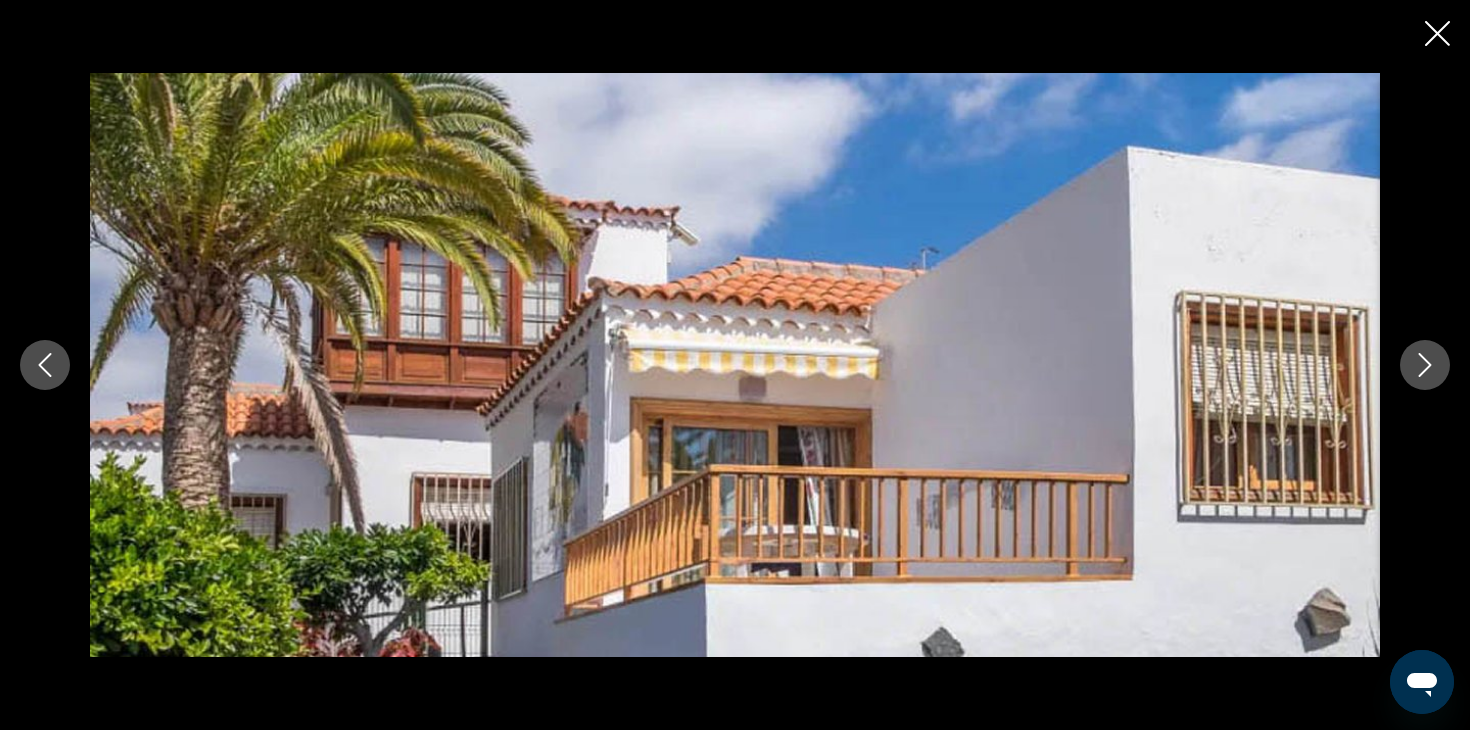 click at bounding box center [45, 365] 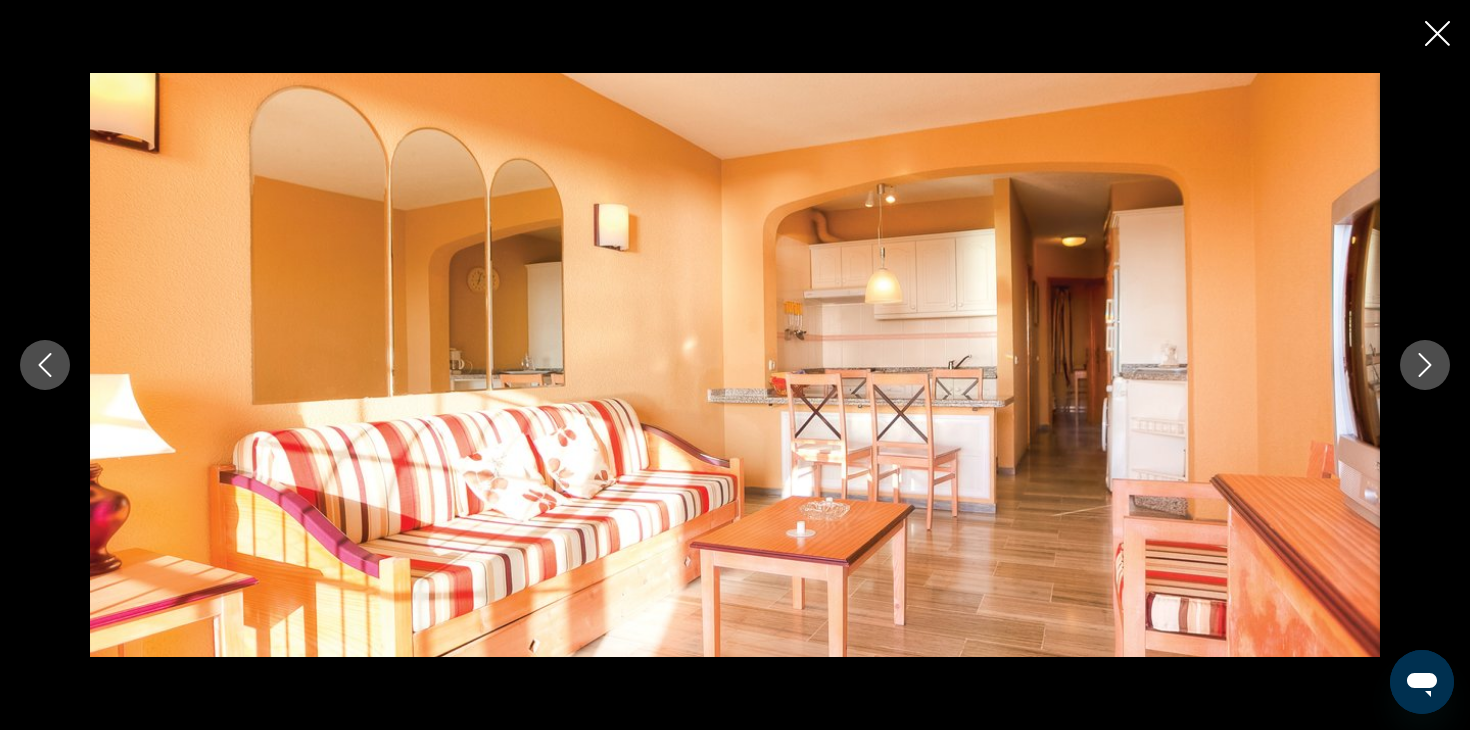 click at bounding box center (735, 365) 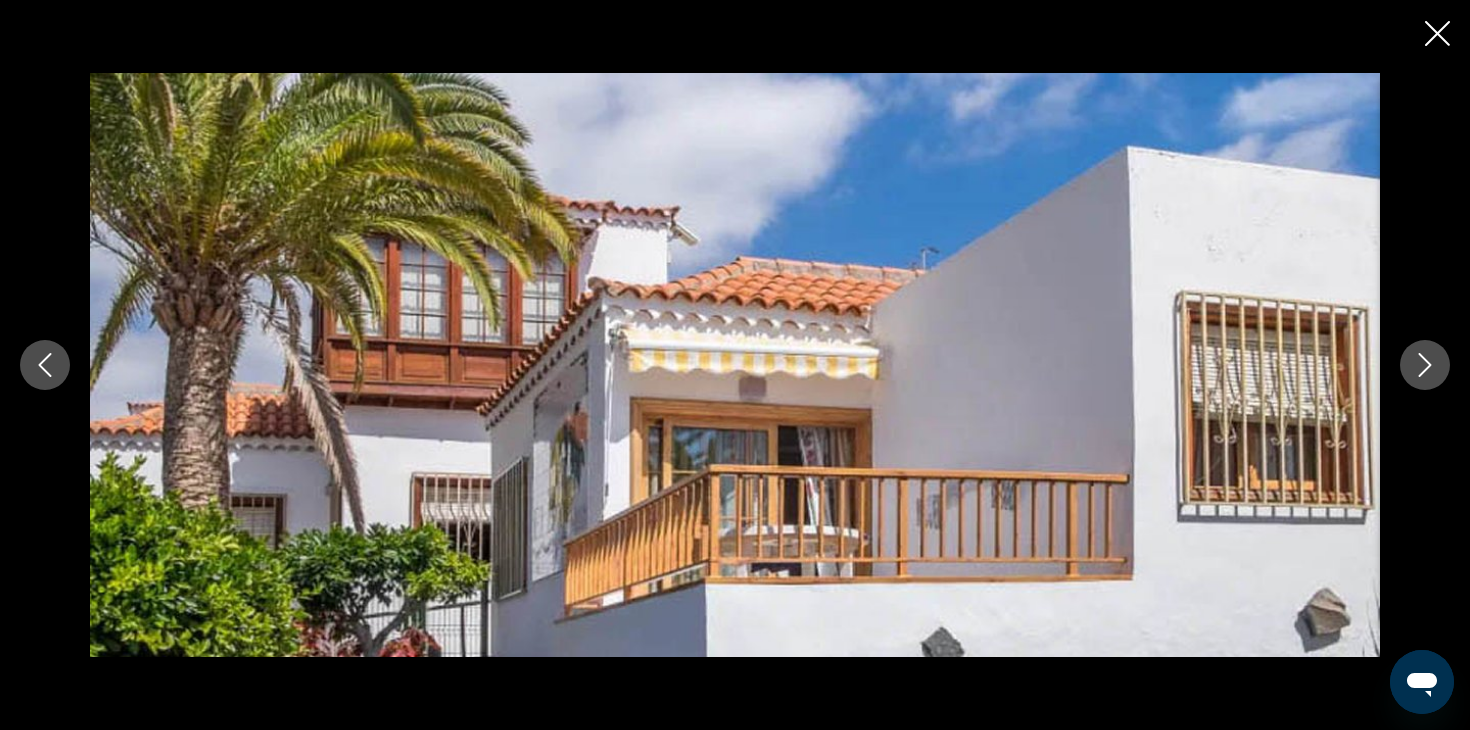 click 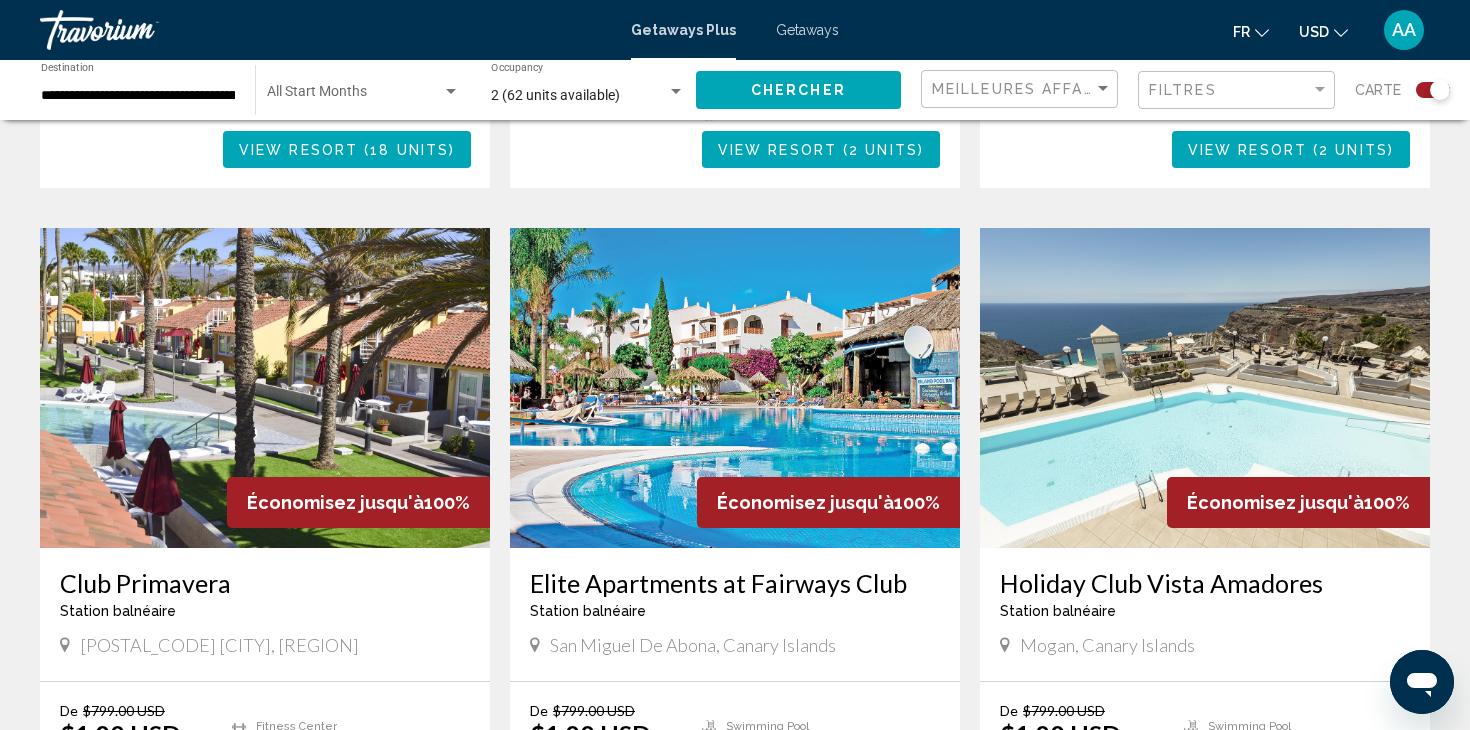scroll, scrollTop: 2587, scrollLeft: 0, axis: vertical 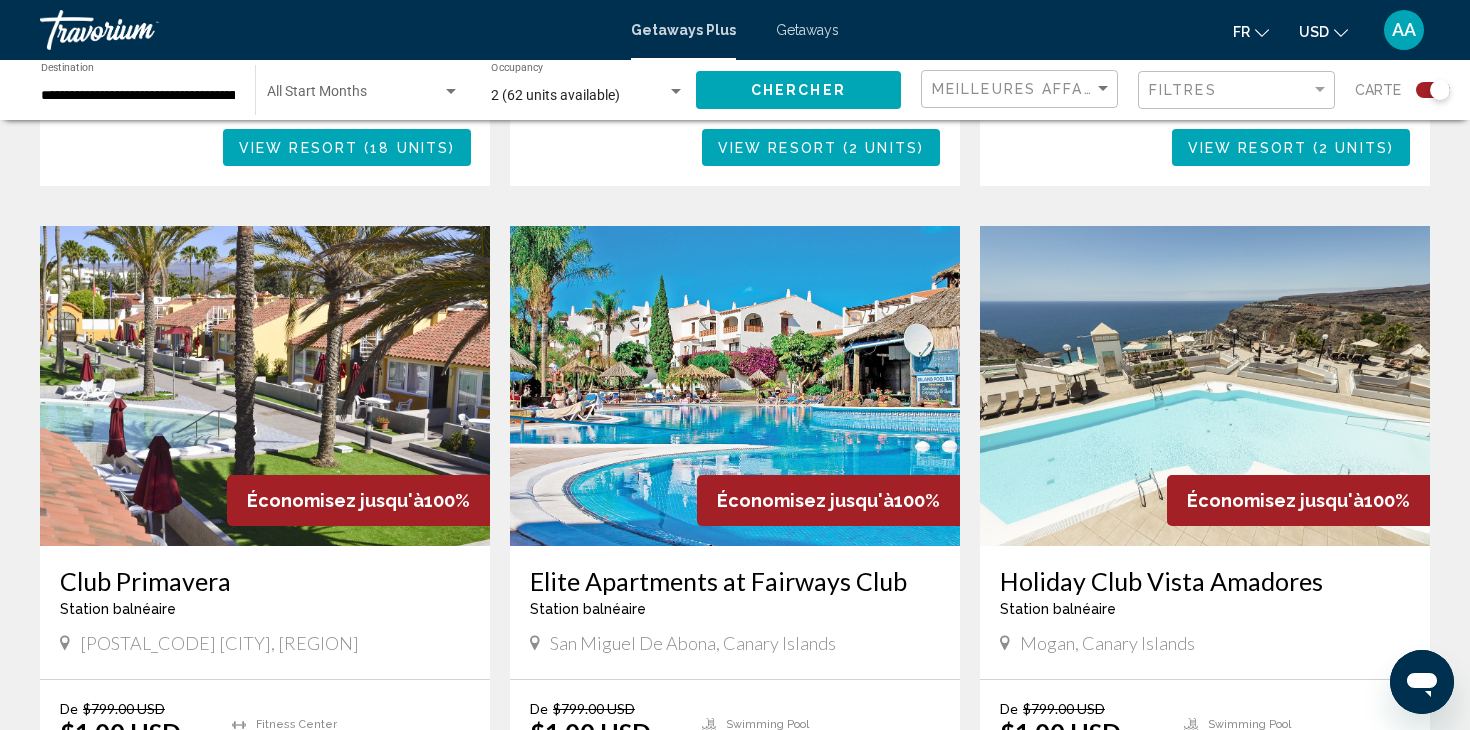 click at bounding box center (735, 386) 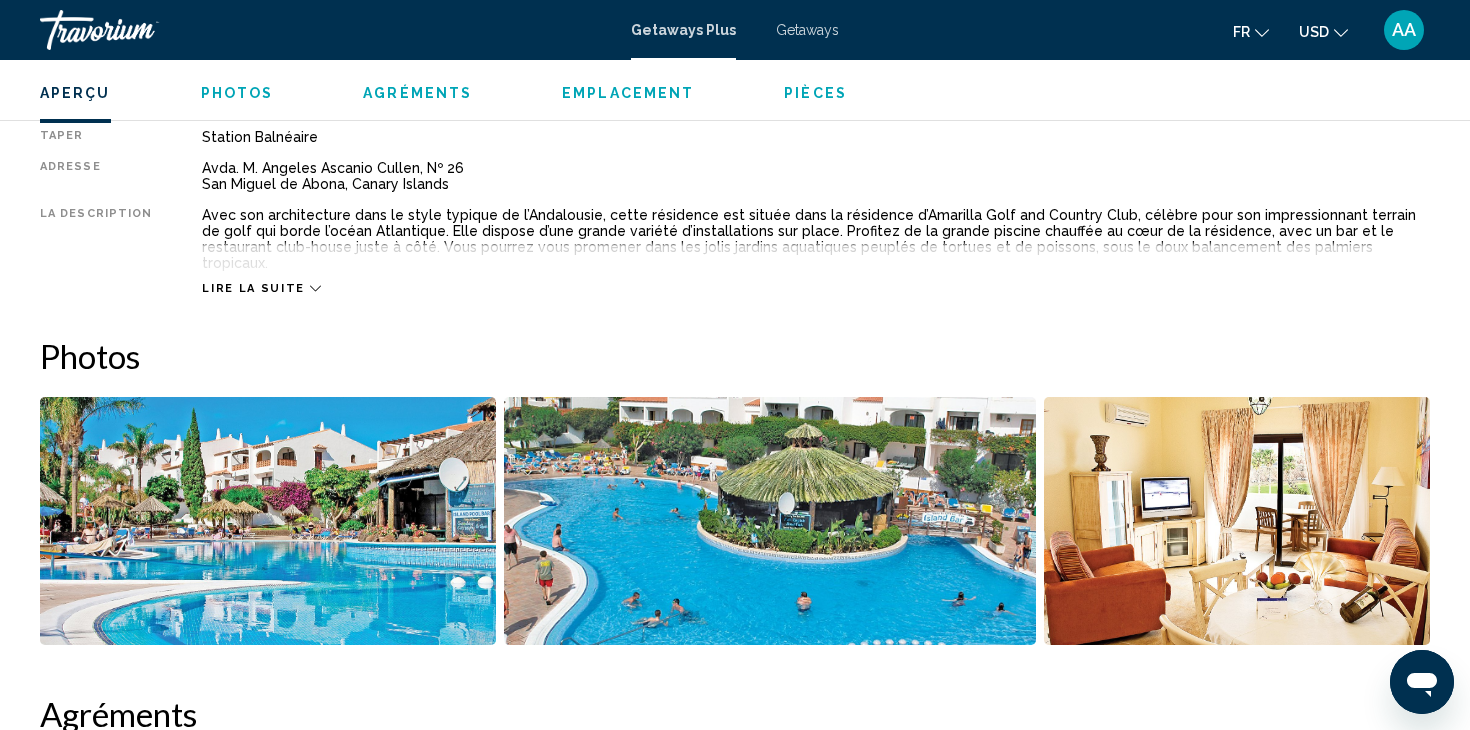 scroll, scrollTop: 719, scrollLeft: 0, axis: vertical 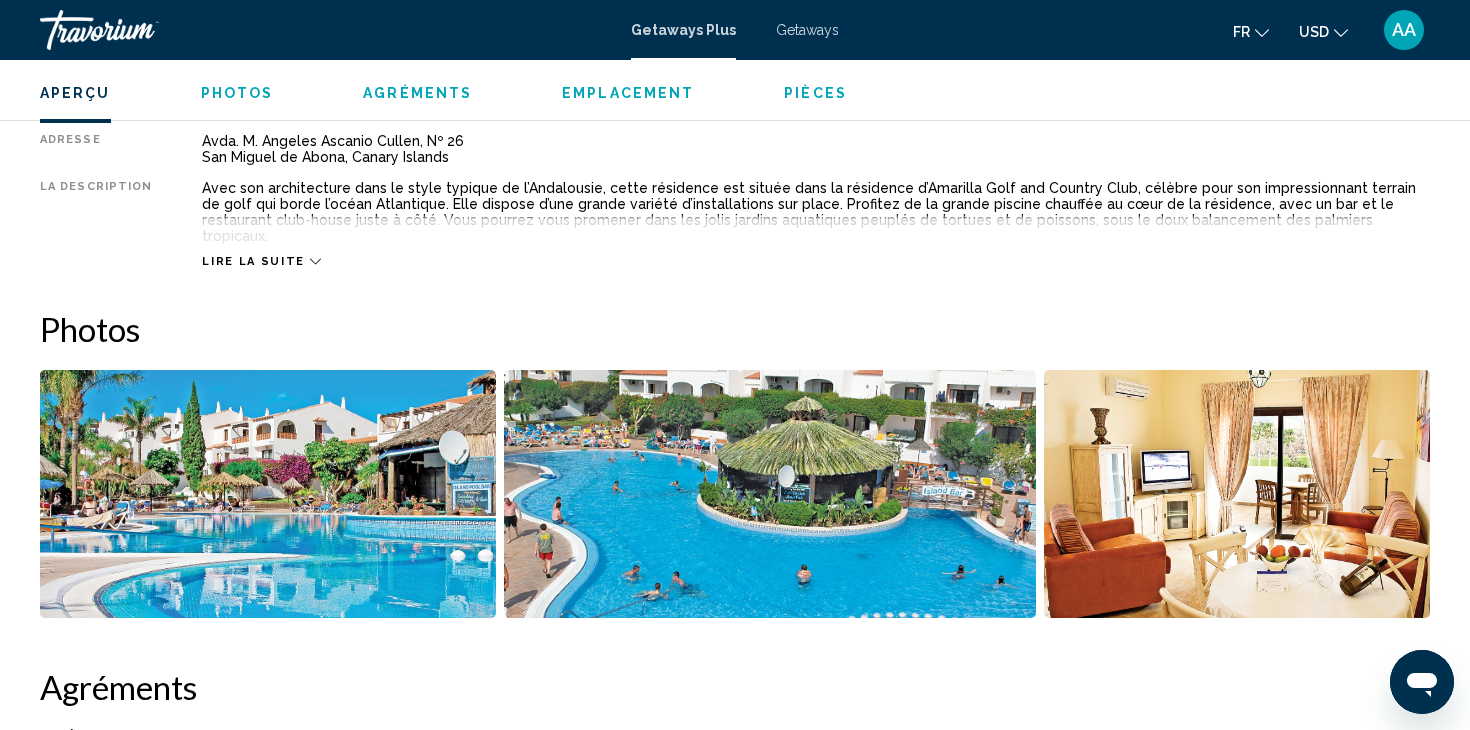 click at bounding box center (268, 494) 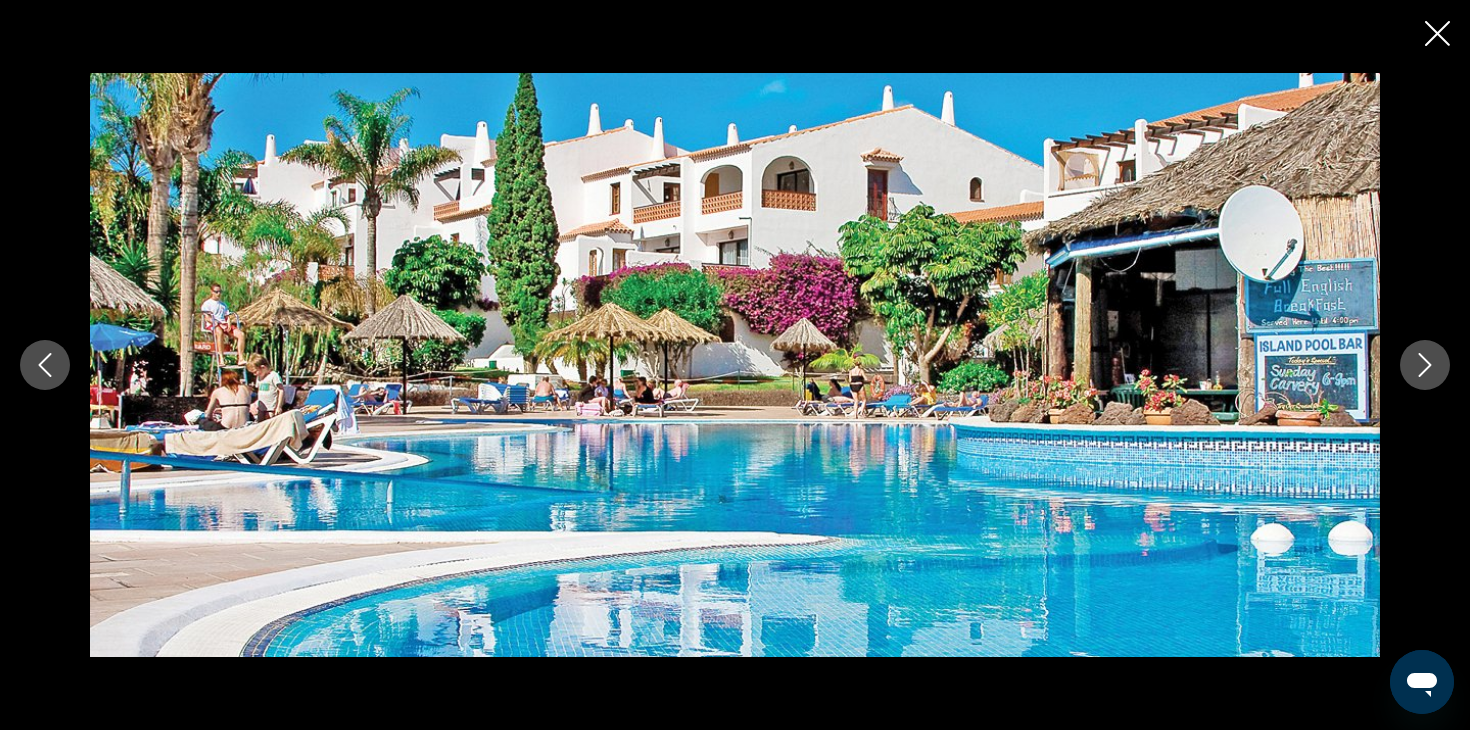 click 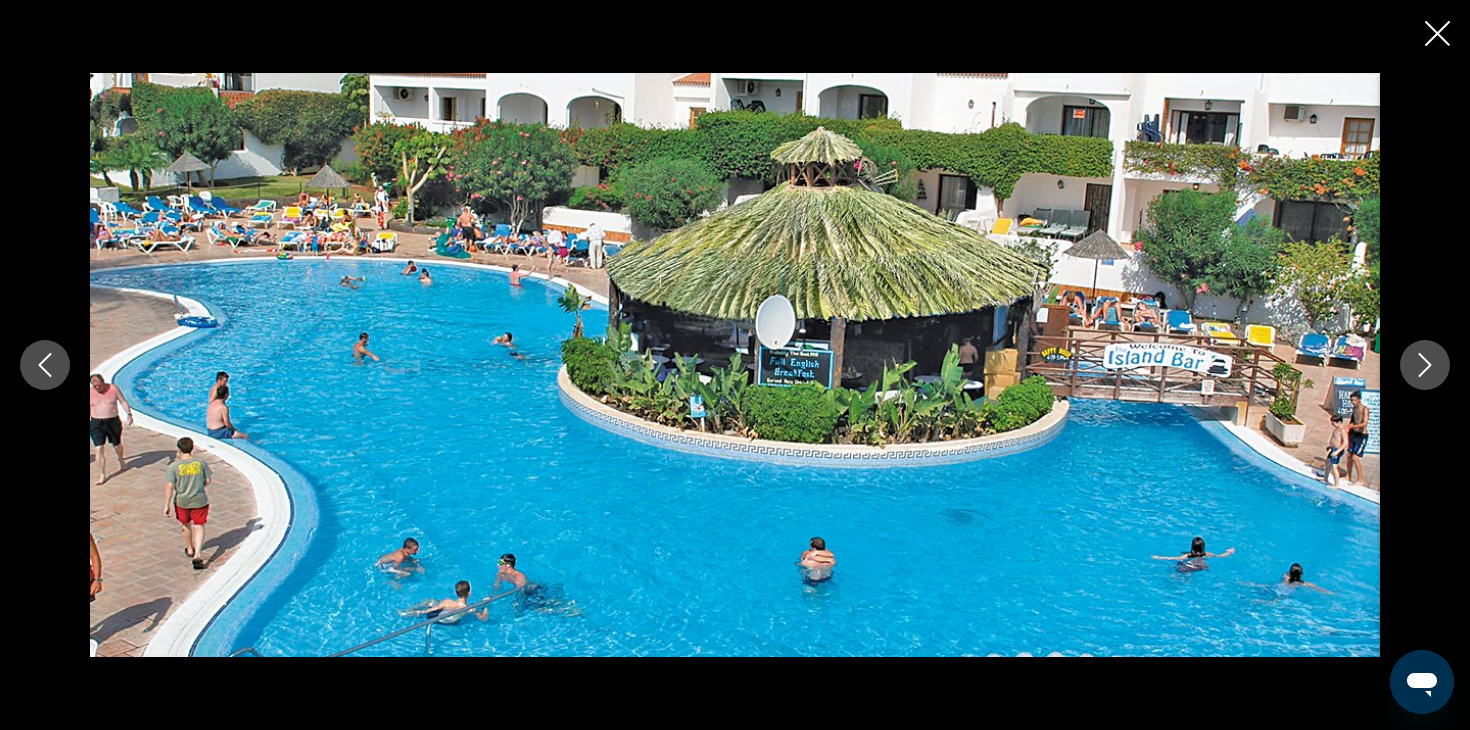 click 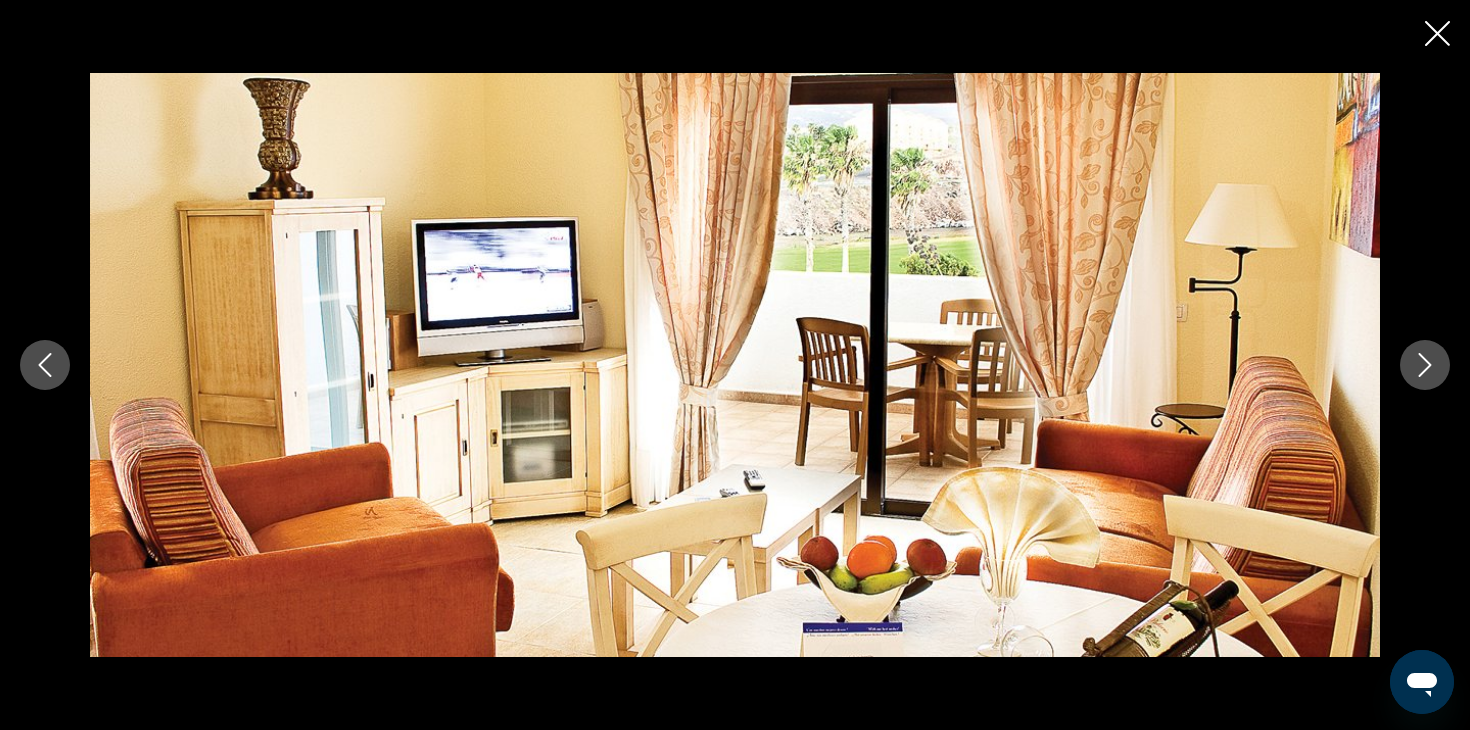 click 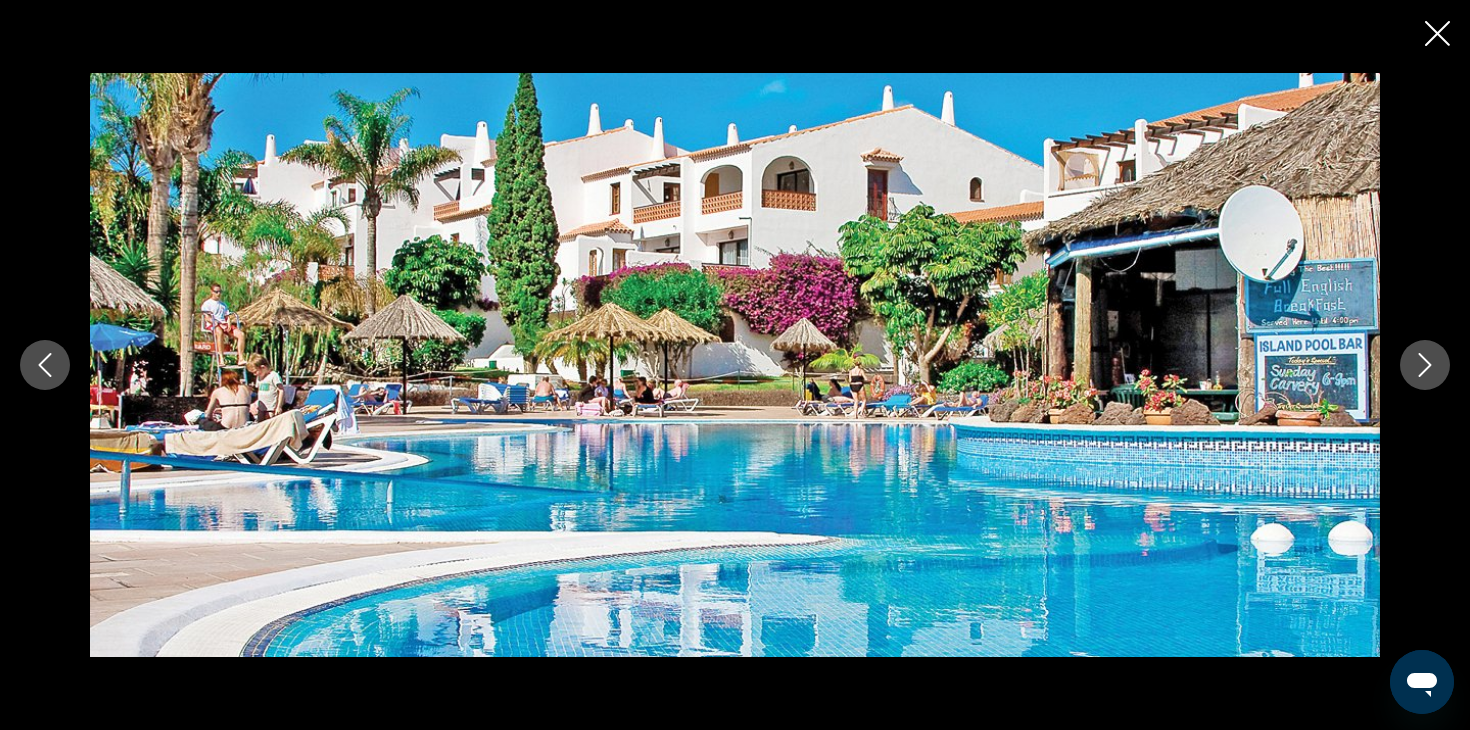 click 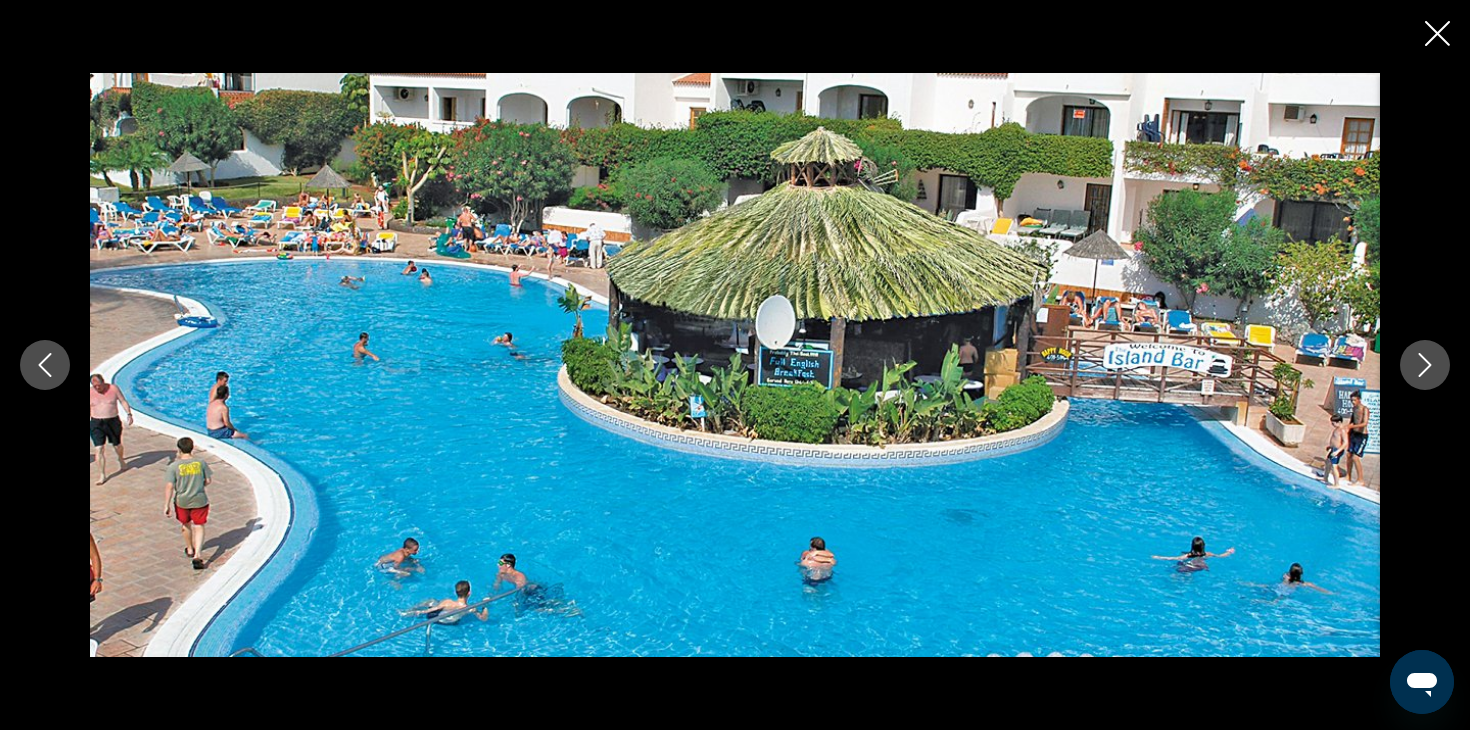 click 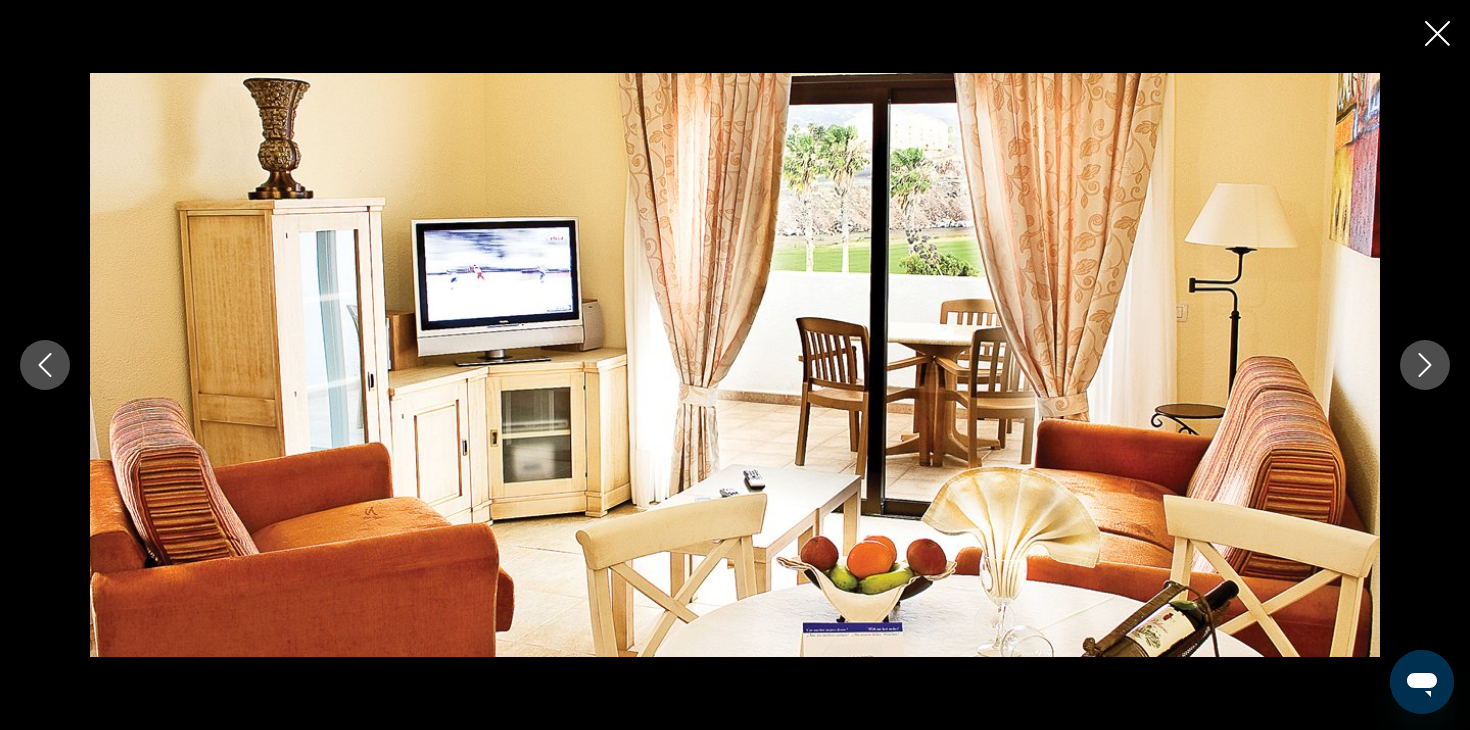 click 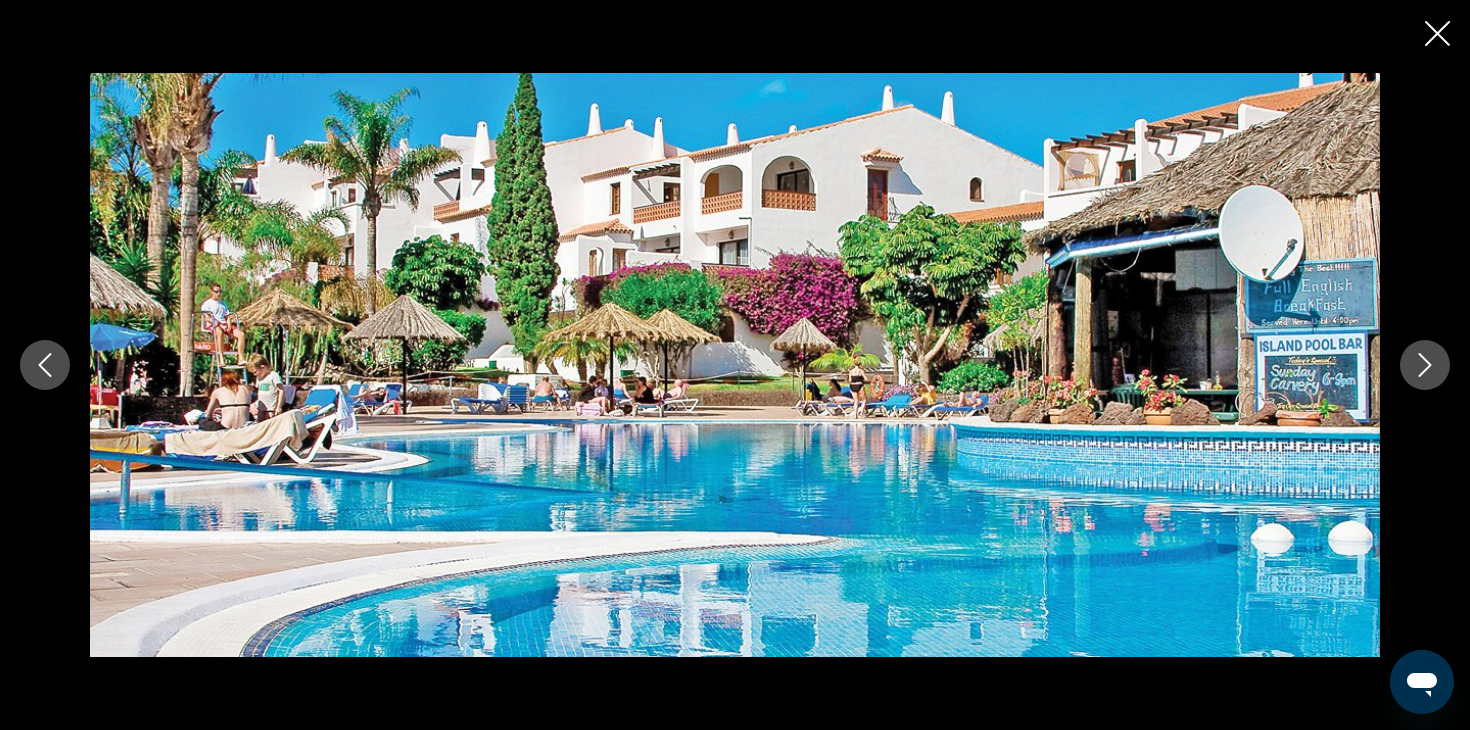 scroll, scrollTop: 0, scrollLeft: 0, axis: both 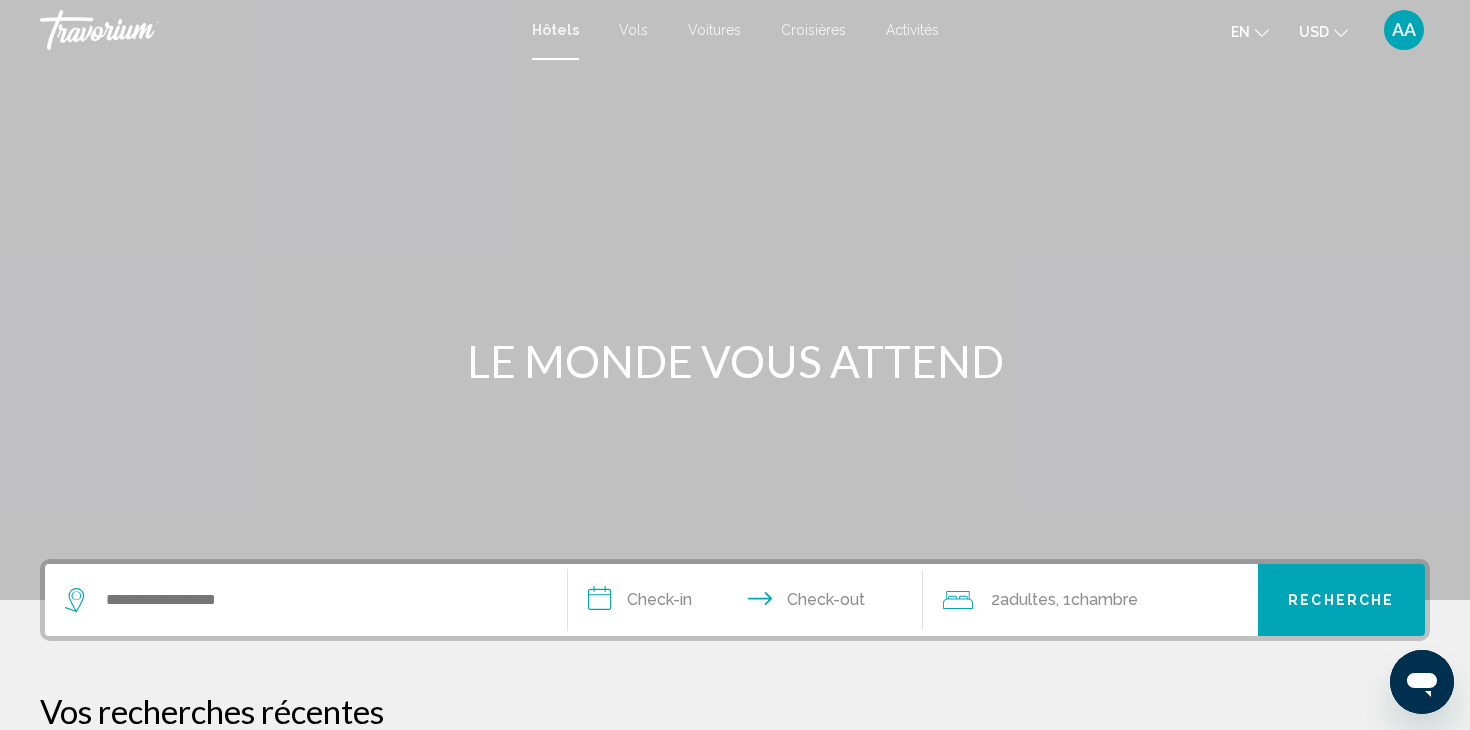 click on "Voitures" at bounding box center (714, 30) 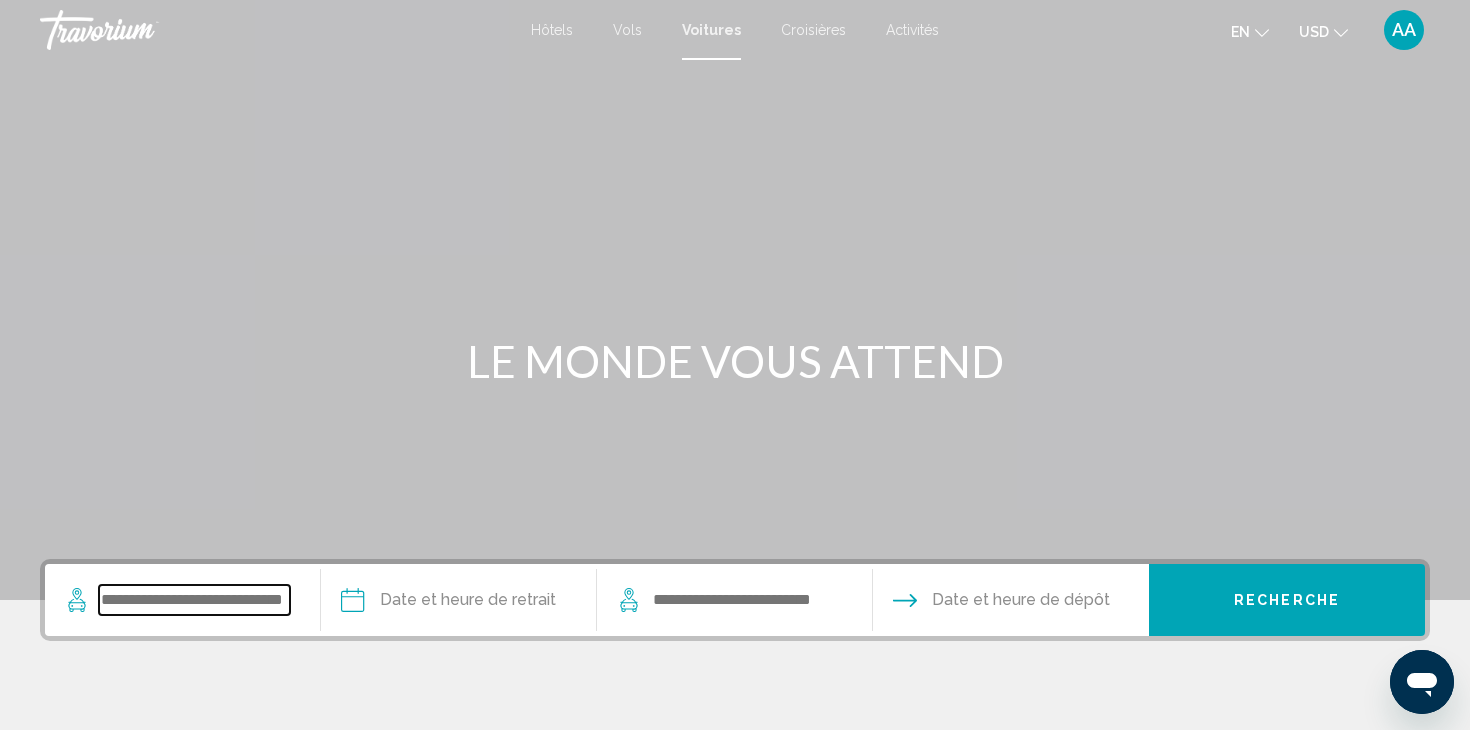 click at bounding box center [194, 600] 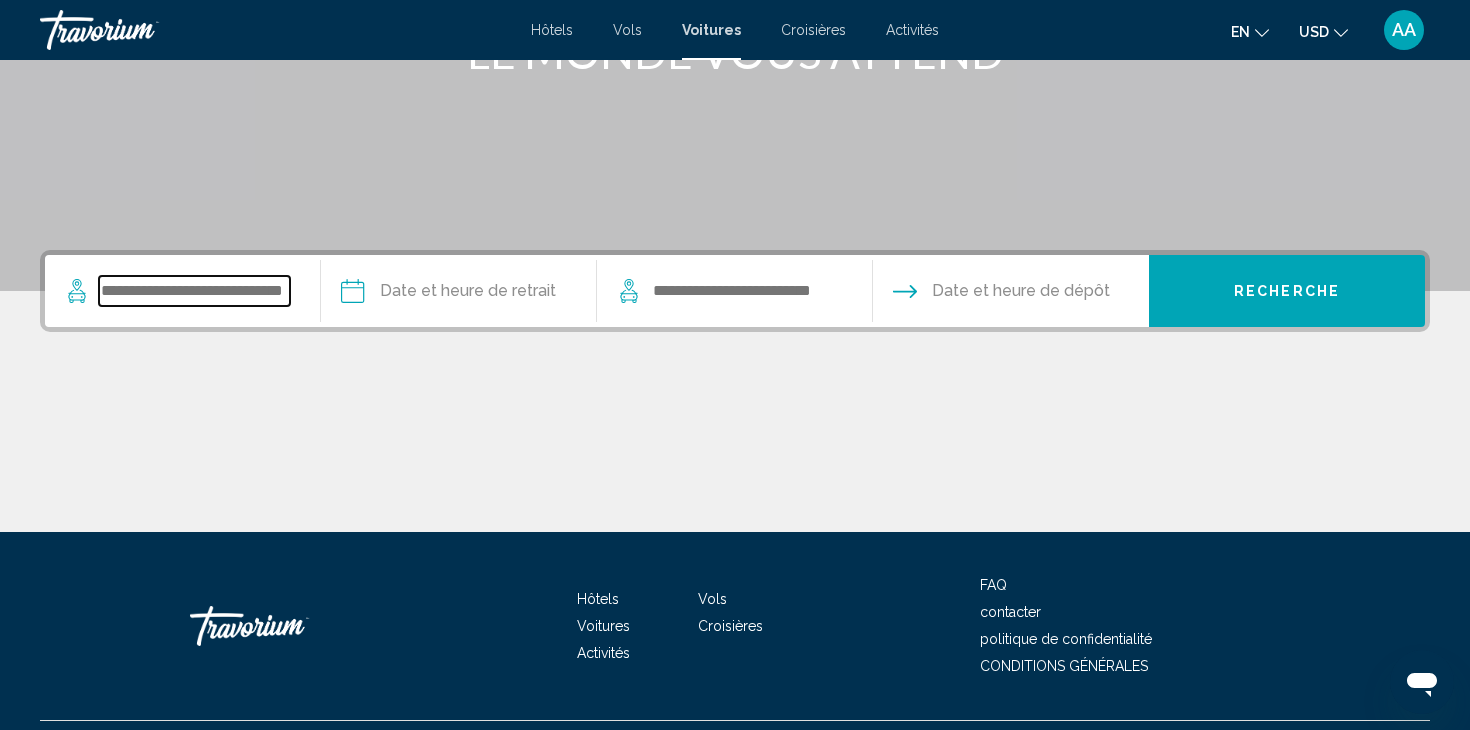 scroll, scrollTop: 356, scrollLeft: 0, axis: vertical 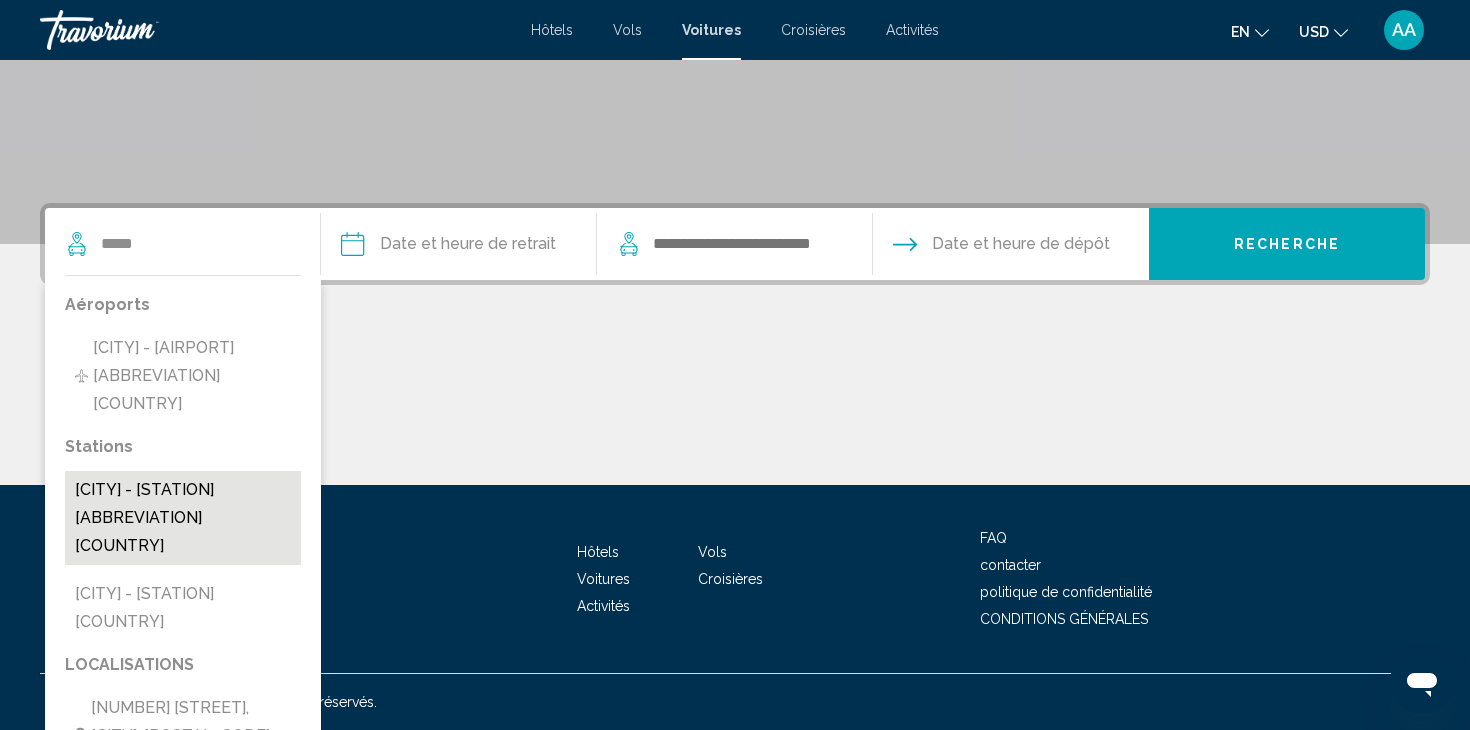 drag, startPoint x: 271, startPoint y: 469, endPoint x: 203, endPoint y: 461, distance: 68.46897 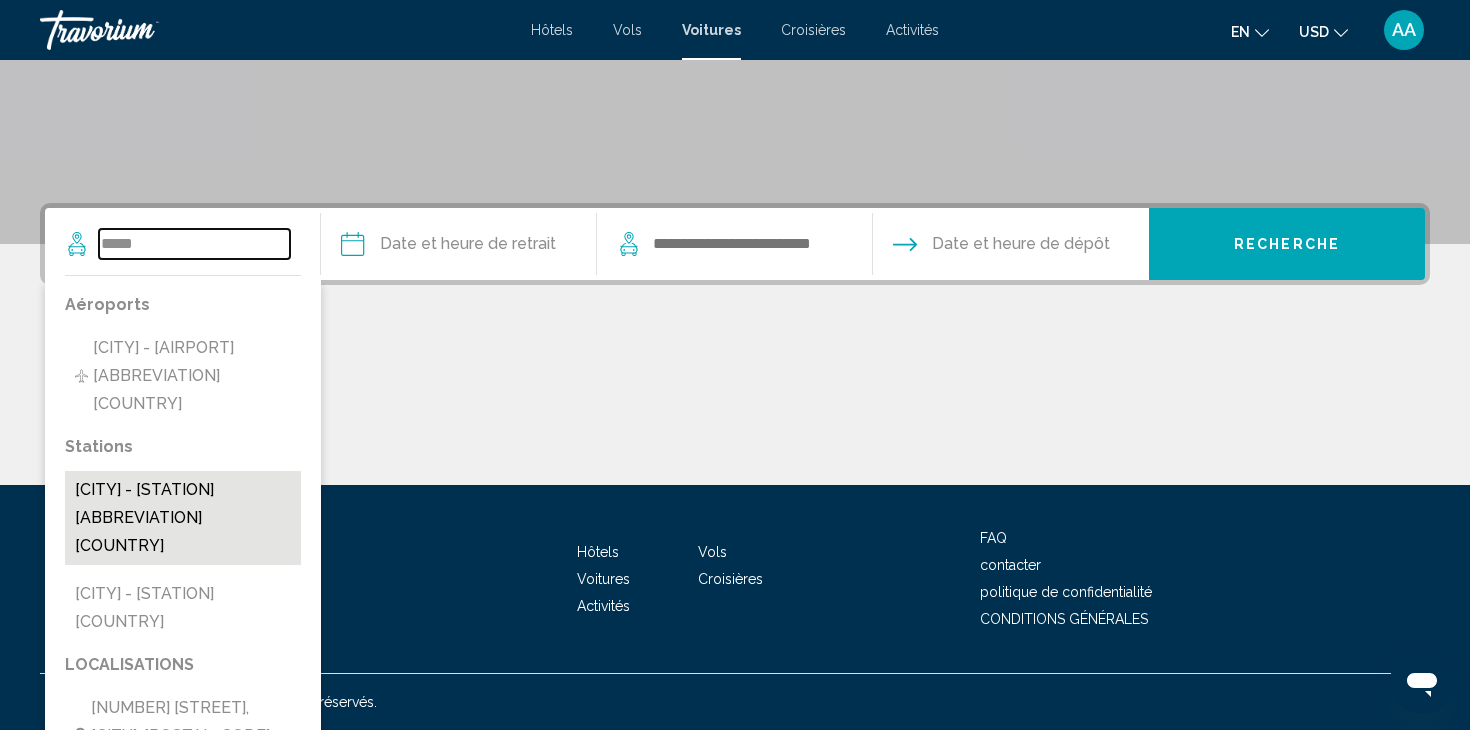 type on "**********" 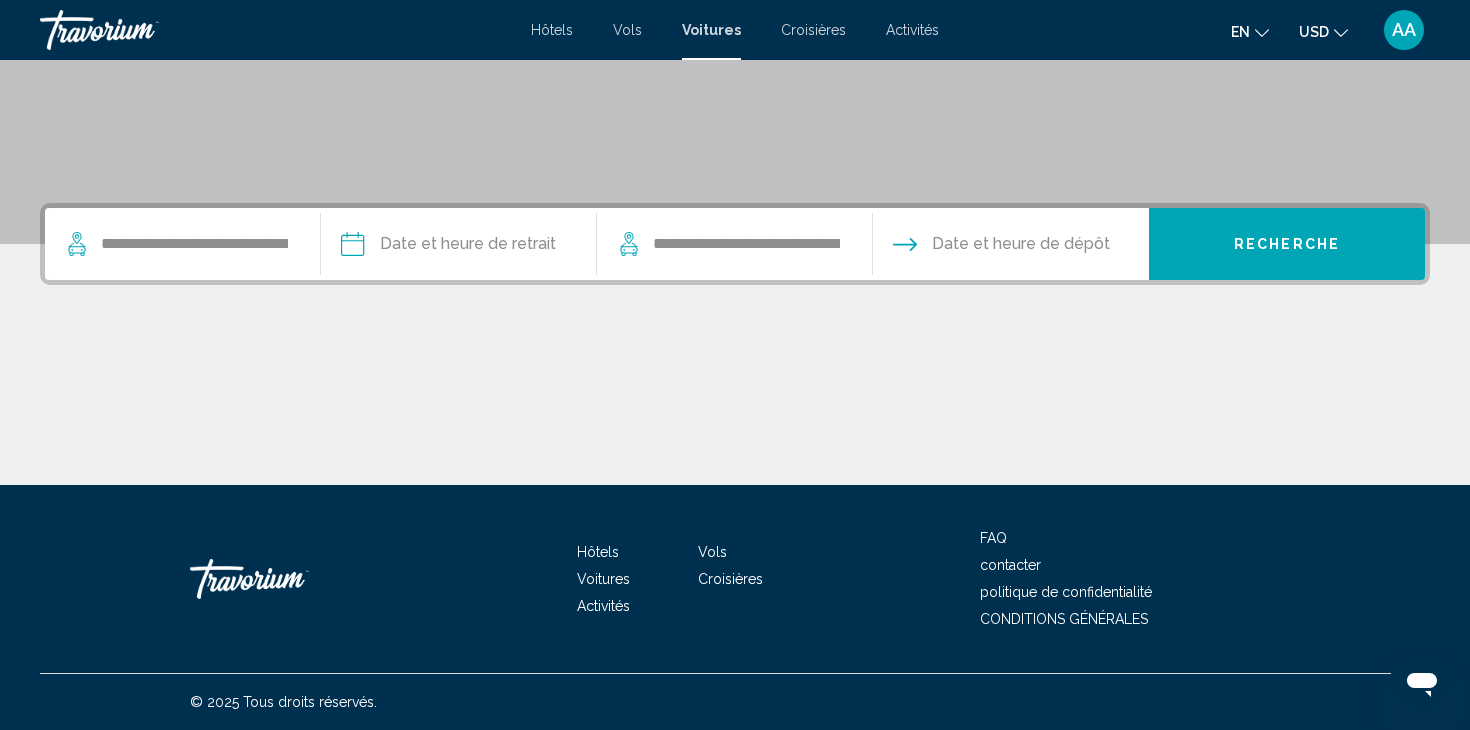 click at bounding box center [458, 247] 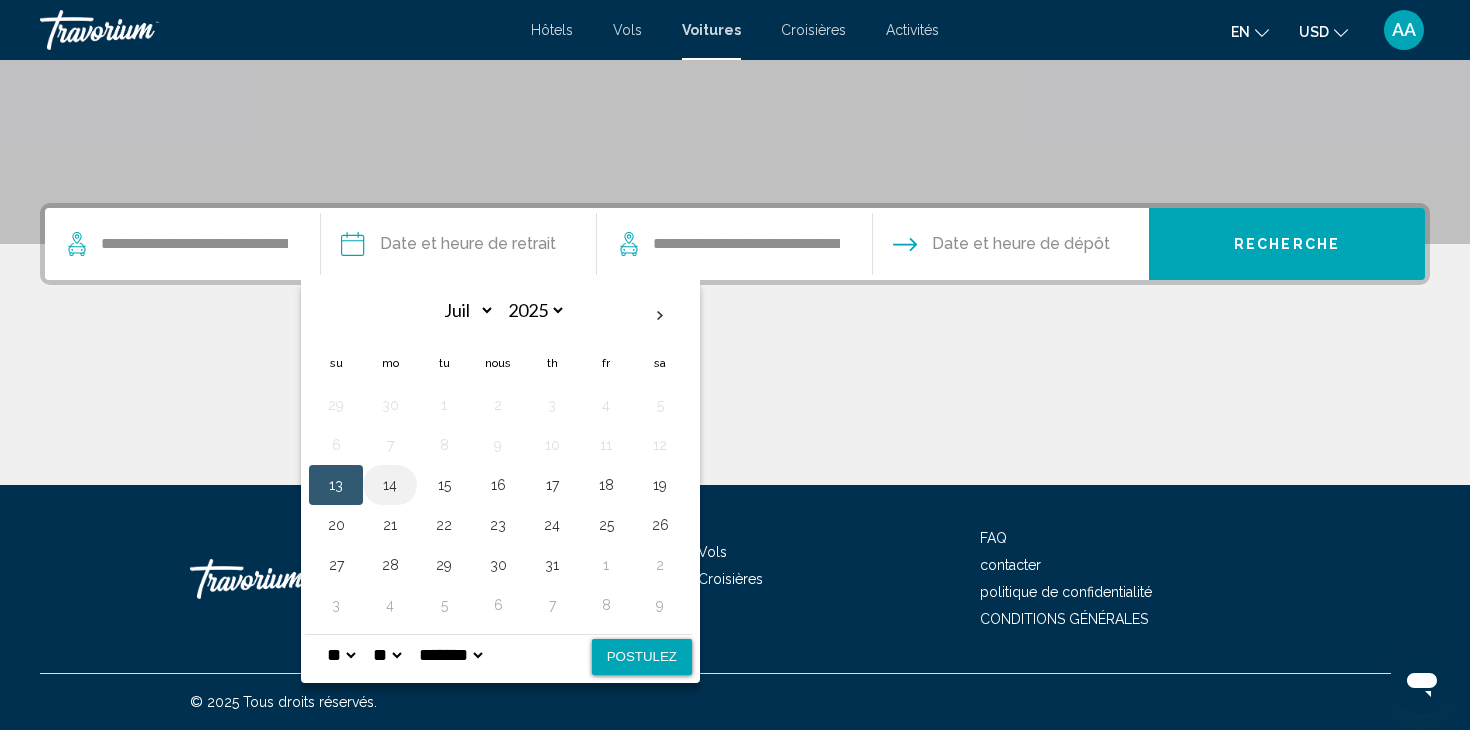 click on "14" at bounding box center (390, 485) 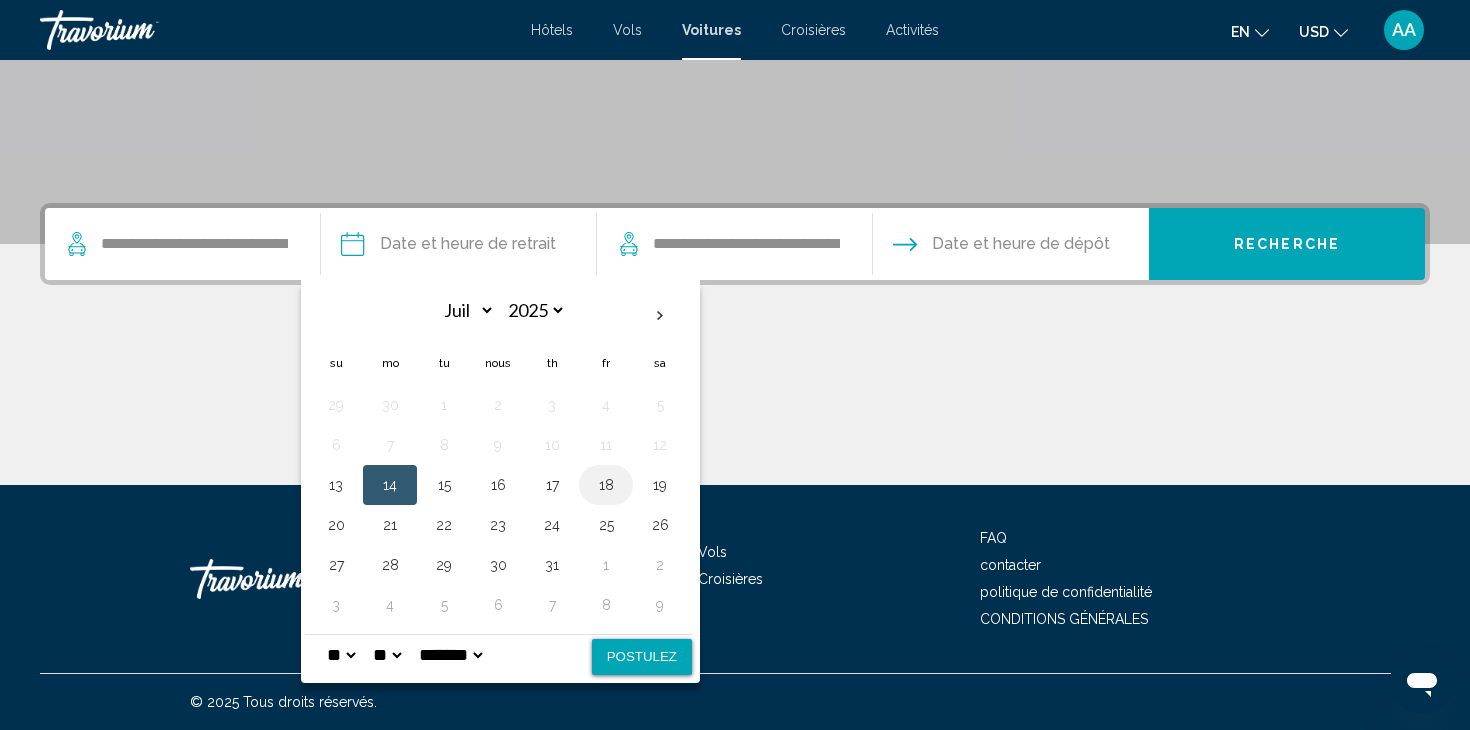 click on "18" at bounding box center [606, 485] 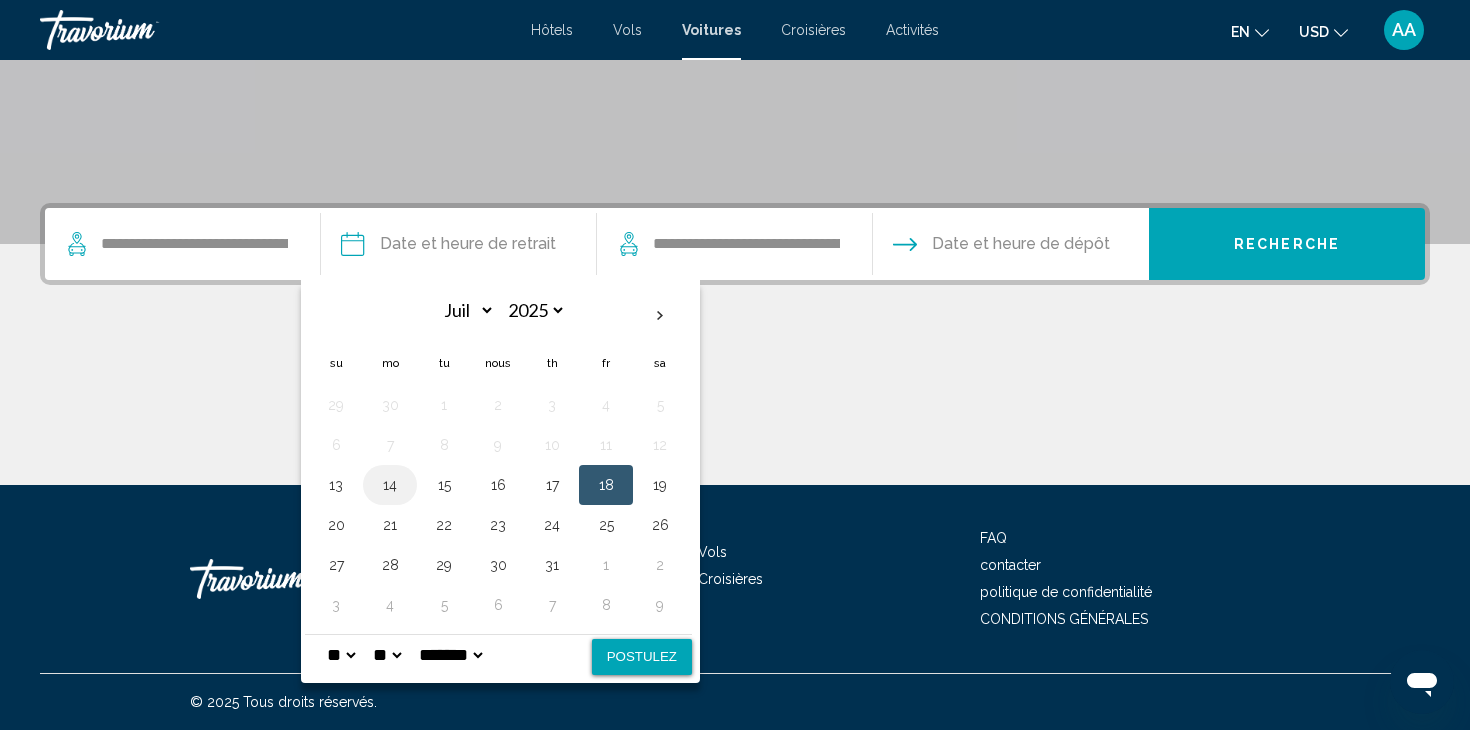 click on "14" at bounding box center [390, 485] 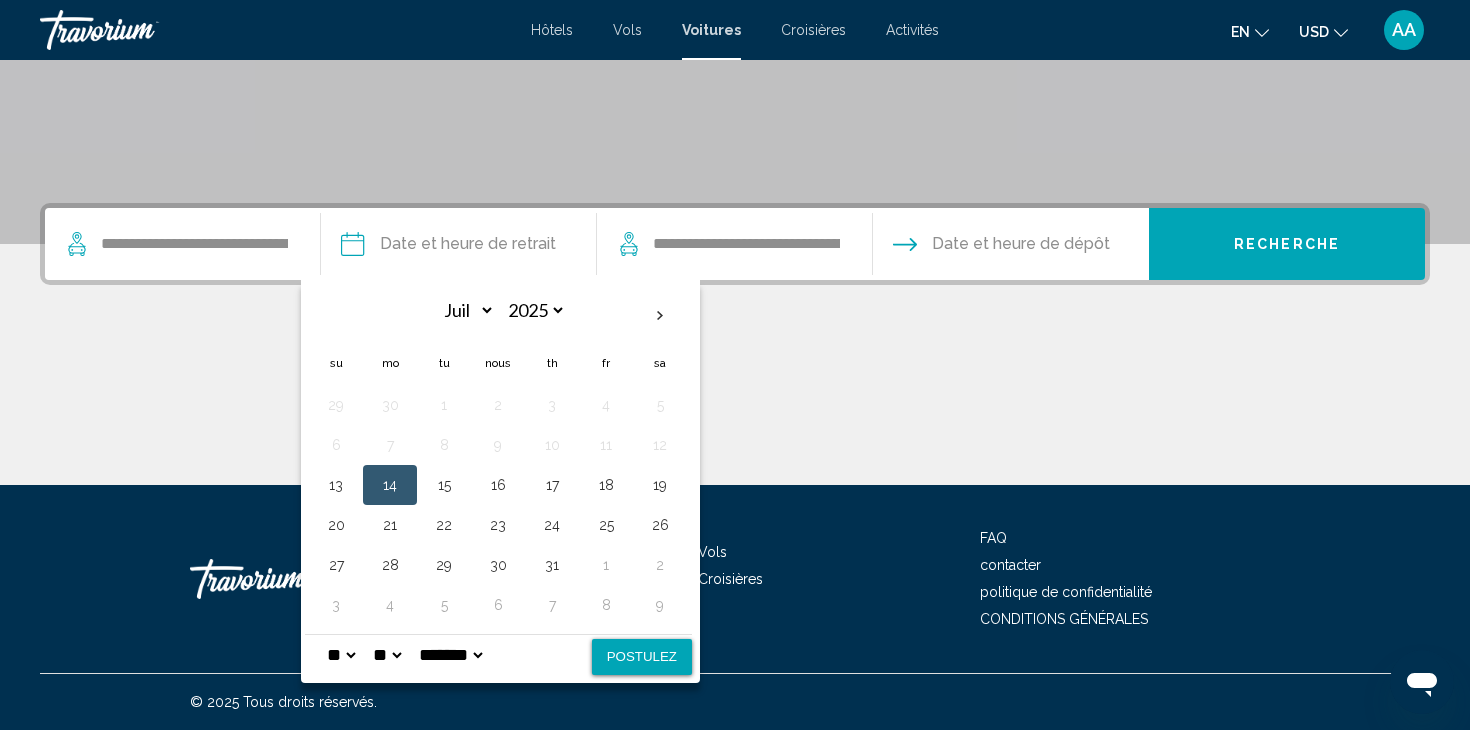 click on "Postulez" at bounding box center (642, 657) 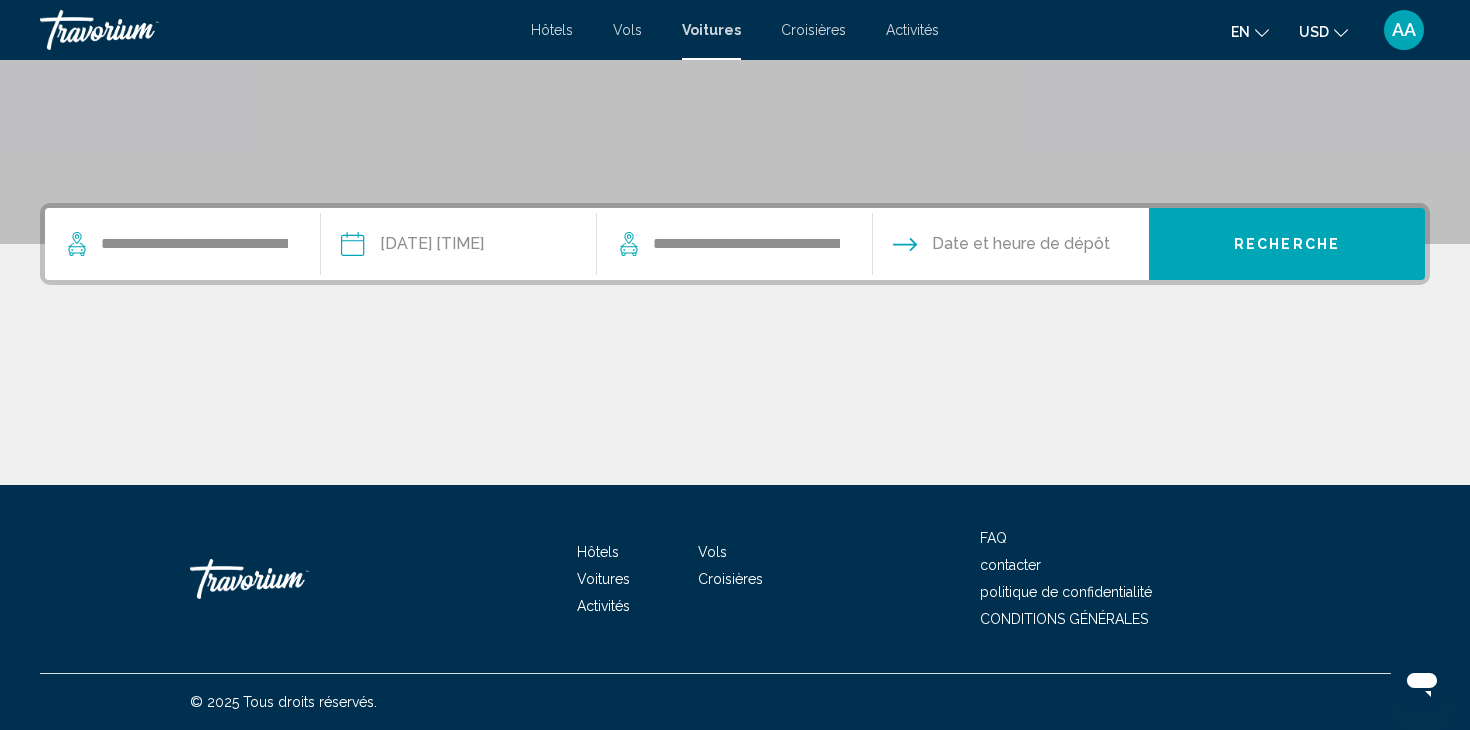 click at bounding box center (1010, 247) 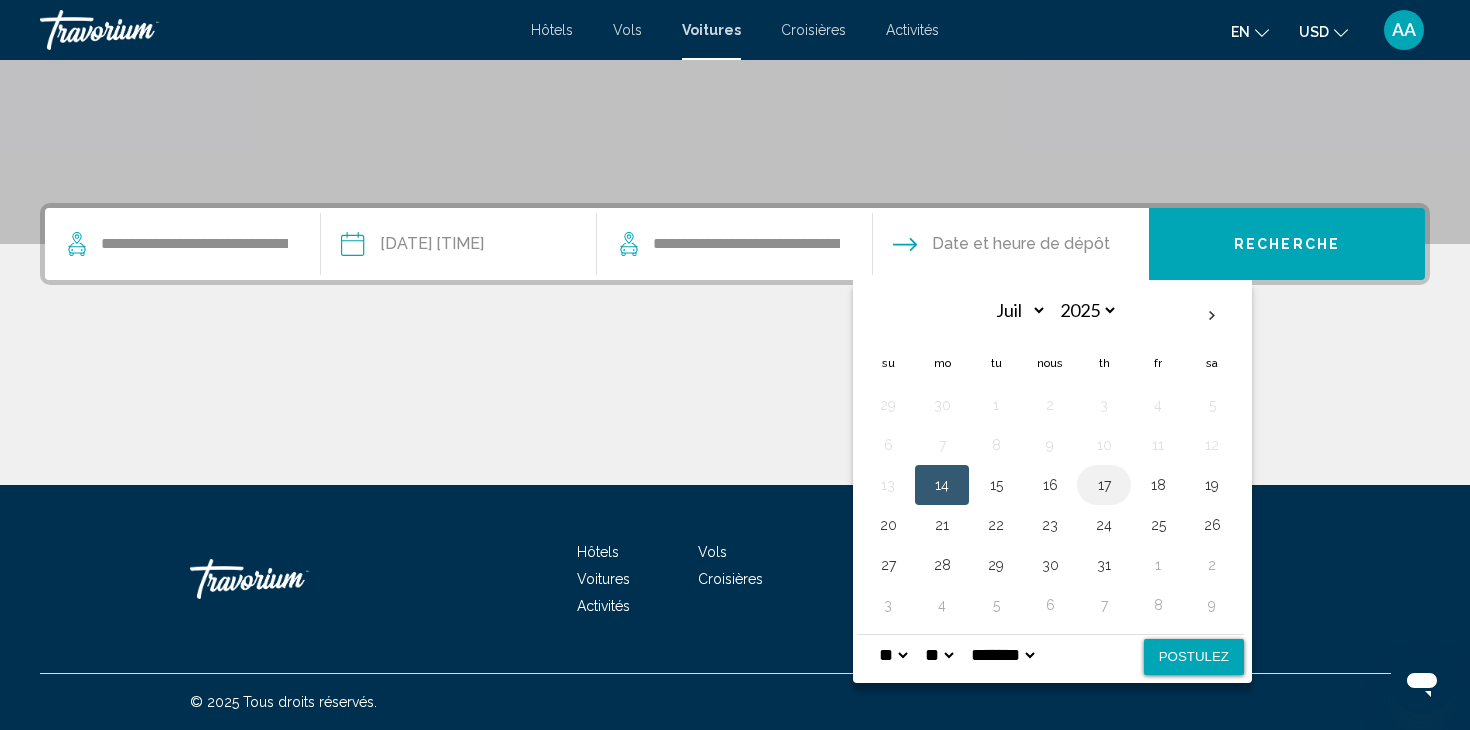 click on "17" at bounding box center [1104, 485] 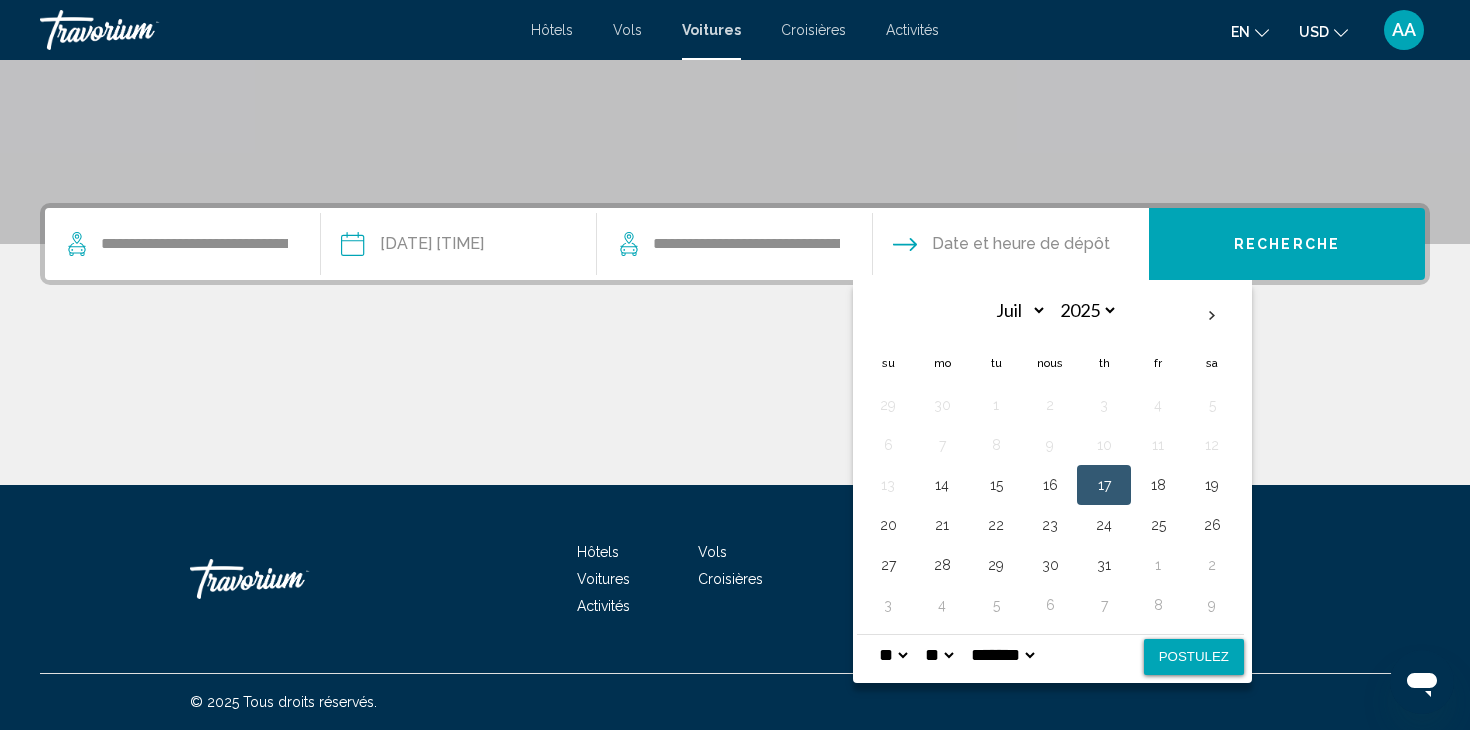click on "Postulez" at bounding box center (1194, 657) 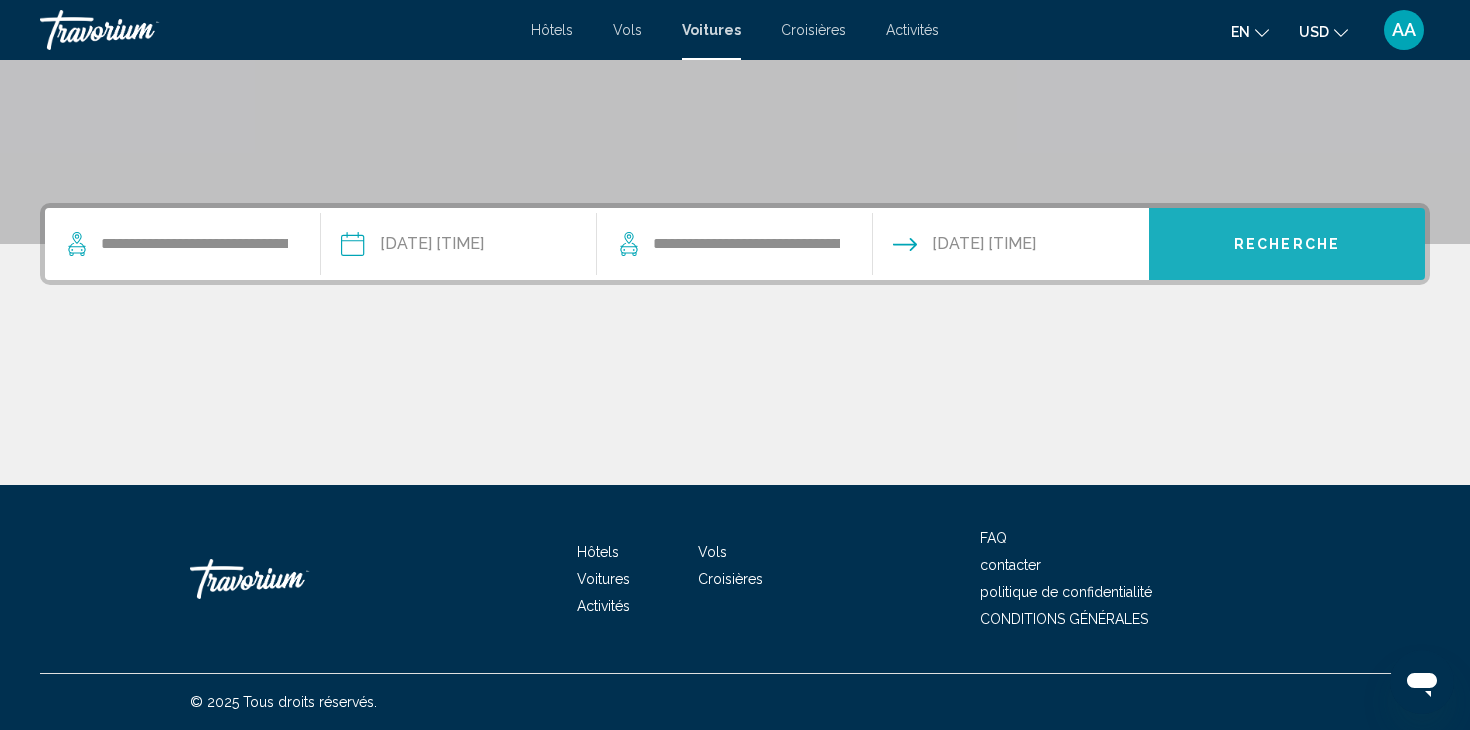 click on "RECHERCHE" at bounding box center [1287, 245] 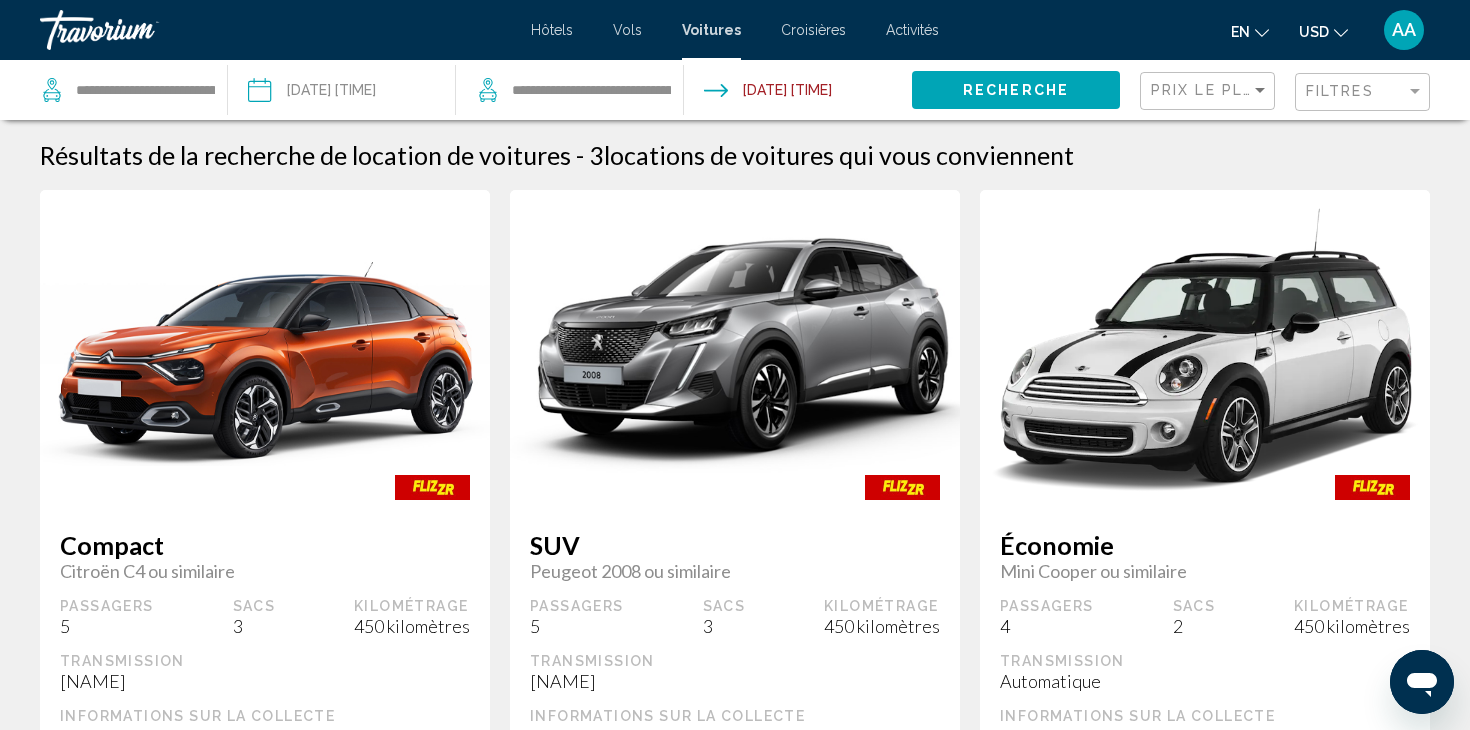 scroll, scrollTop: 0, scrollLeft: 0, axis: both 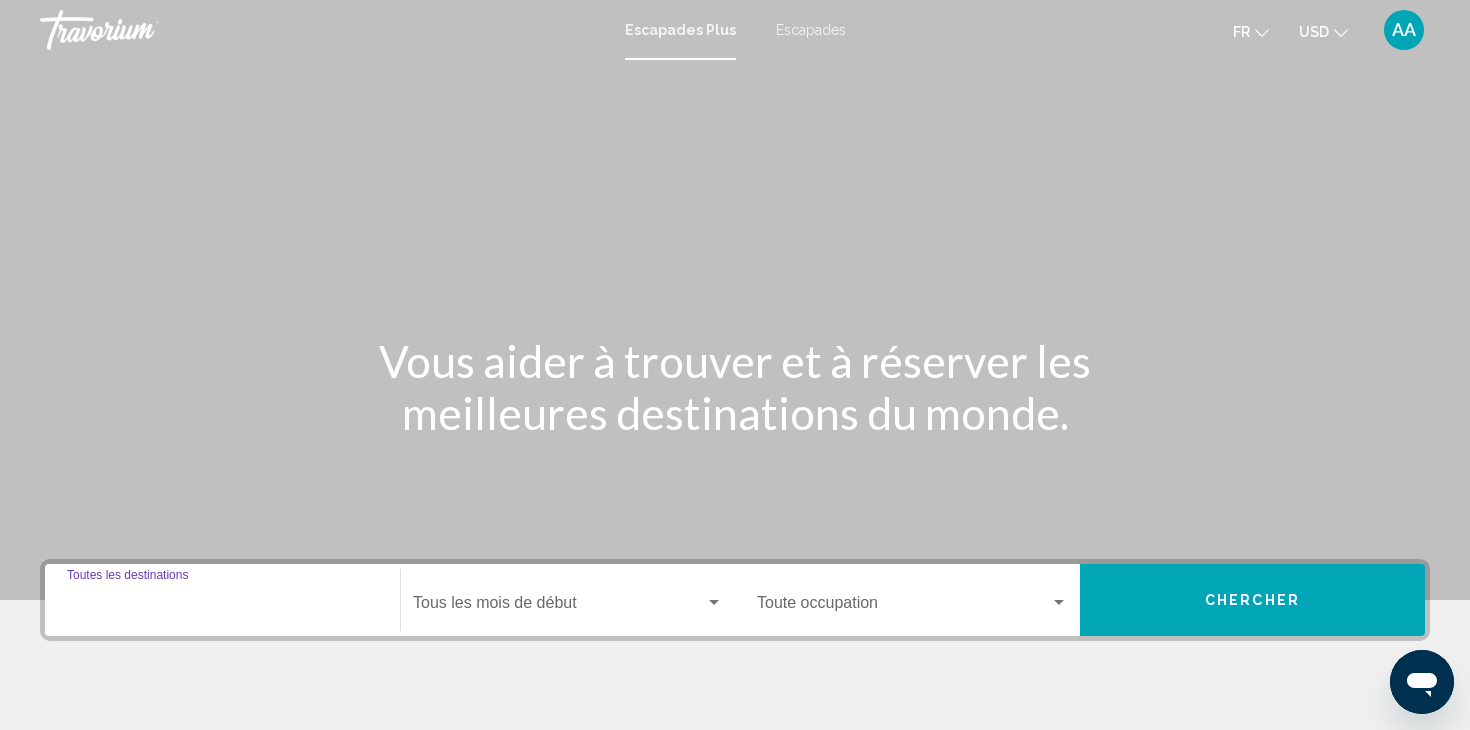 click on "Destination Toutes les destinations" at bounding box center [222, 607] 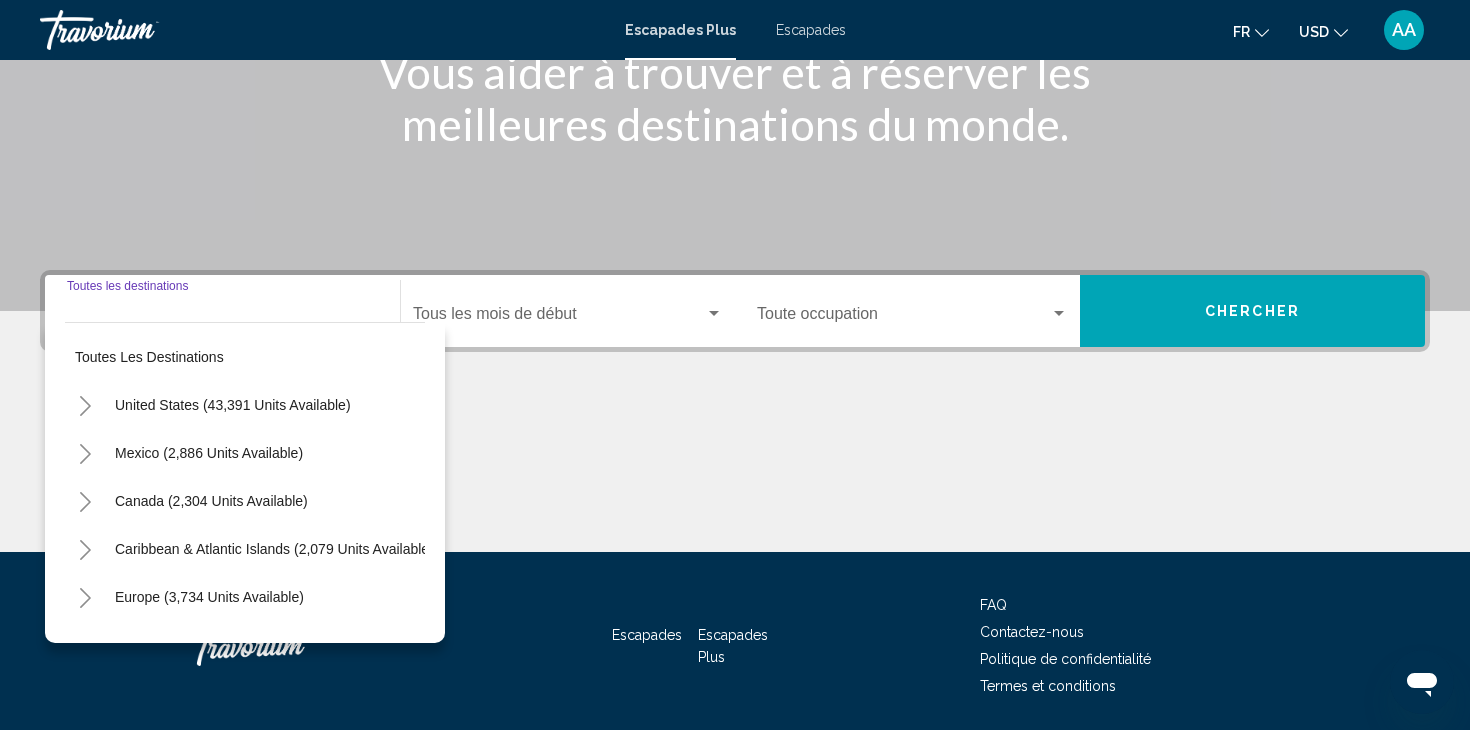 scroll, scrollTop: 356, scrollLeft: 0, axis: vertical 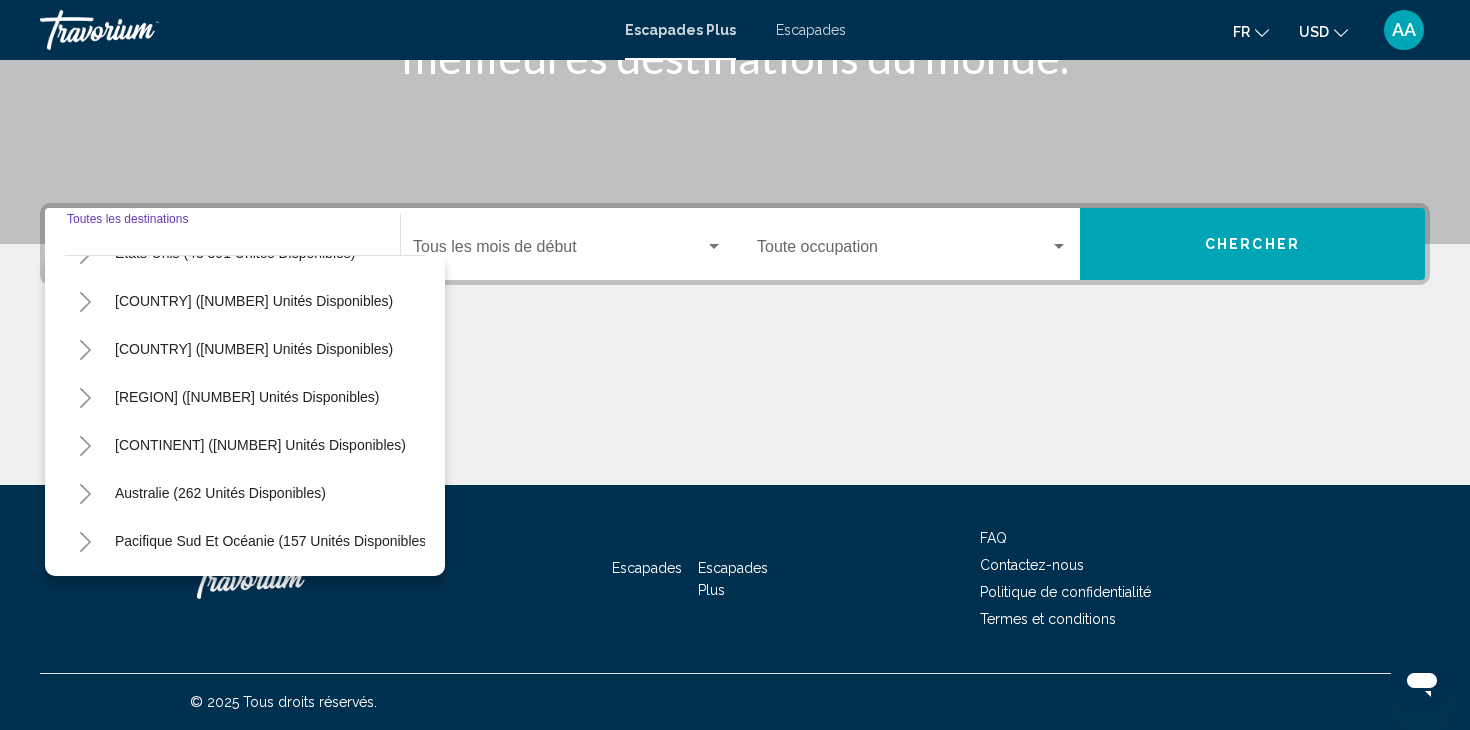 click 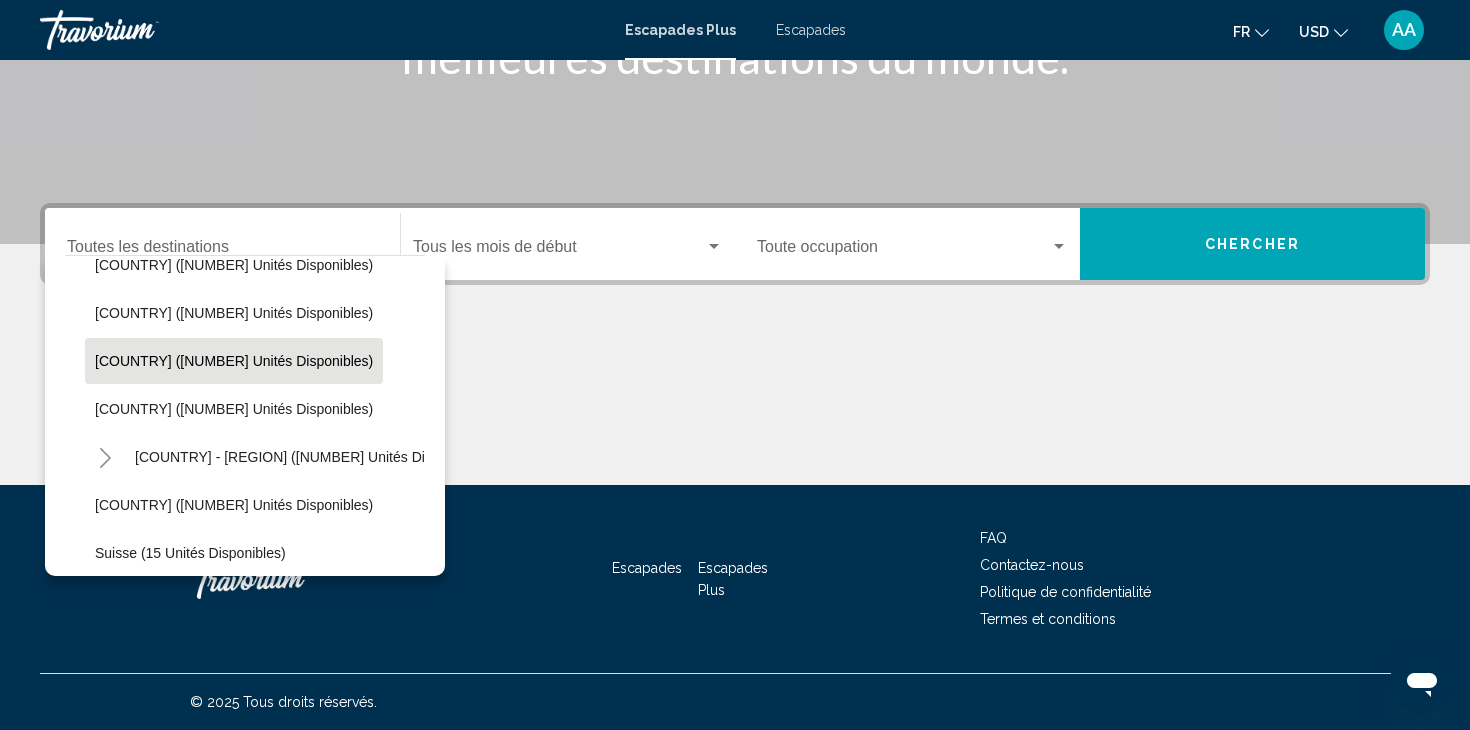 scroll, scrollTop: 650, scrollLeft: 0, axis: vertical 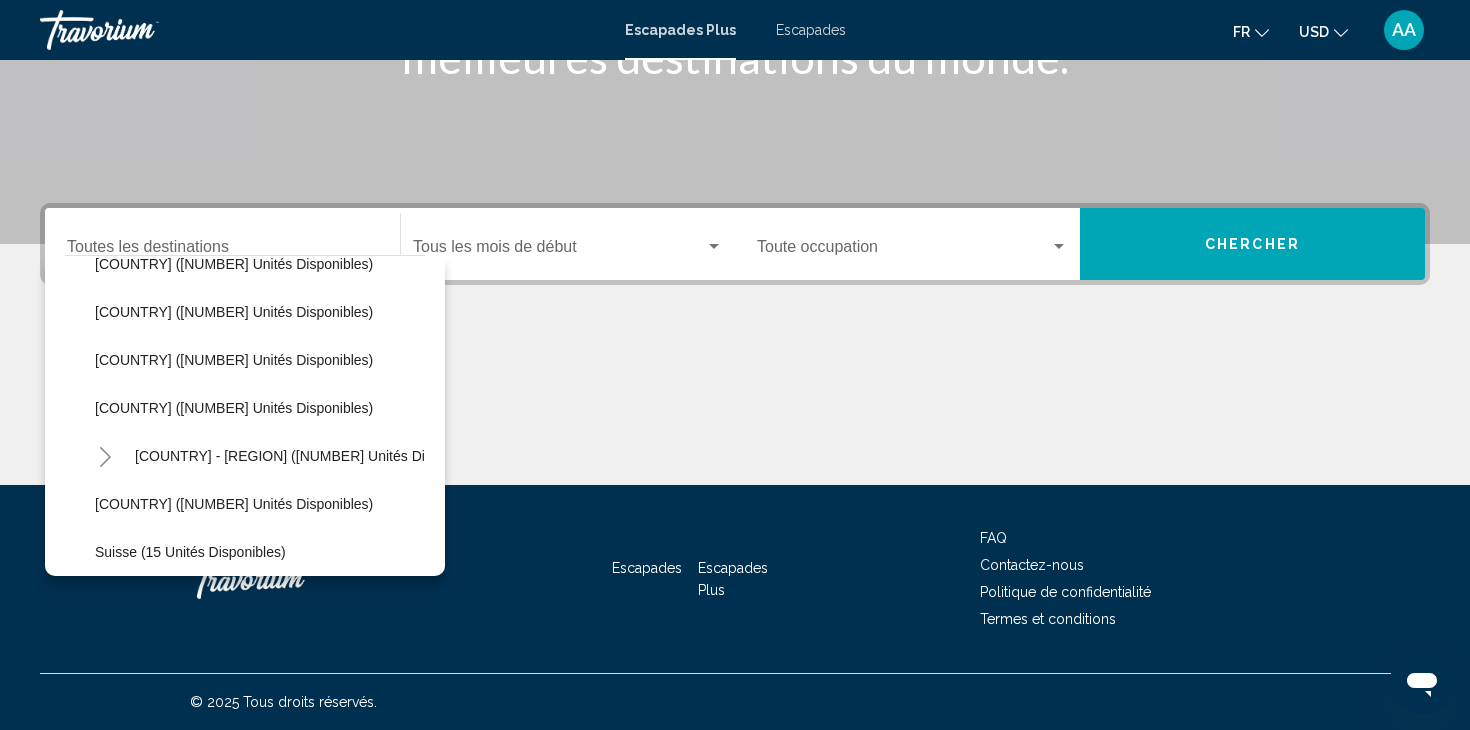 click 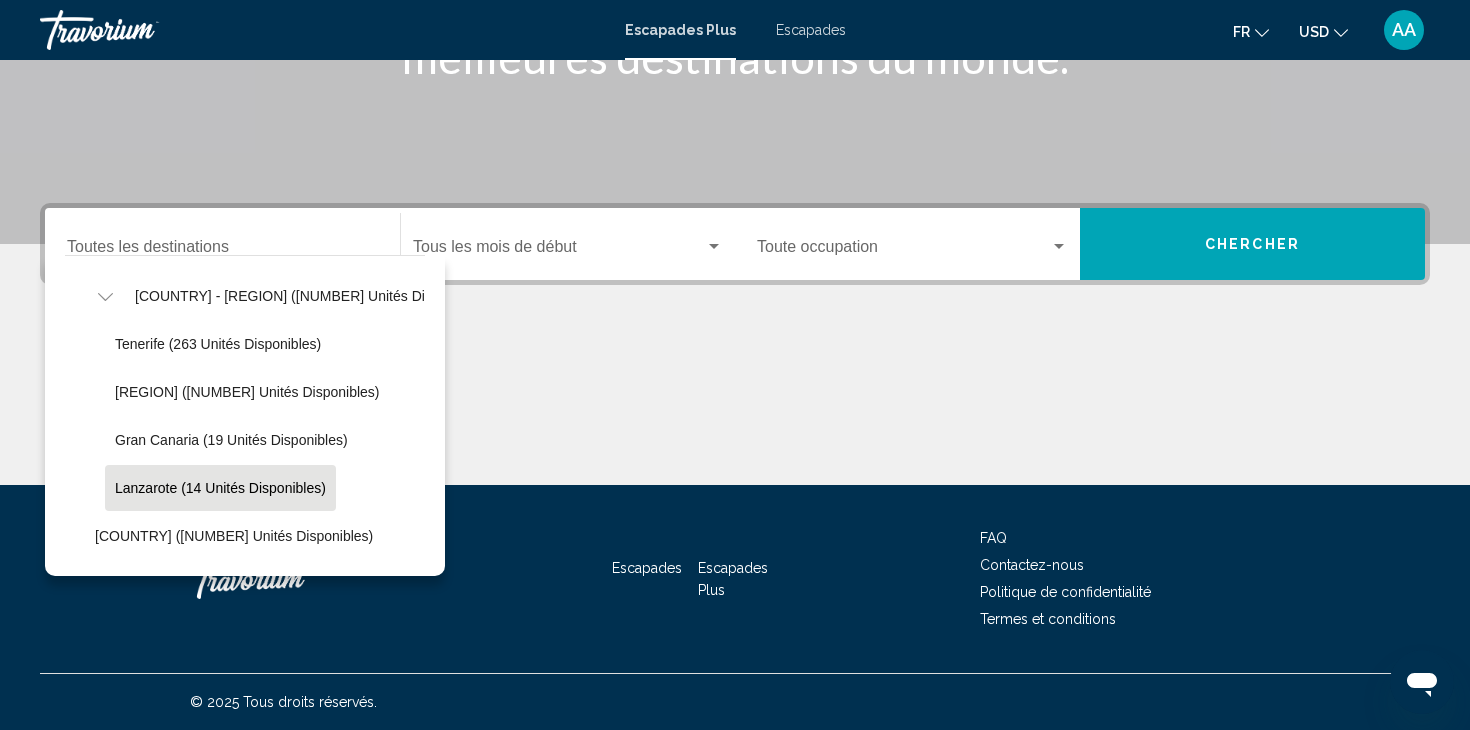 scroll, scrollTop: 813, scrollLeft: 0, axis: vertical 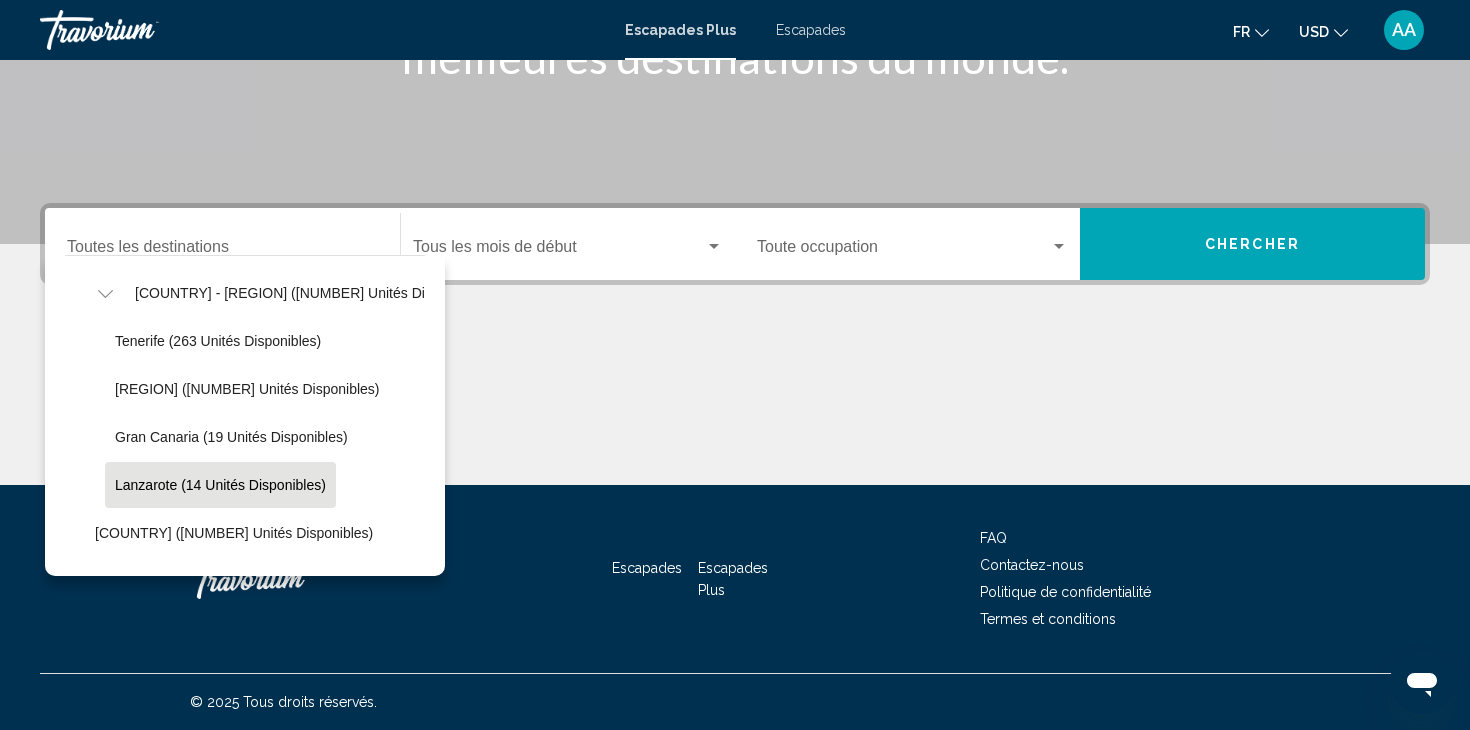 click on "Lanzarote (14 unités disponibles)" 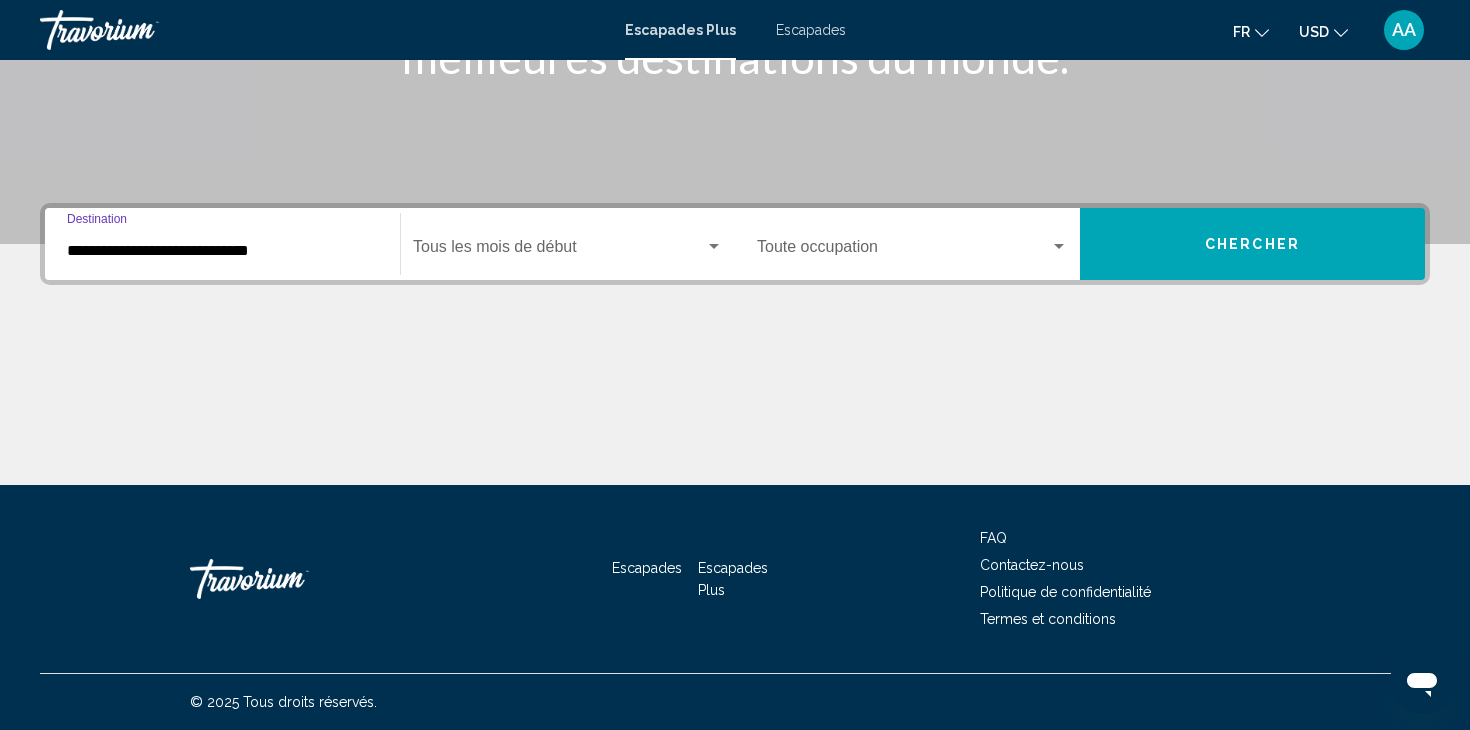 click at bounding box center [1059, 247] 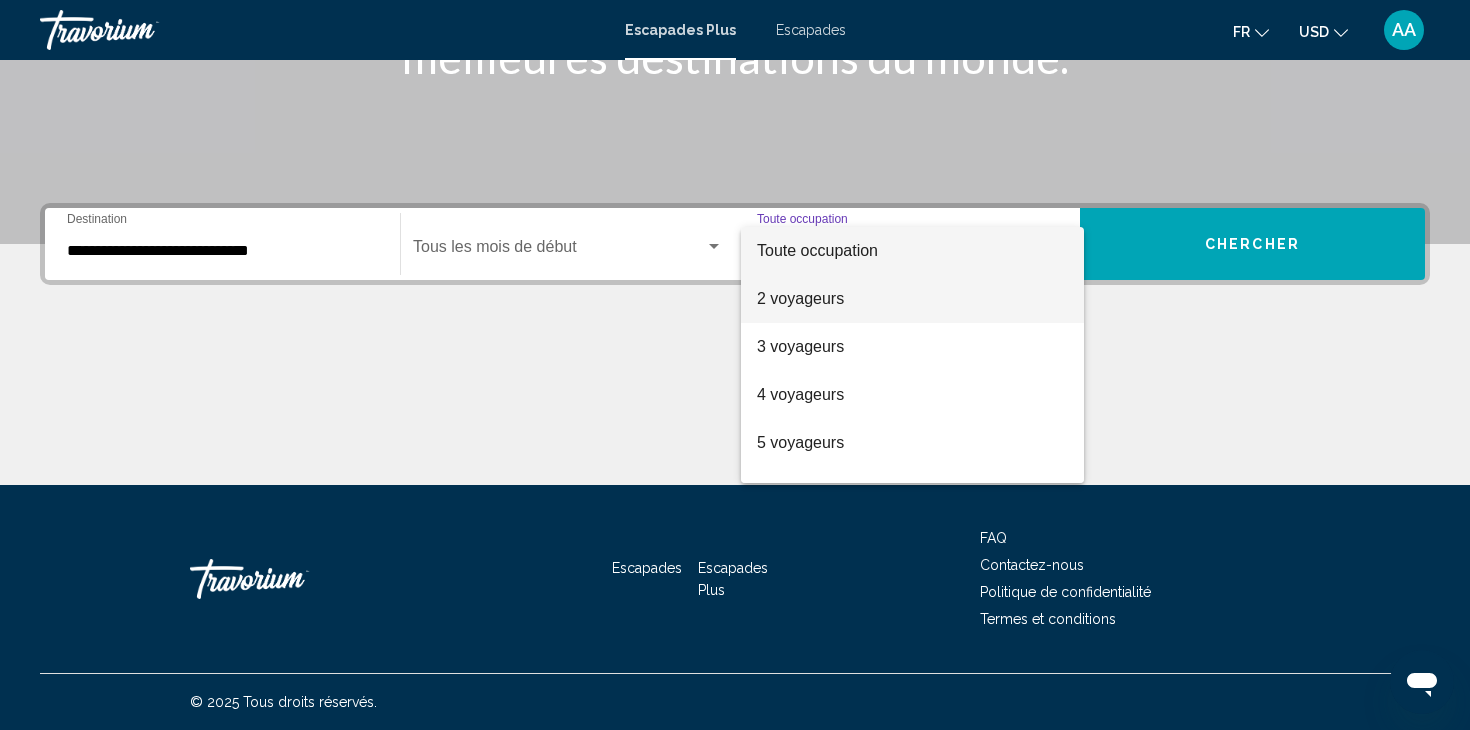 click on "2 voyageurs" at bounding box center (912, 299) 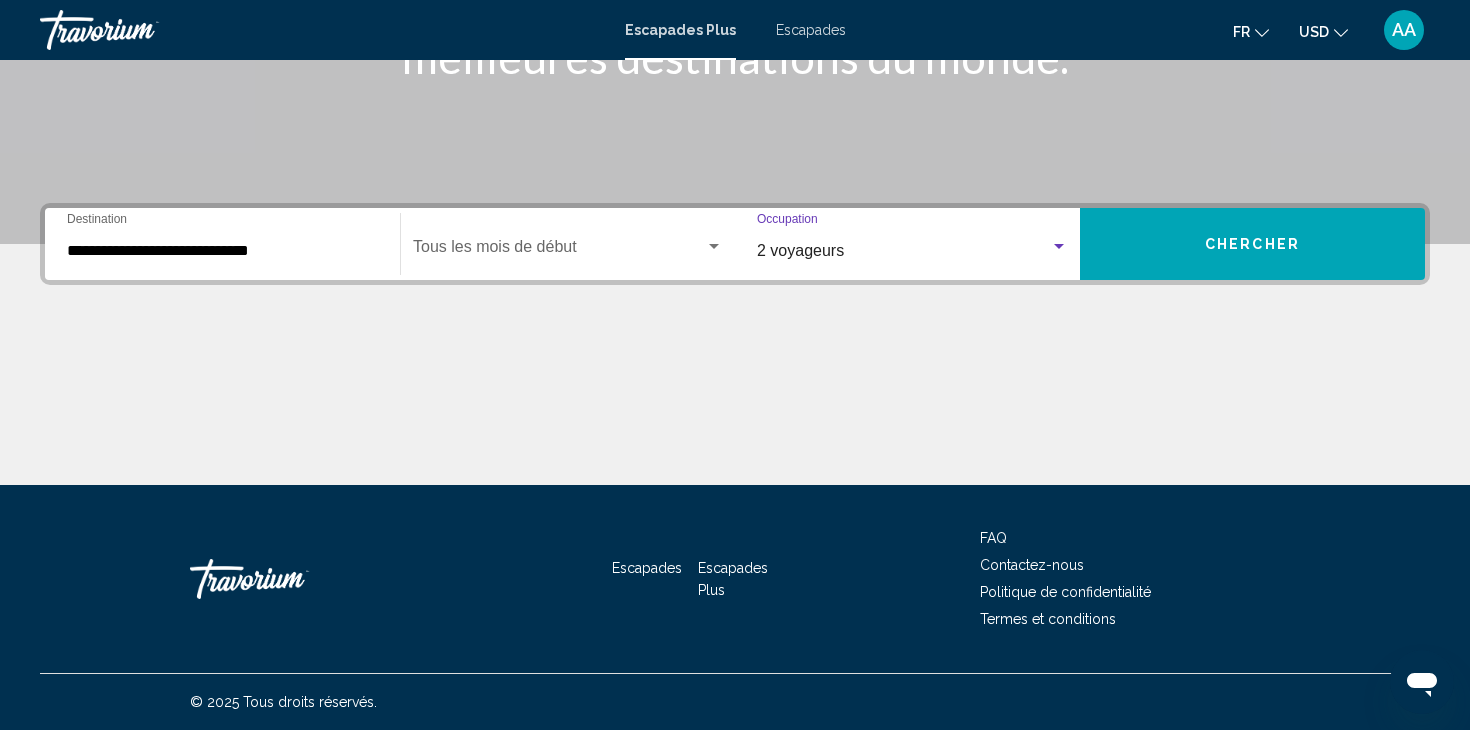 click on "CHERCHER" at bounding box center [1252, 245] 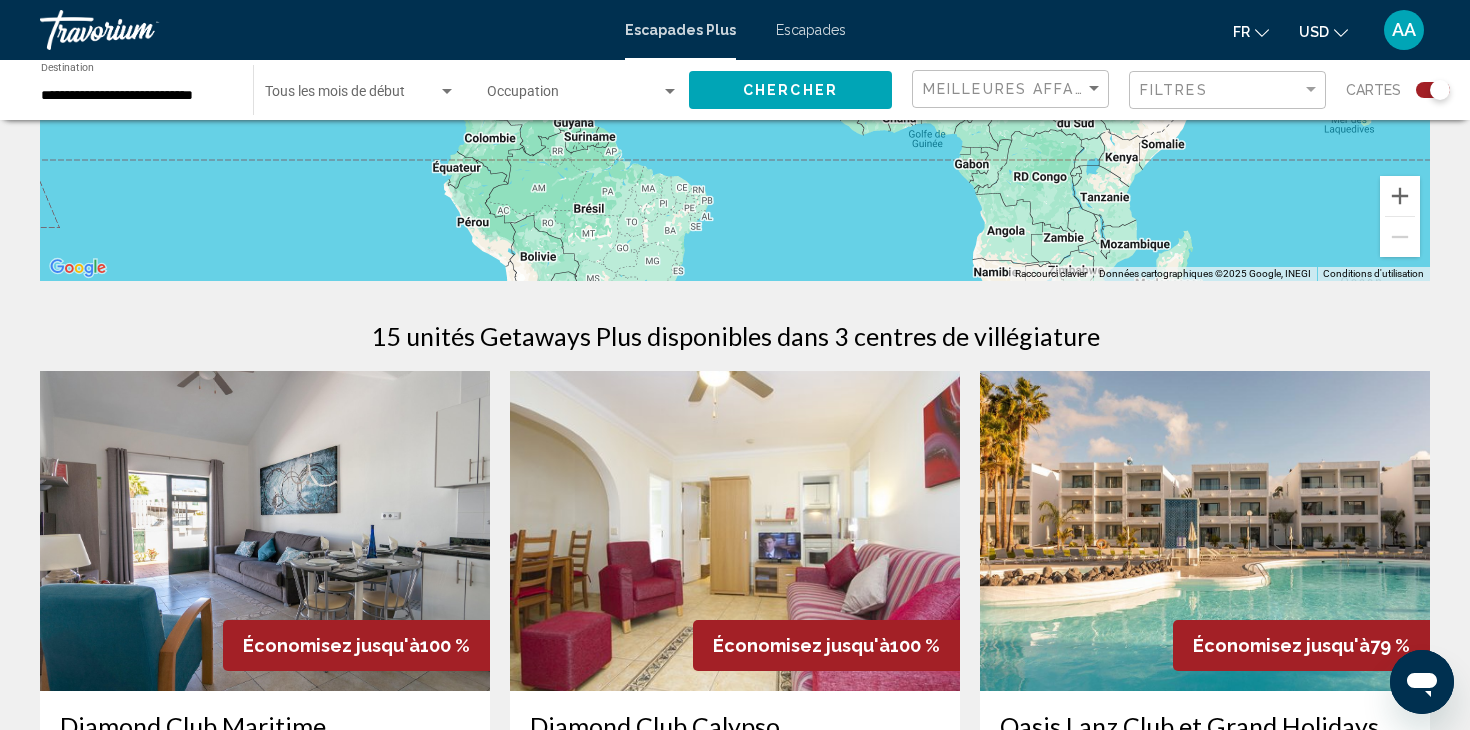 scroll, scrollTop: 458, scrollLeft: 0, axis: vertical 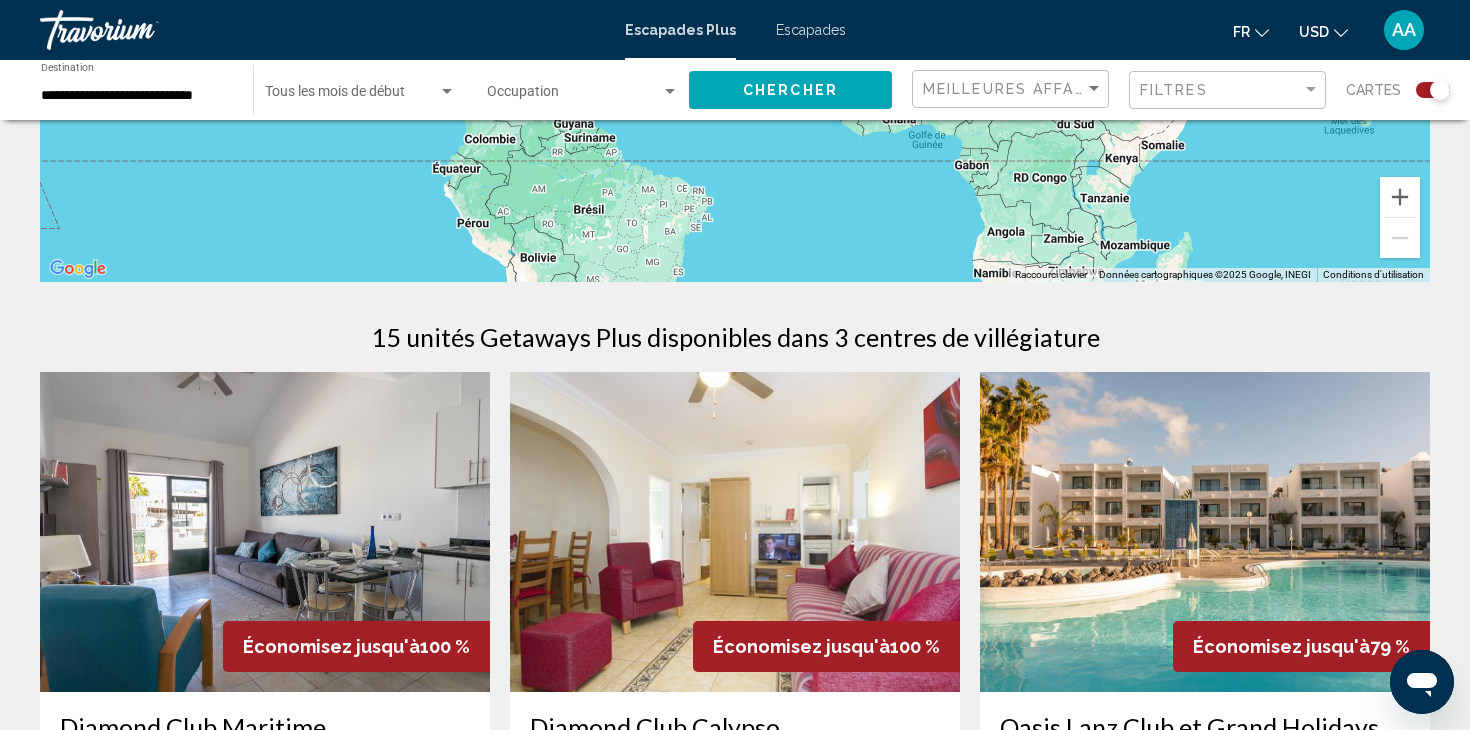 click at bounding box center (265, 532) 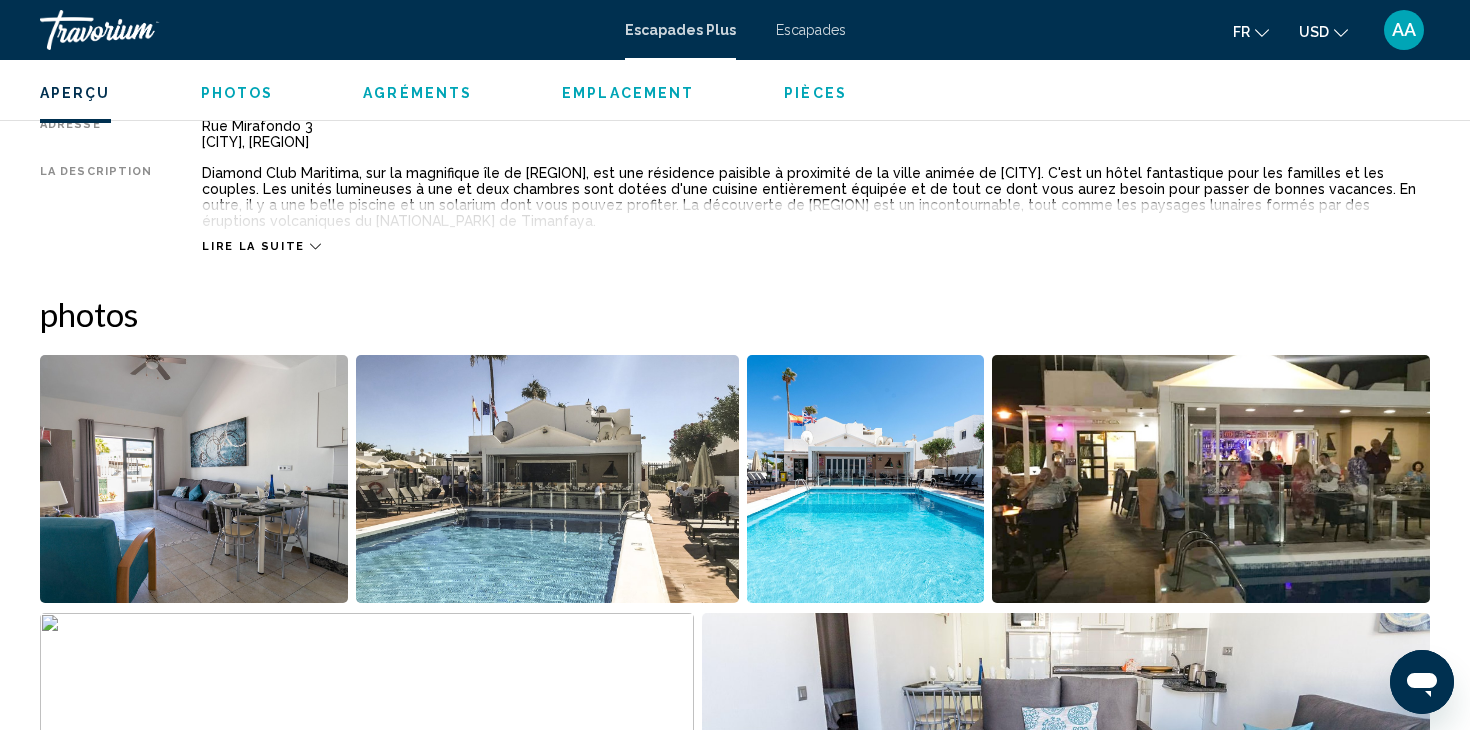 scroll, scrollTop: 742, scrollLeft: 0, axis: vertical 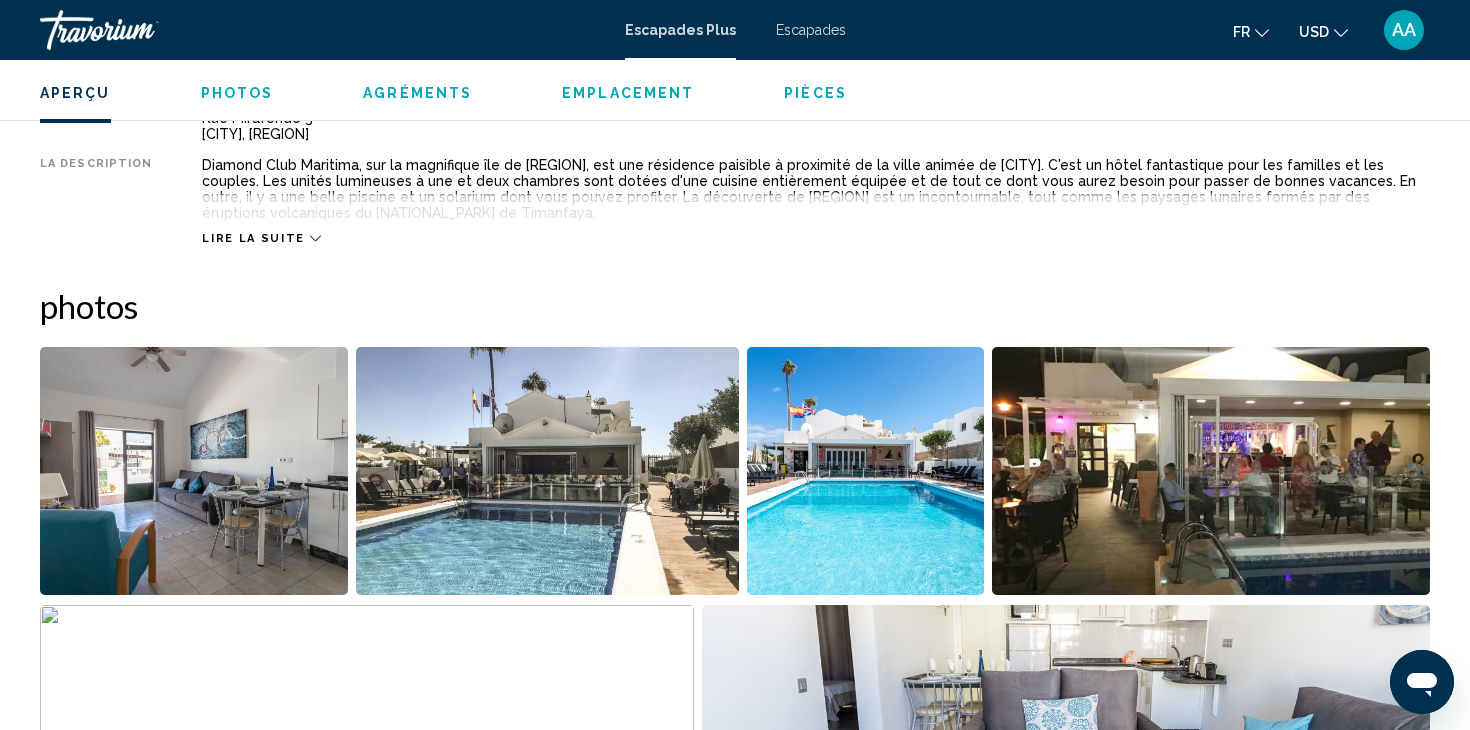 click at bounding box center (194, 471) 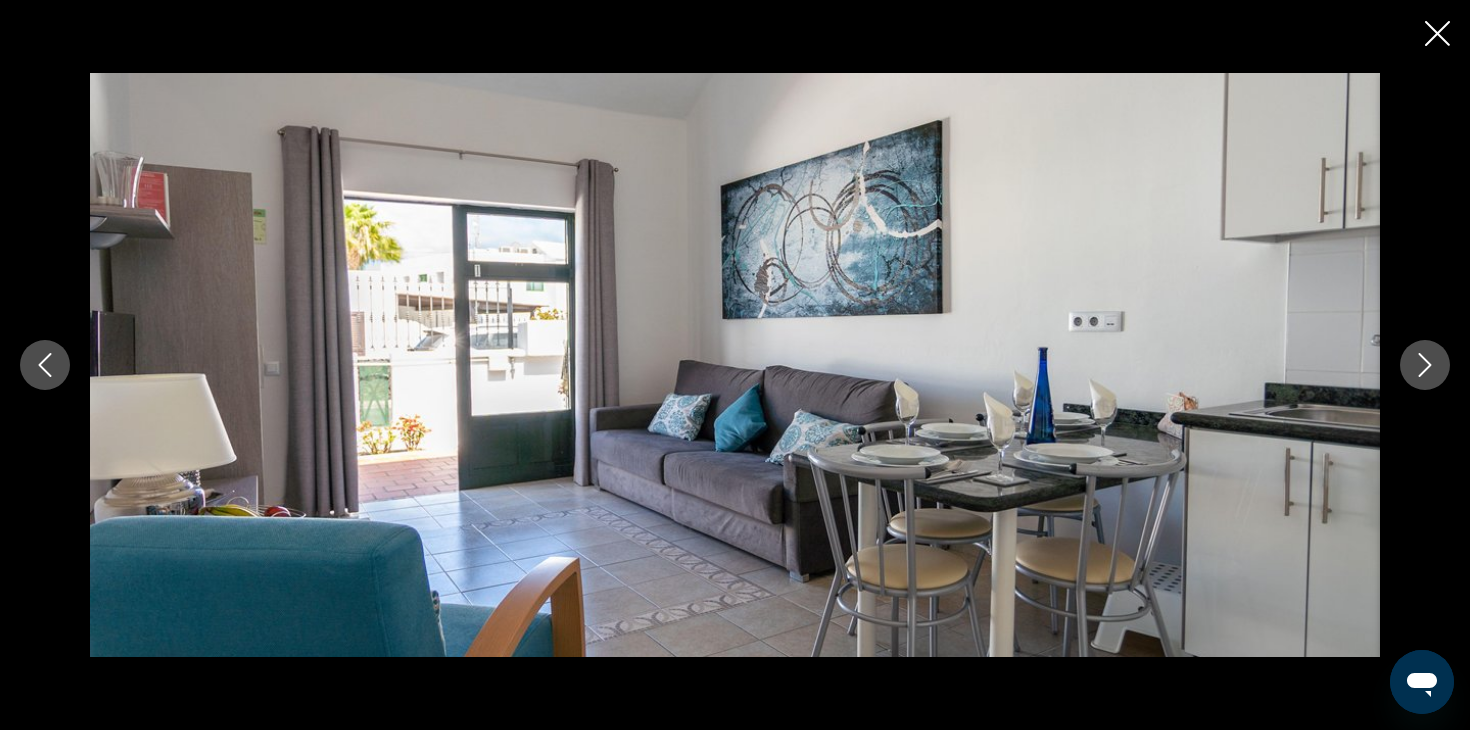 click 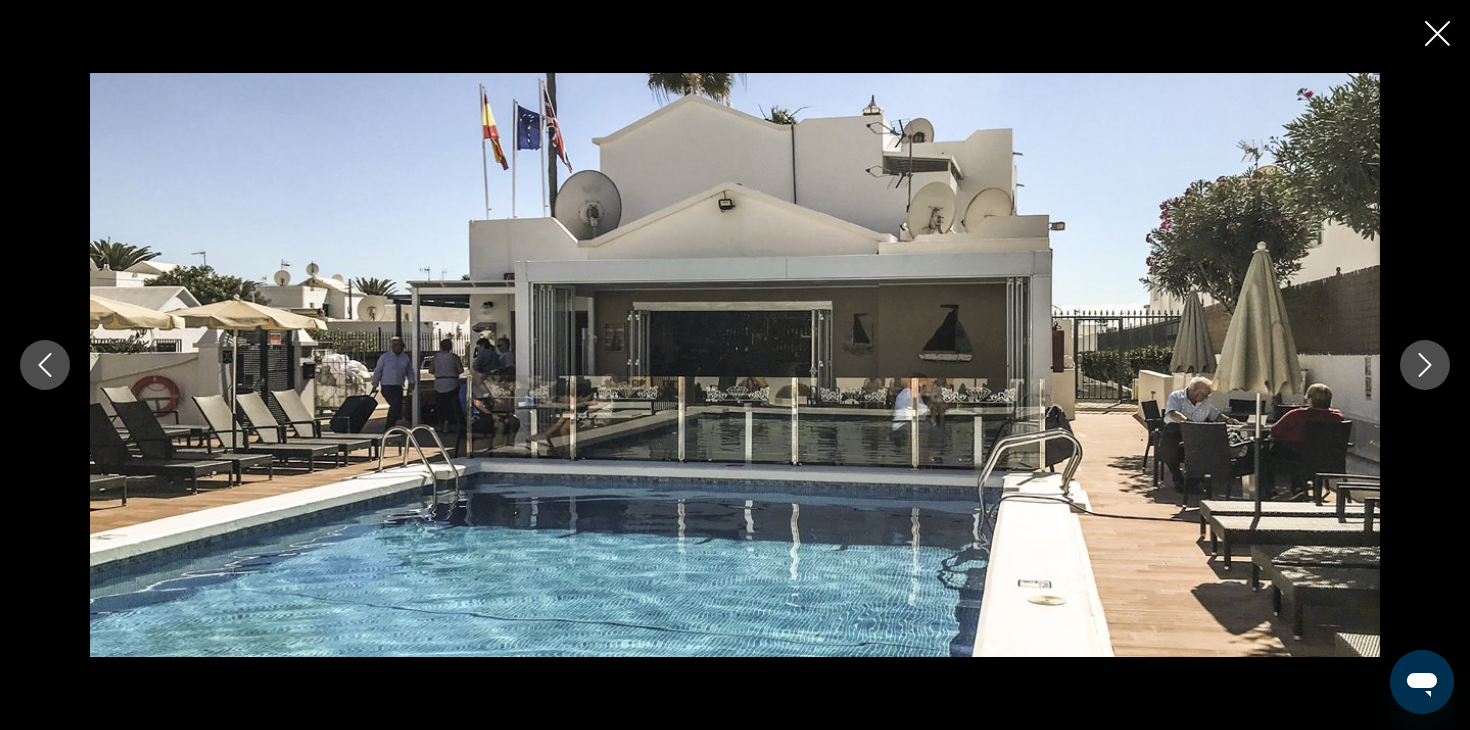 click 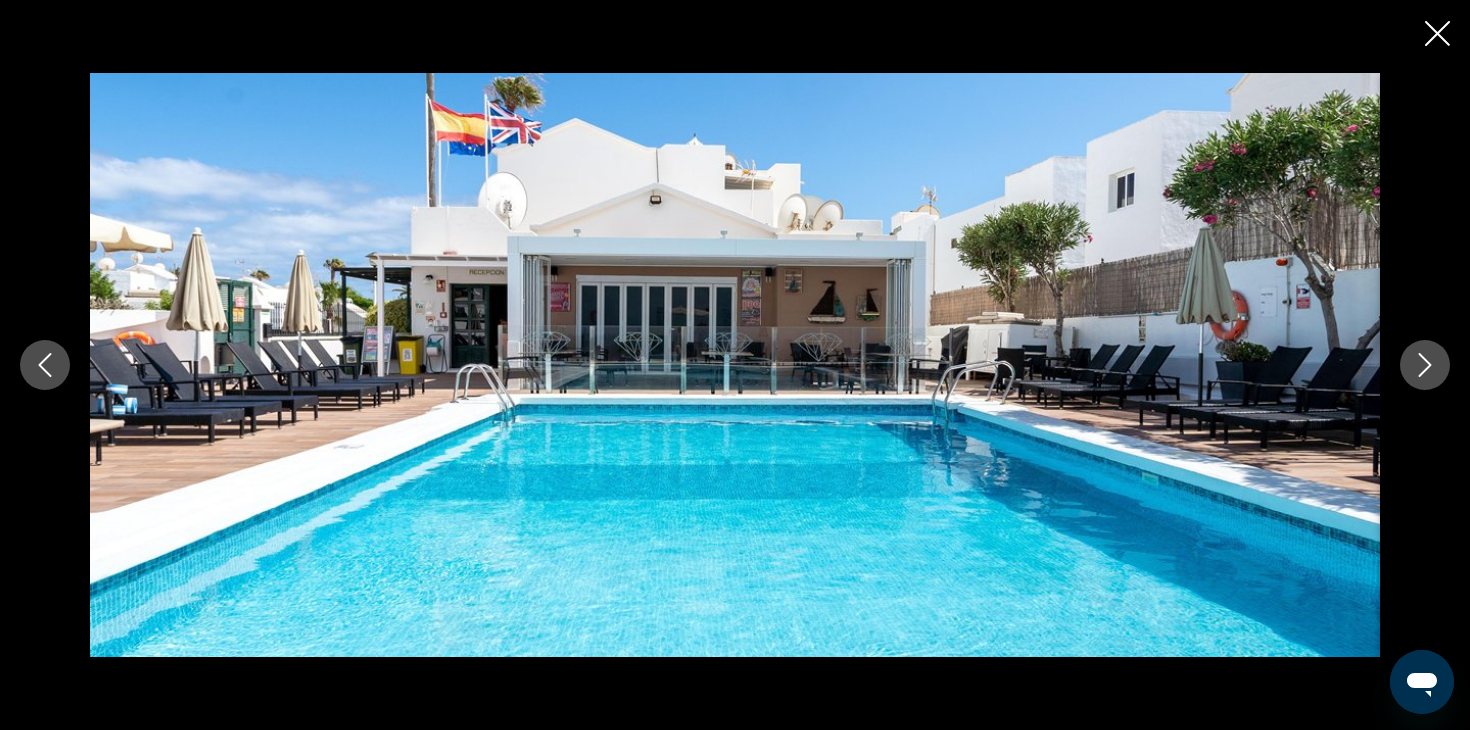 click 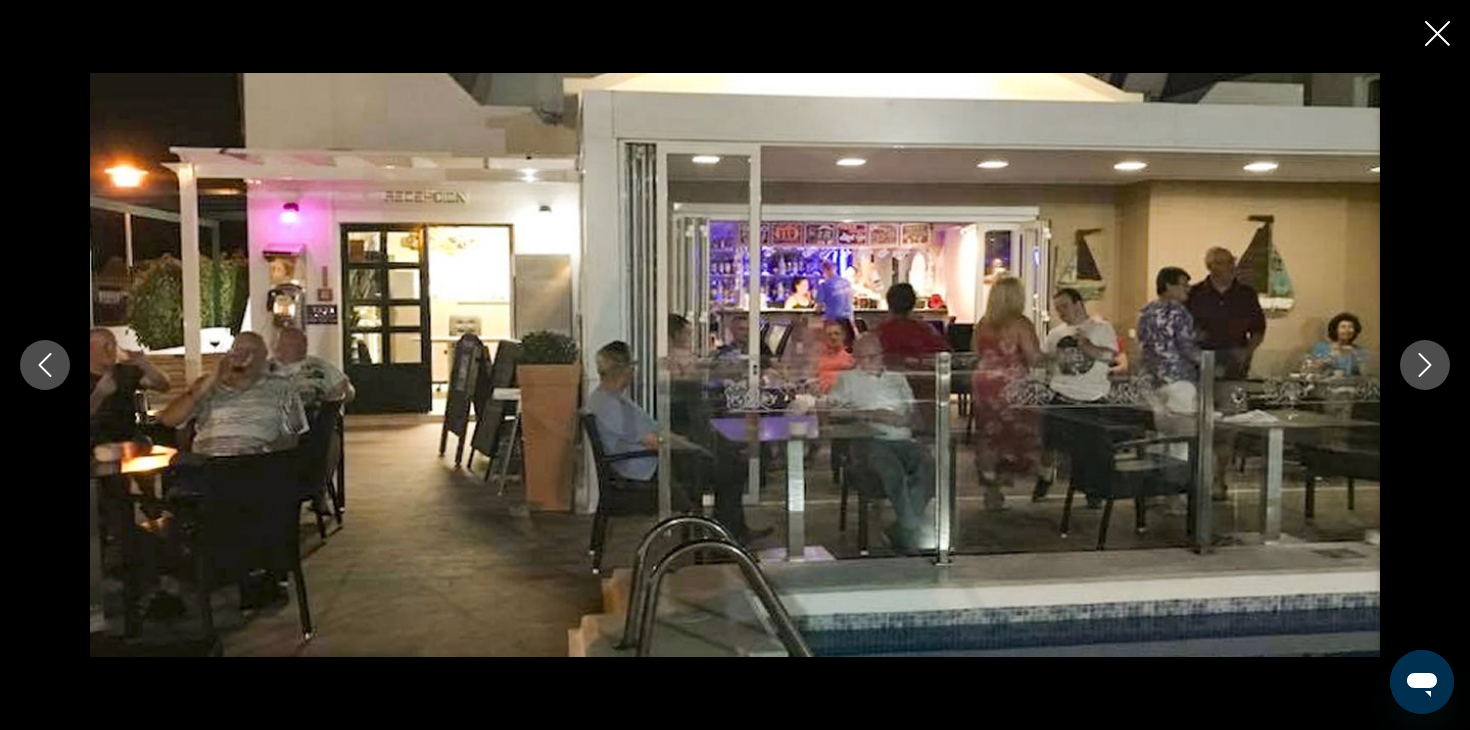 click 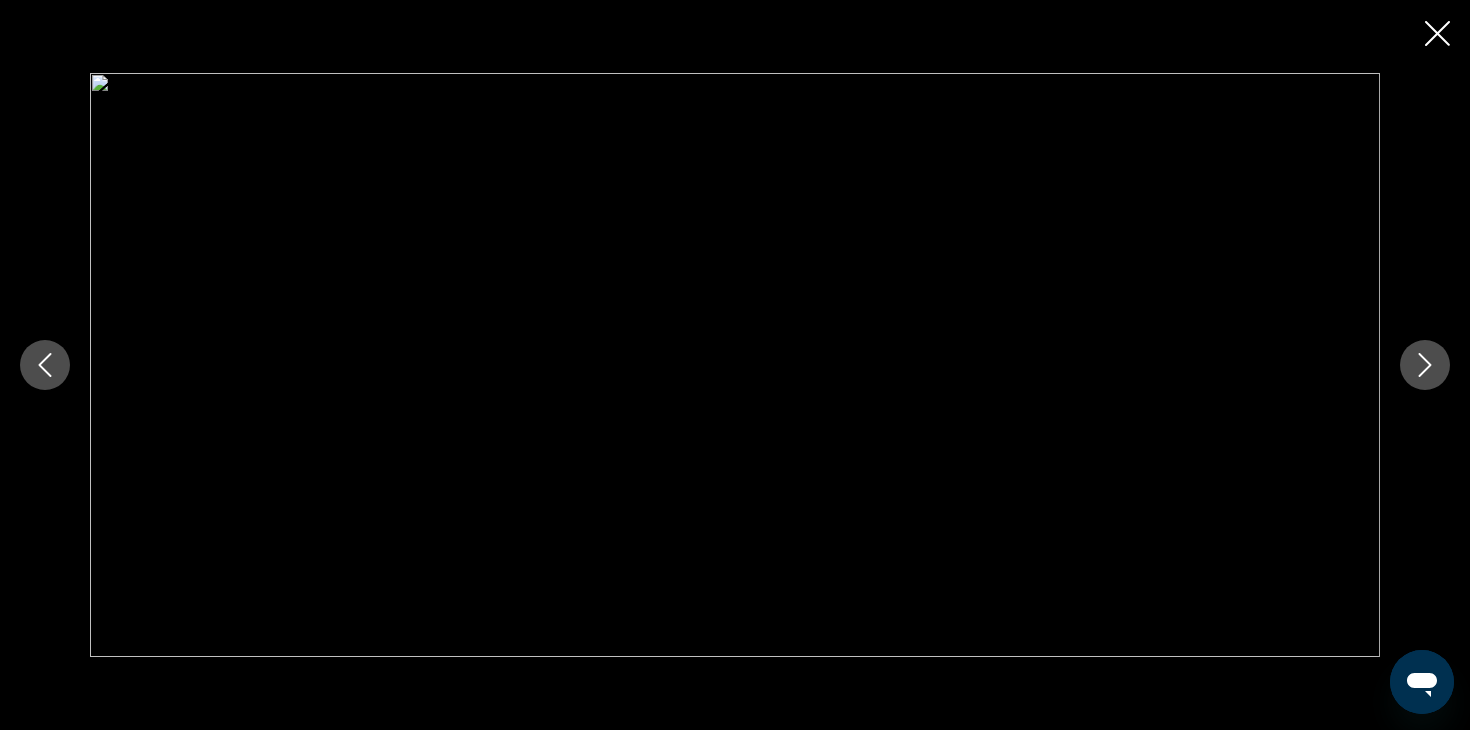 click at bounding box center (735, 365) 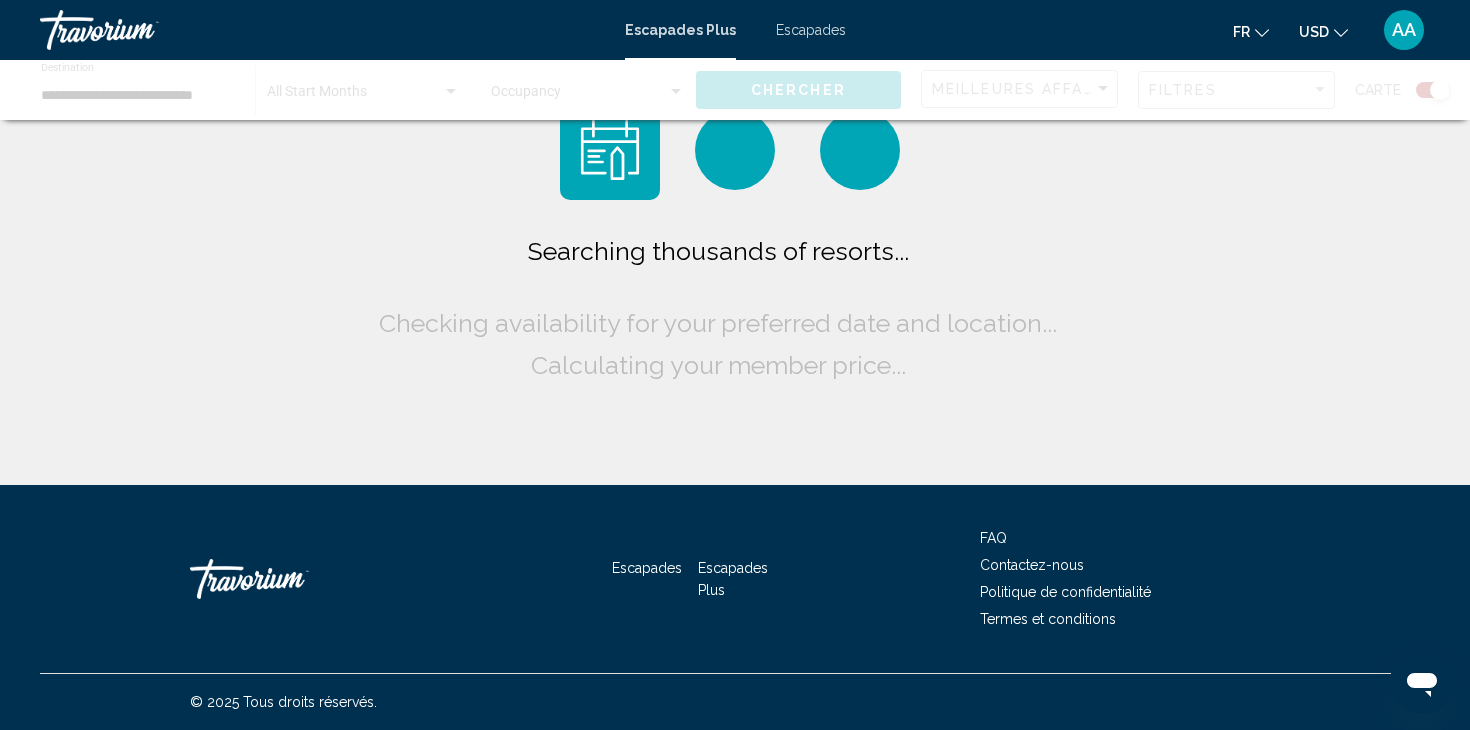 scroll, scrollTop: 0, scrollLeft: 0, axis: both 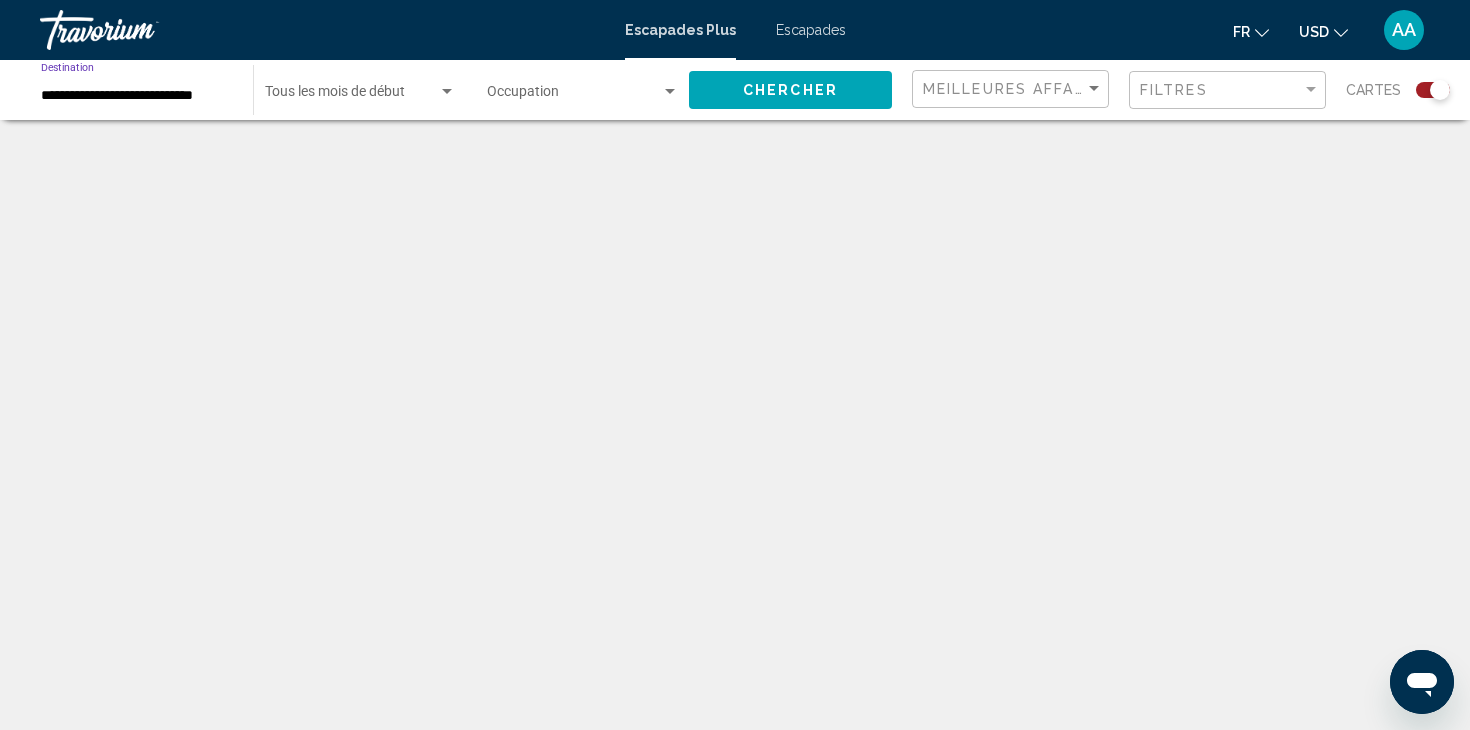 click on "**********" at bounding box center [137, 96] 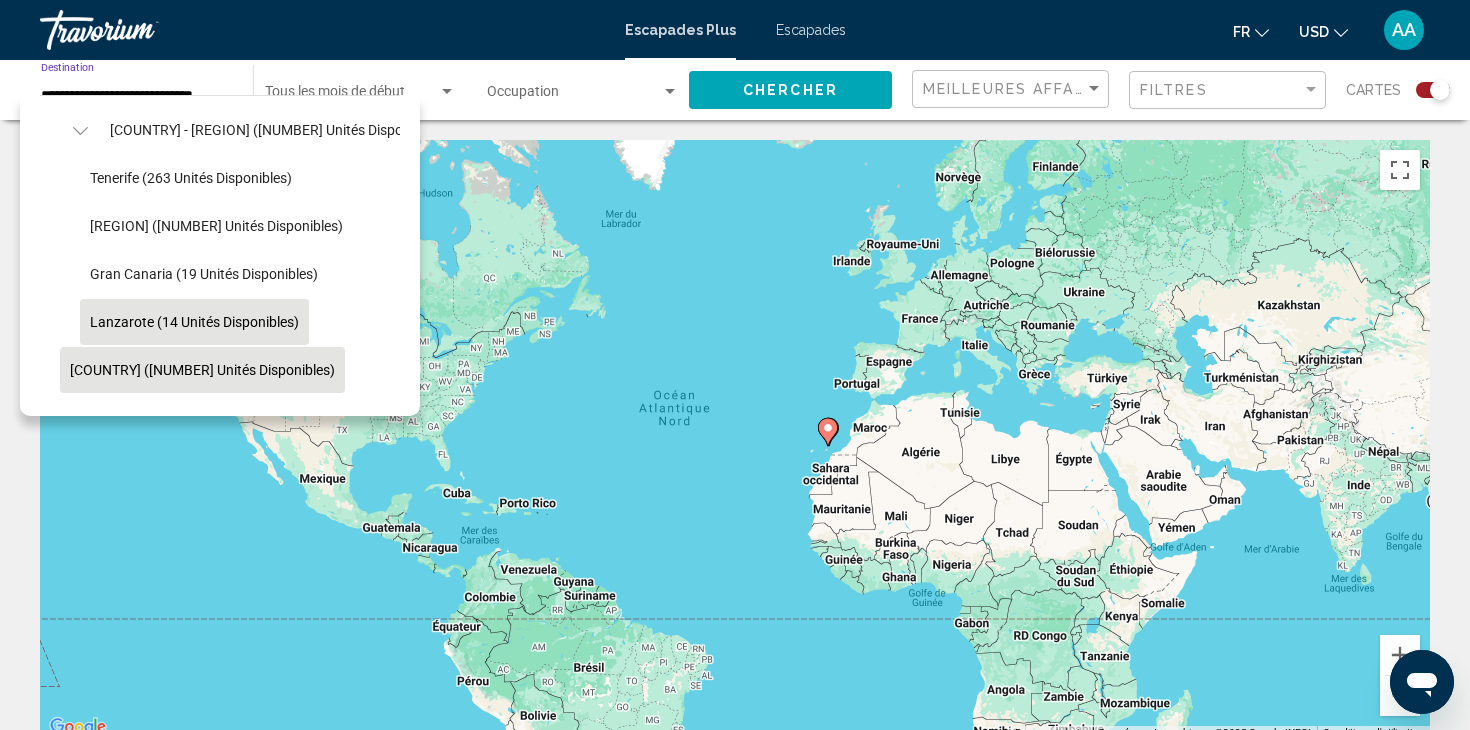 scroll, scrollTop: 814, scrollLeft: 0, axis: vertical 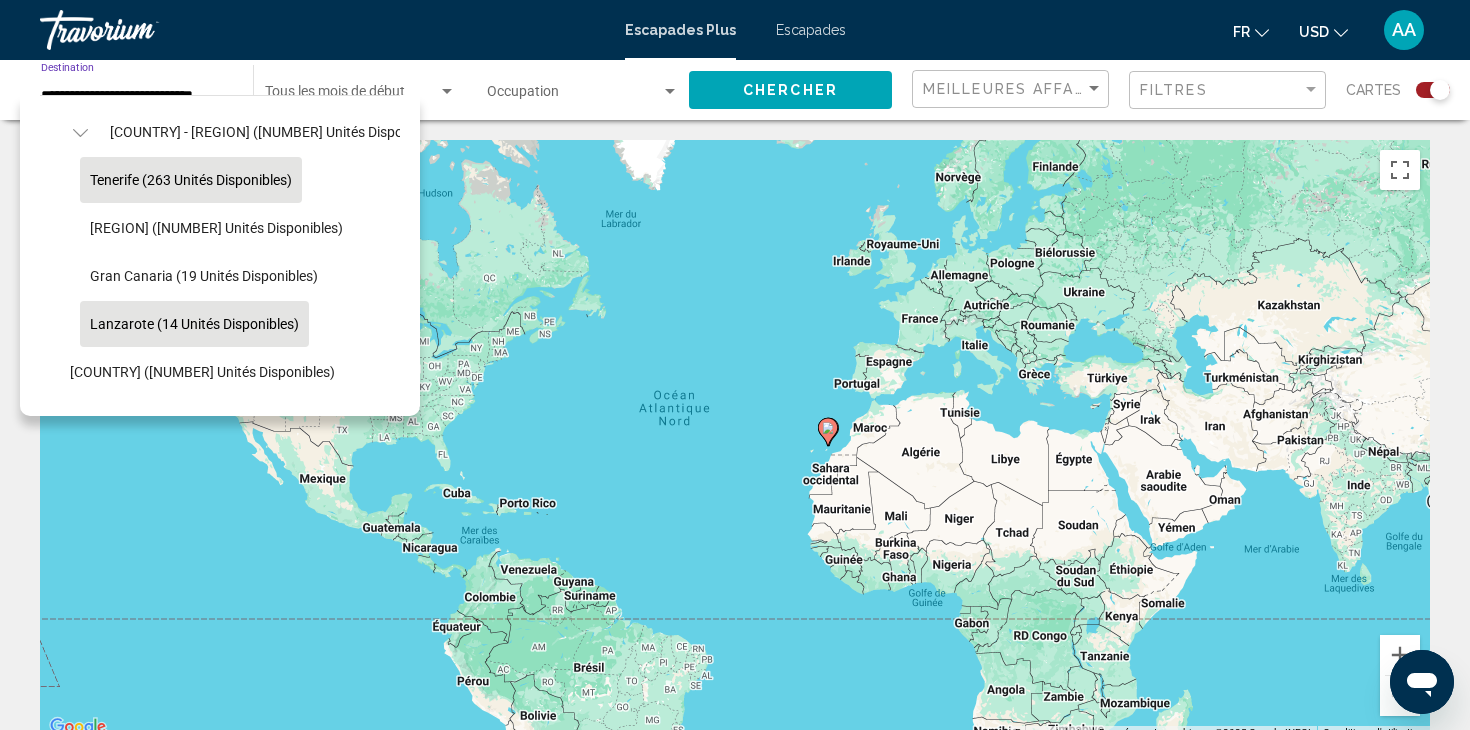 click on "Tenerife (263 unités disponibles)" 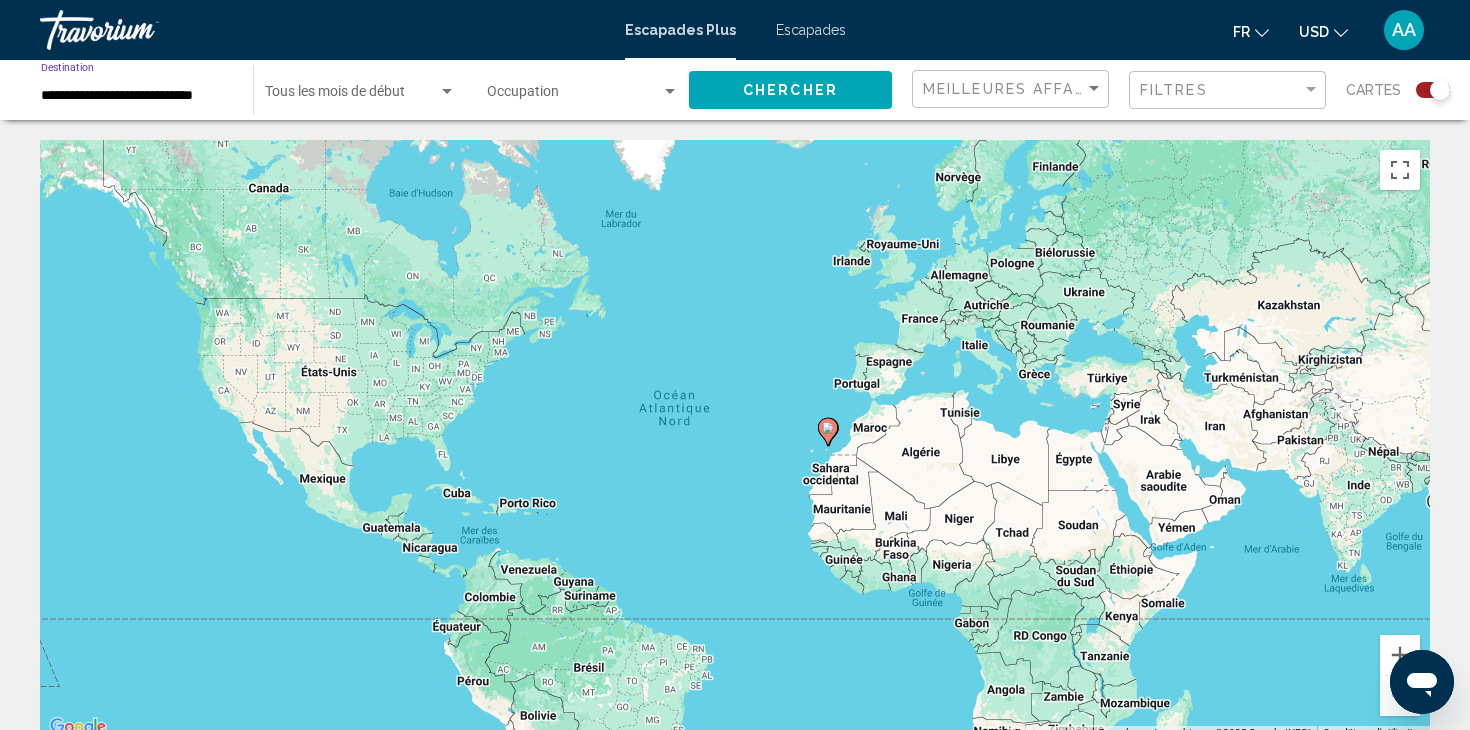 scroll, scrollTop: 0, scrollLeft: 0, axis: both 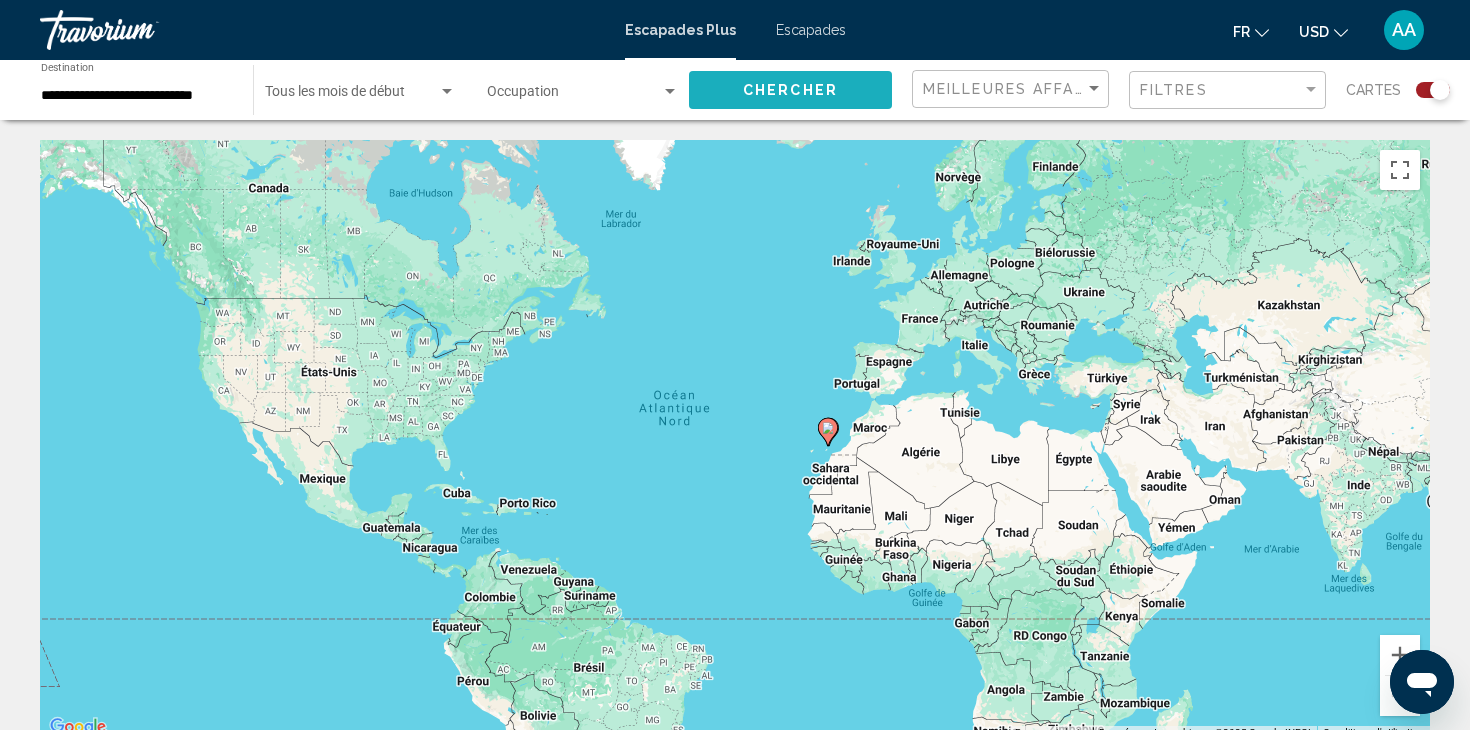 click on "CHERCHER" 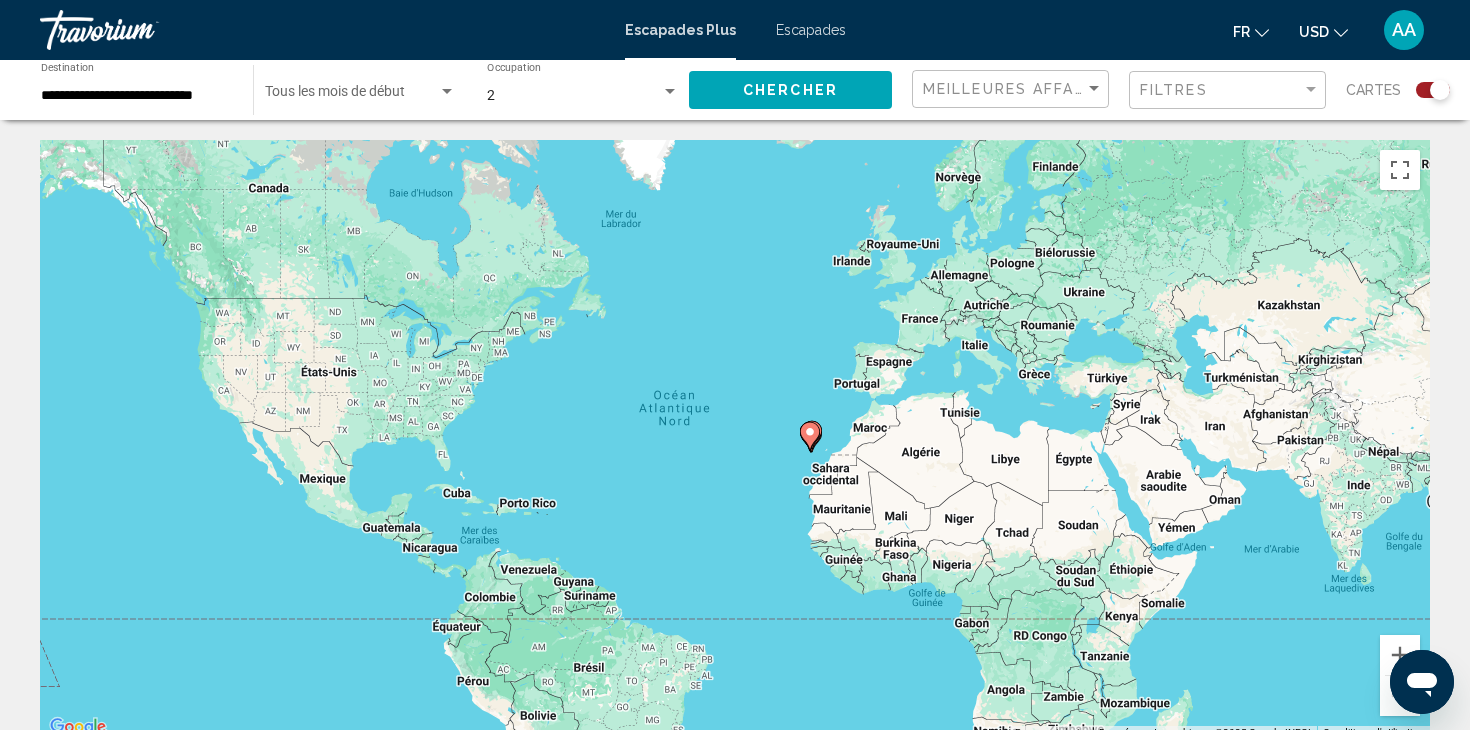 scroll, scrollTop: 0, scrollLeft: 0, axis: both 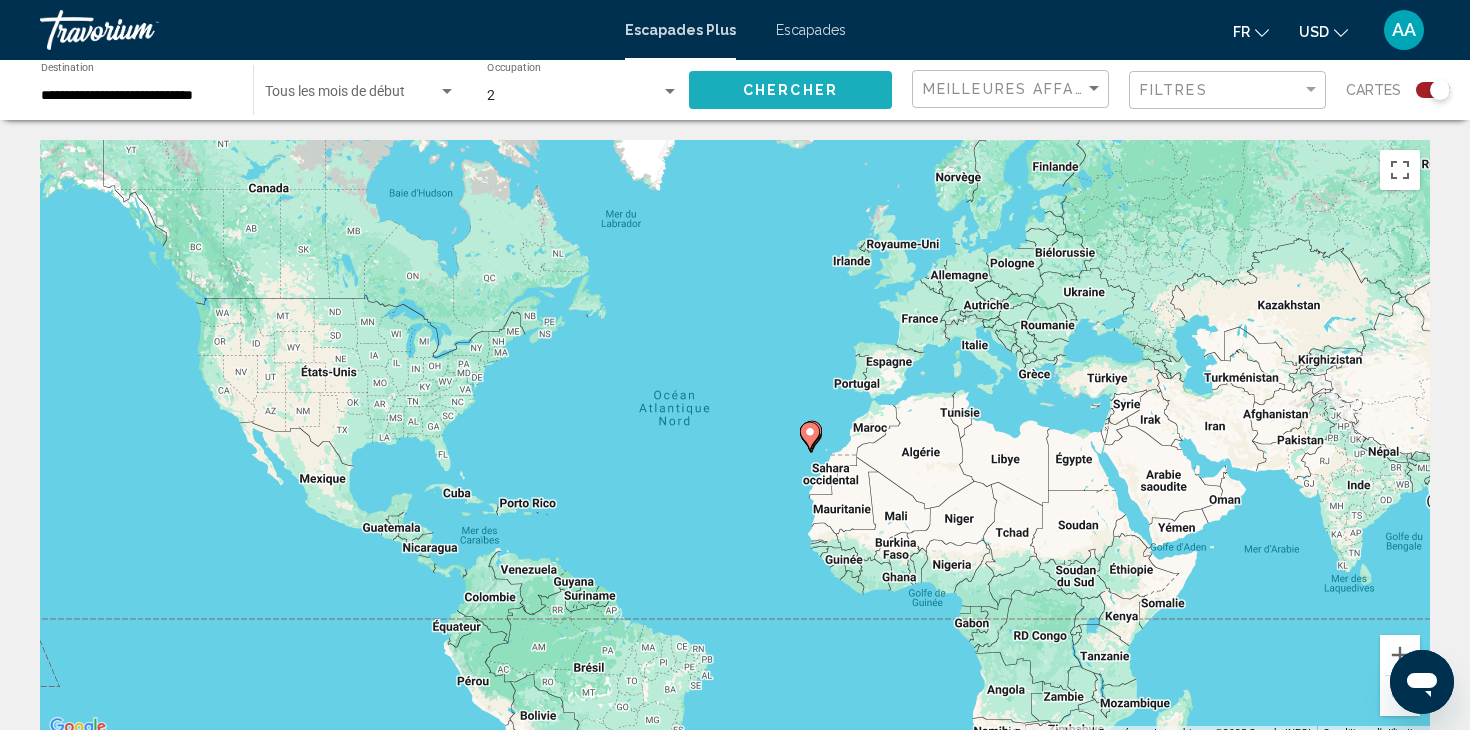 click on "CHERCHER" 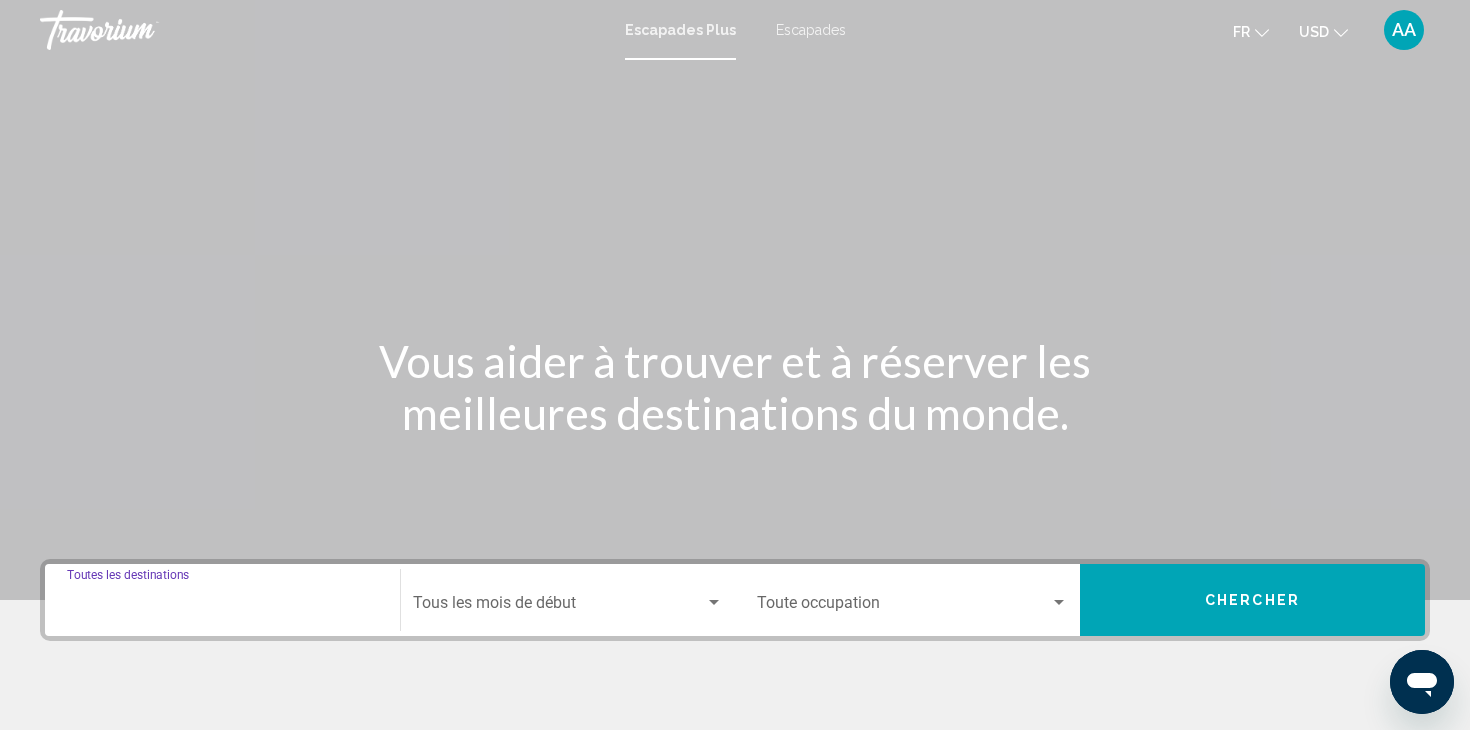 click on "Destination Toutes les destinations" at bounding box center [222, 607] 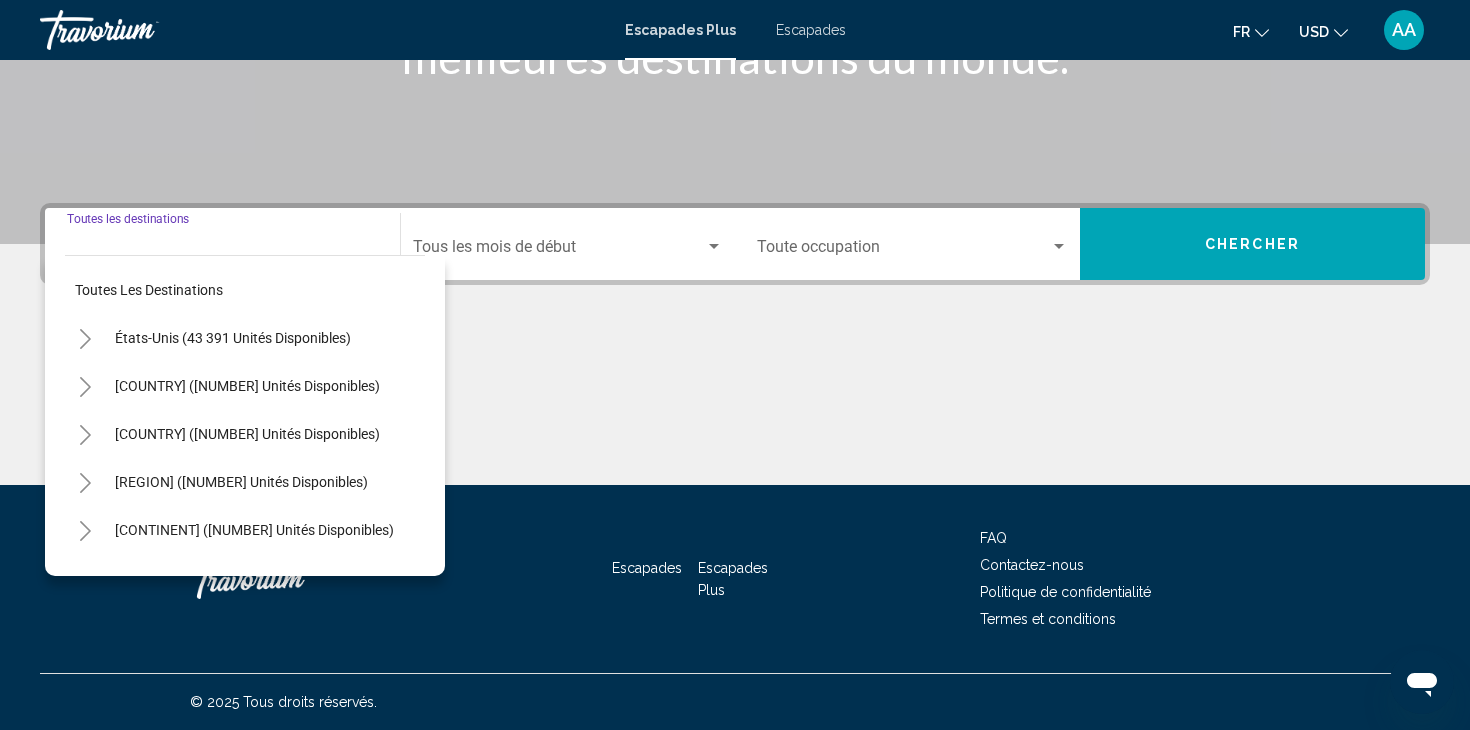 click 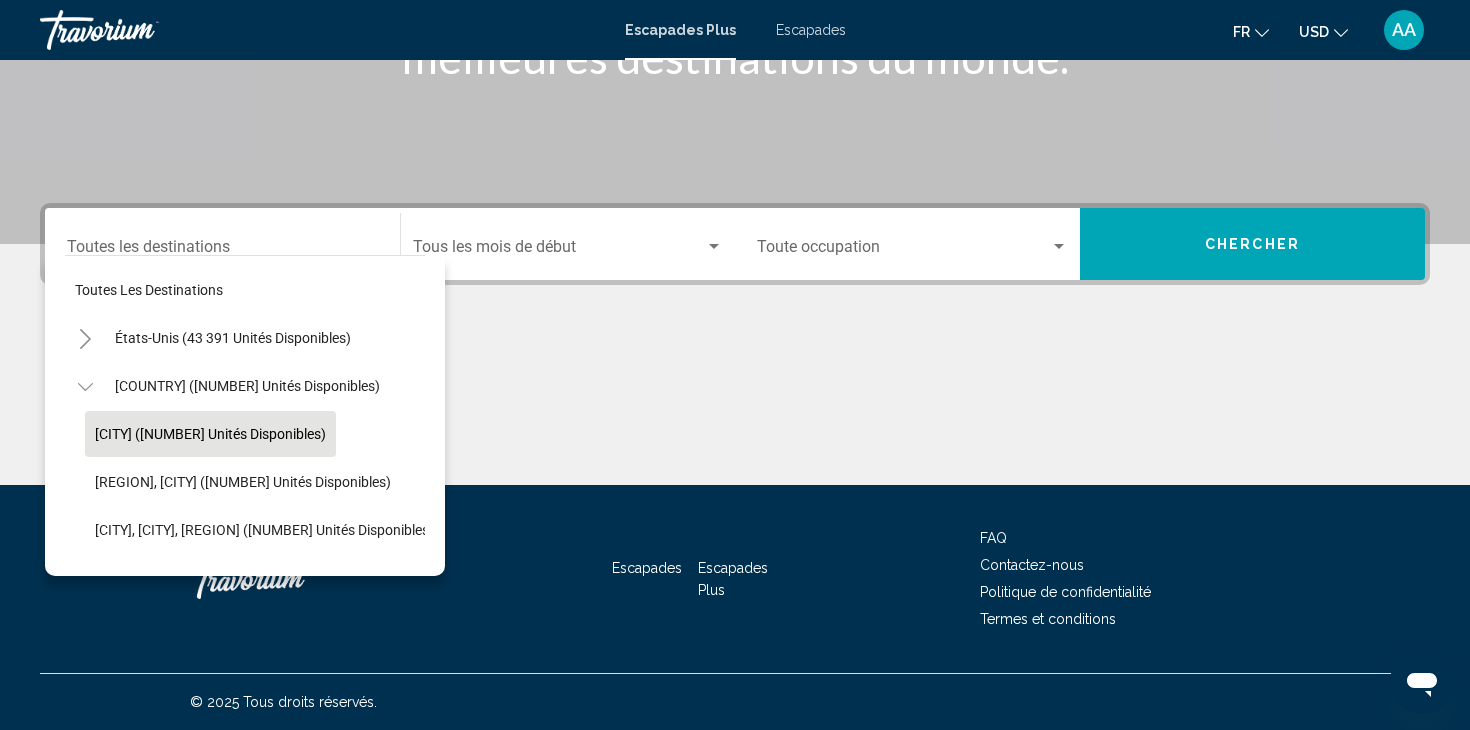 click on "[CITY] ([NUMBER] unités disponibles)" 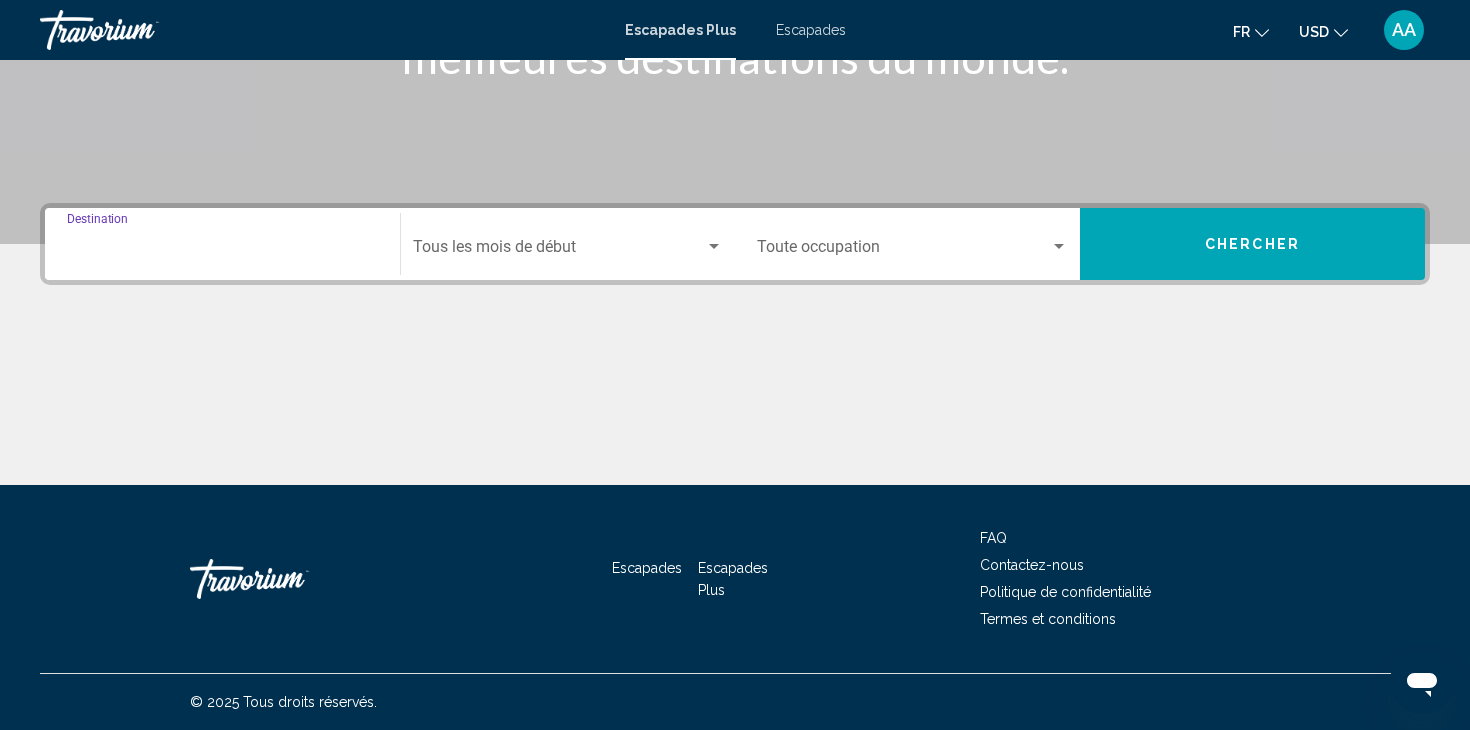 type on "**********" 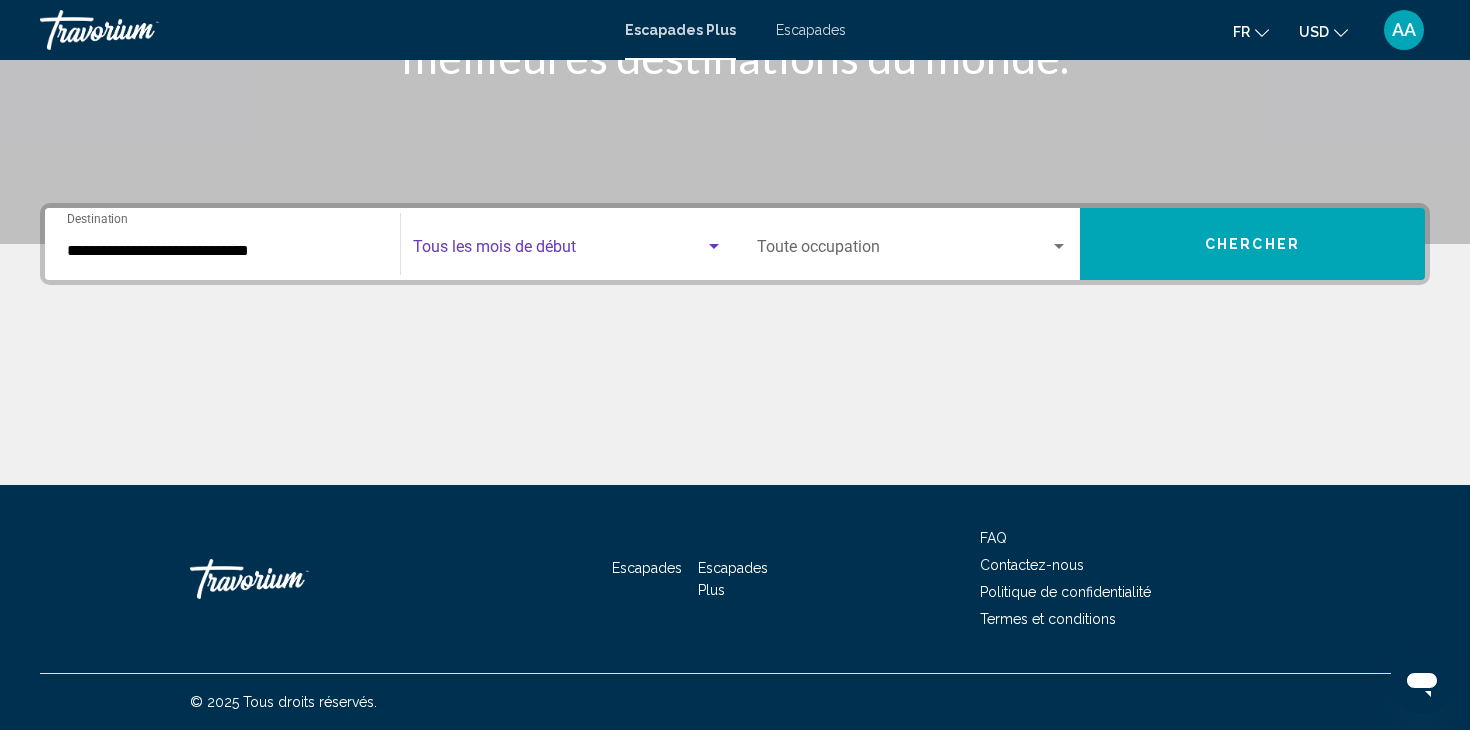 click at bounding box center [714, 246] 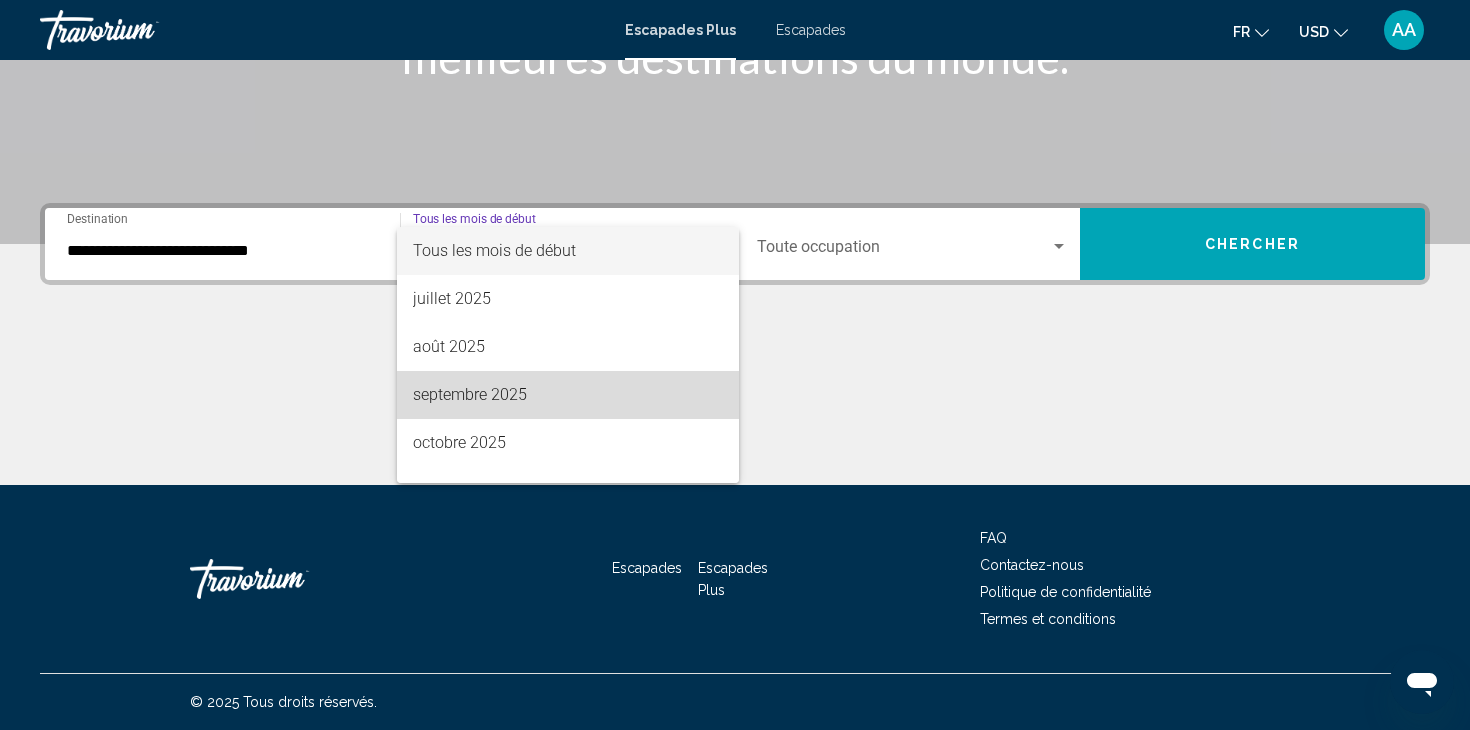 click on "septembre 2025" at bounding box center [568, 395] 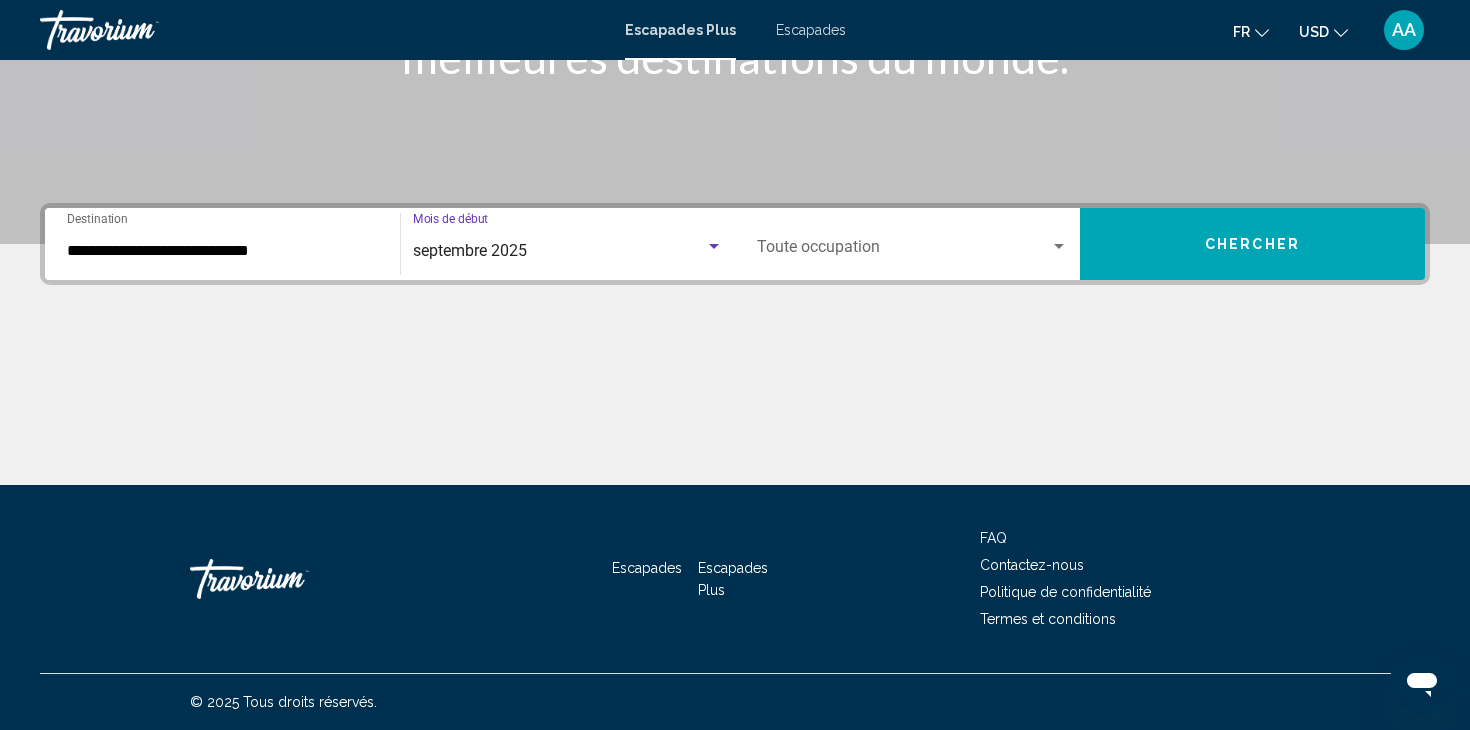 click at bounding box center [1059, 246] 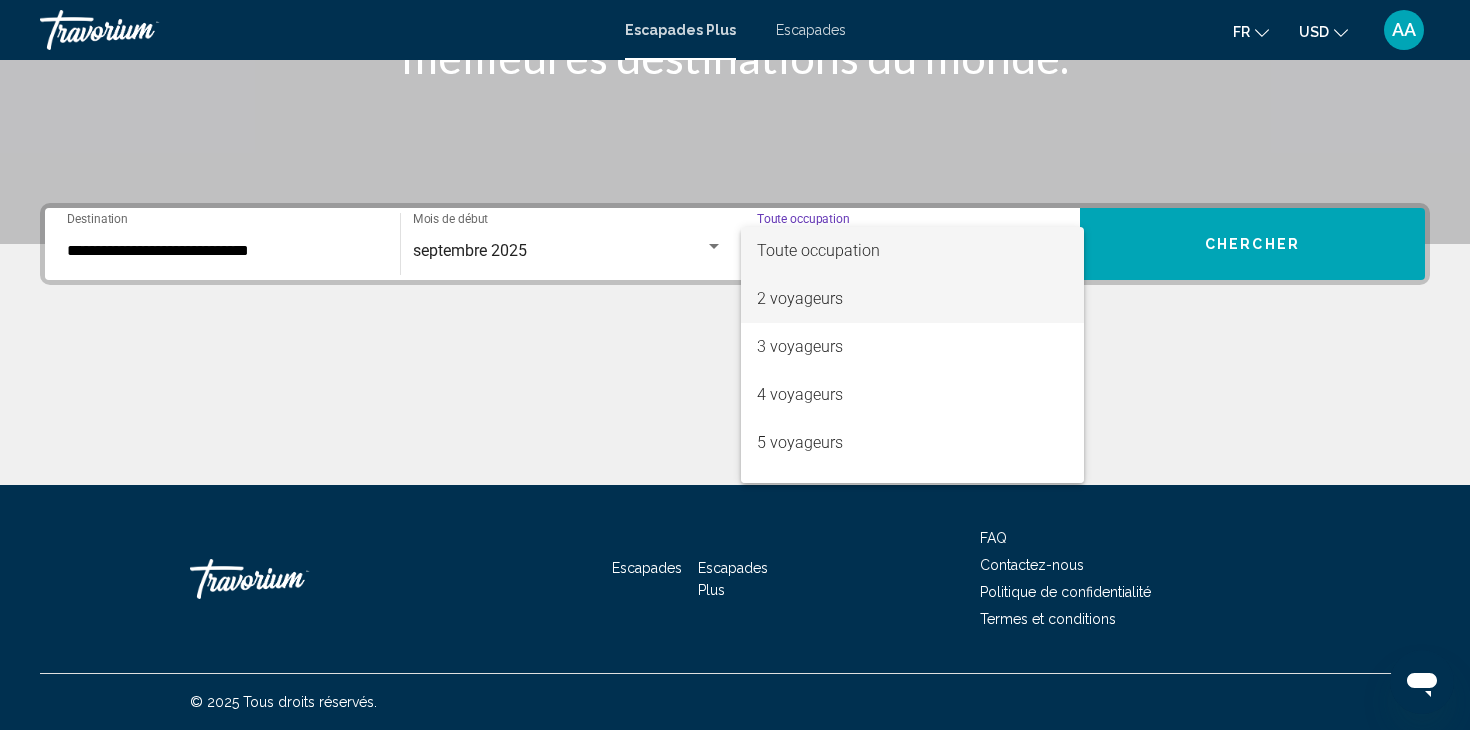 click on "2 voyageurs" at bounding box center [912, 299] 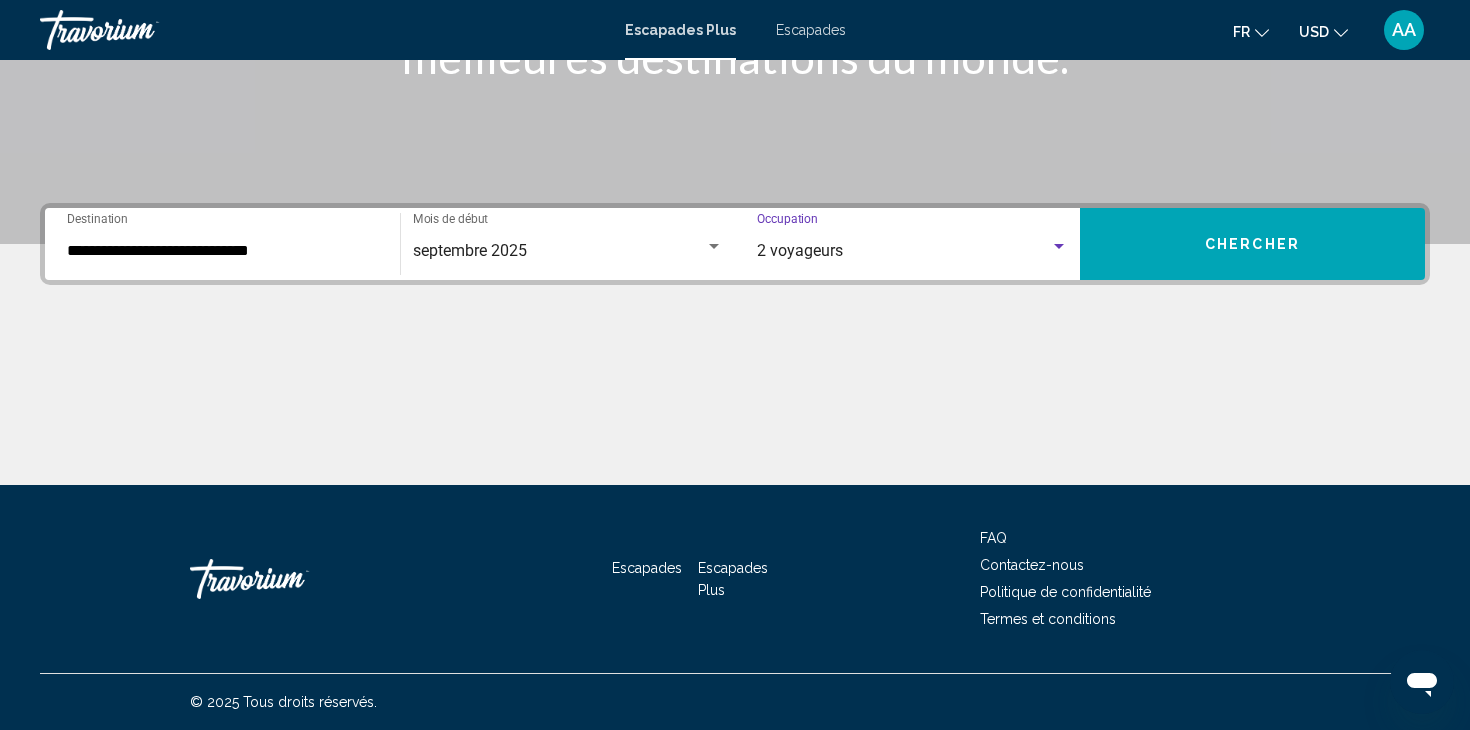 click on "CHERCHER" at bounding box center (1252, 244) 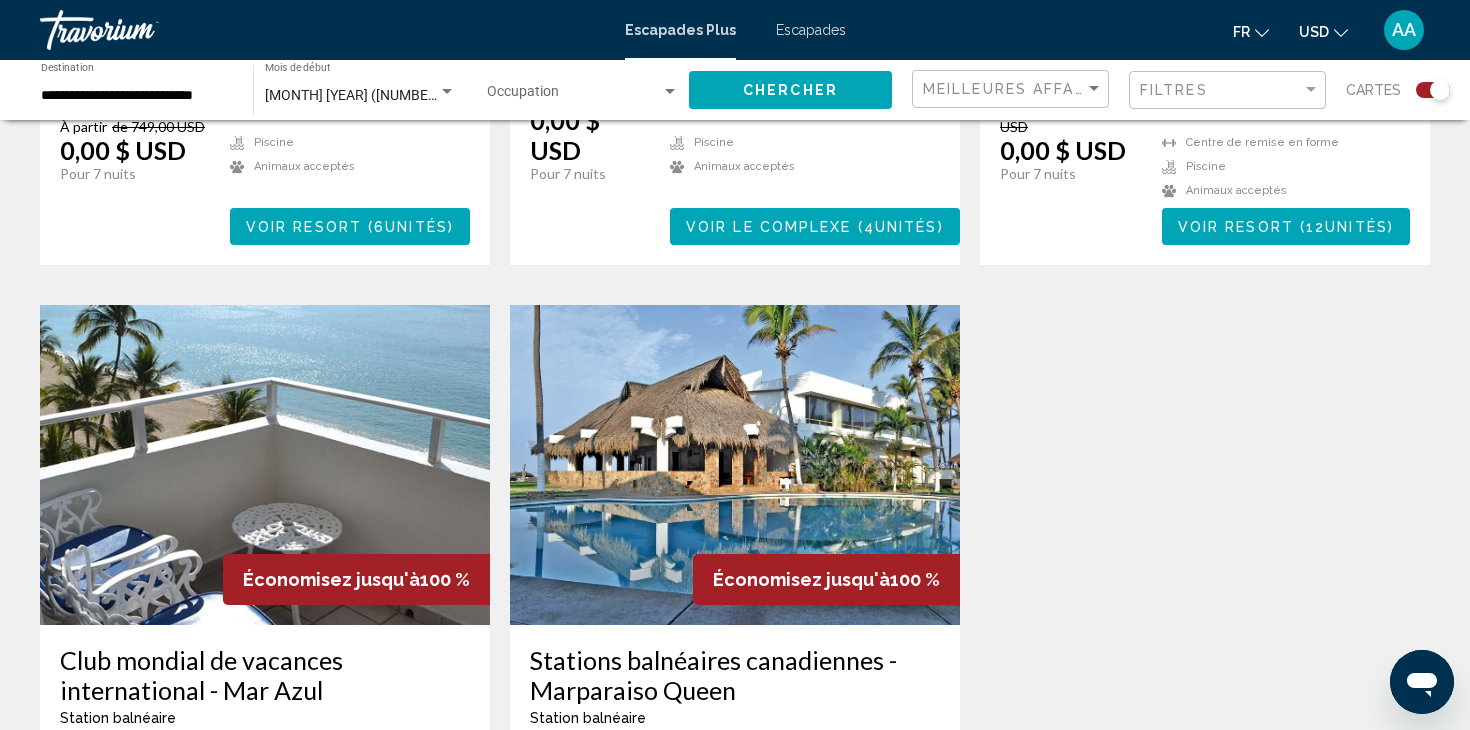 scroll, scrollTop: 1238, scrollLeft: 0, axis: vertical 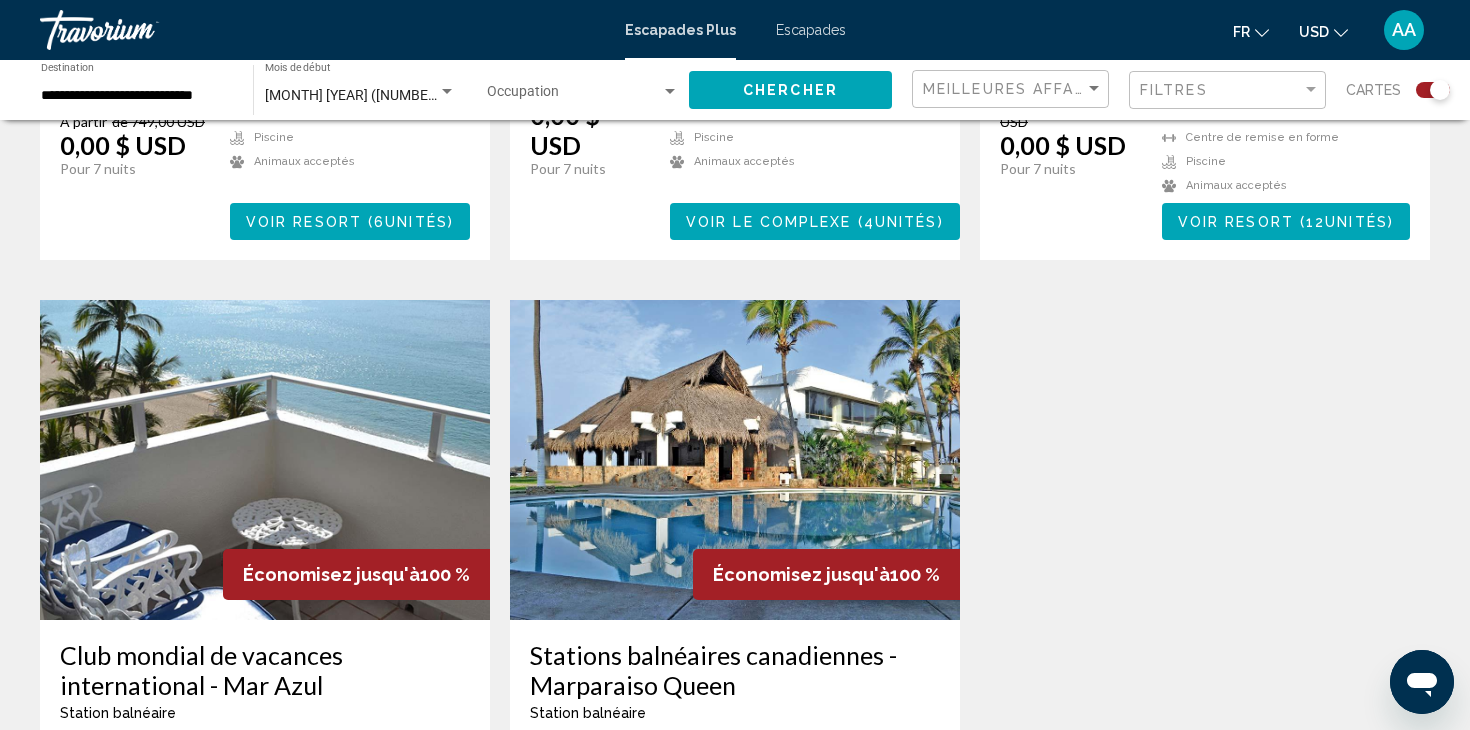 click at bounding box center [735, 460] 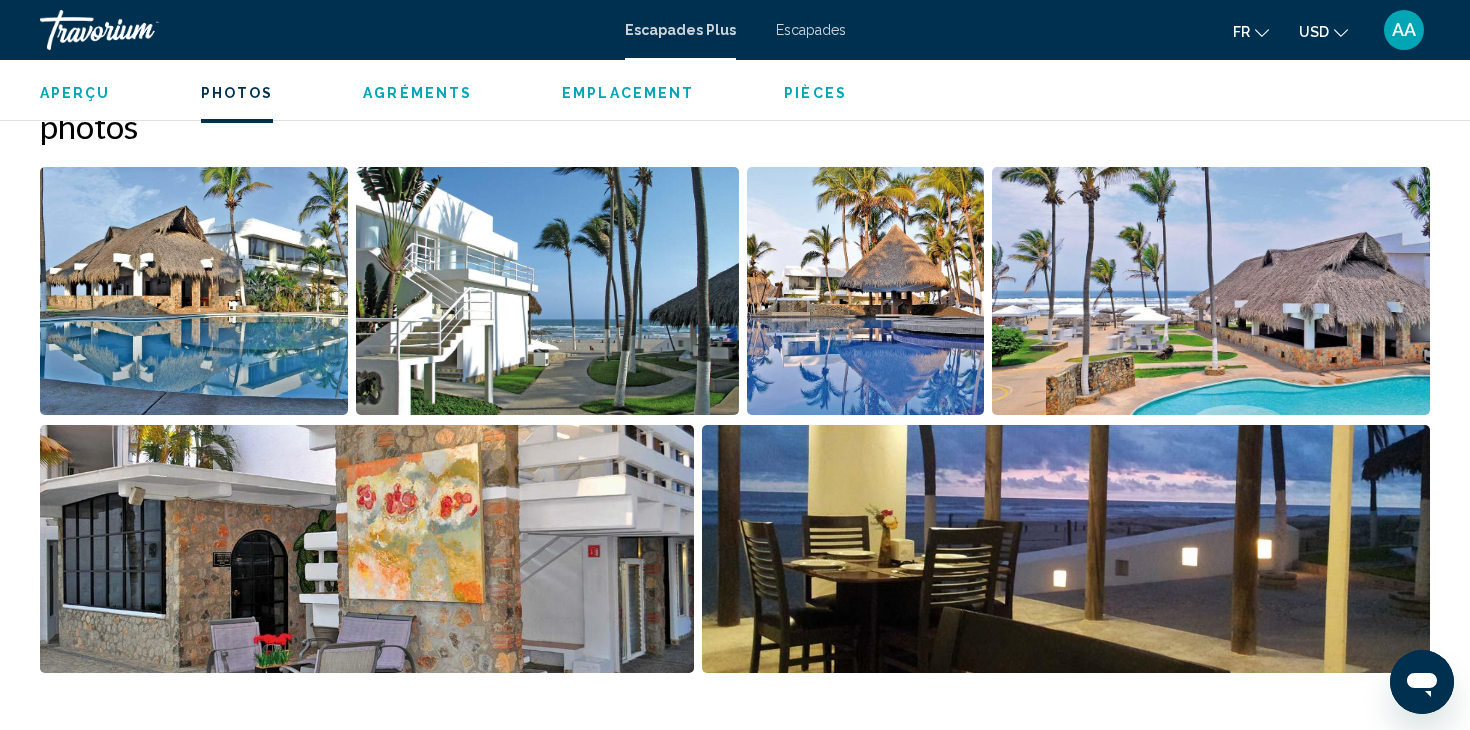 scroll, scrollTop: 923, scrollLeft: 0, axis: vertical 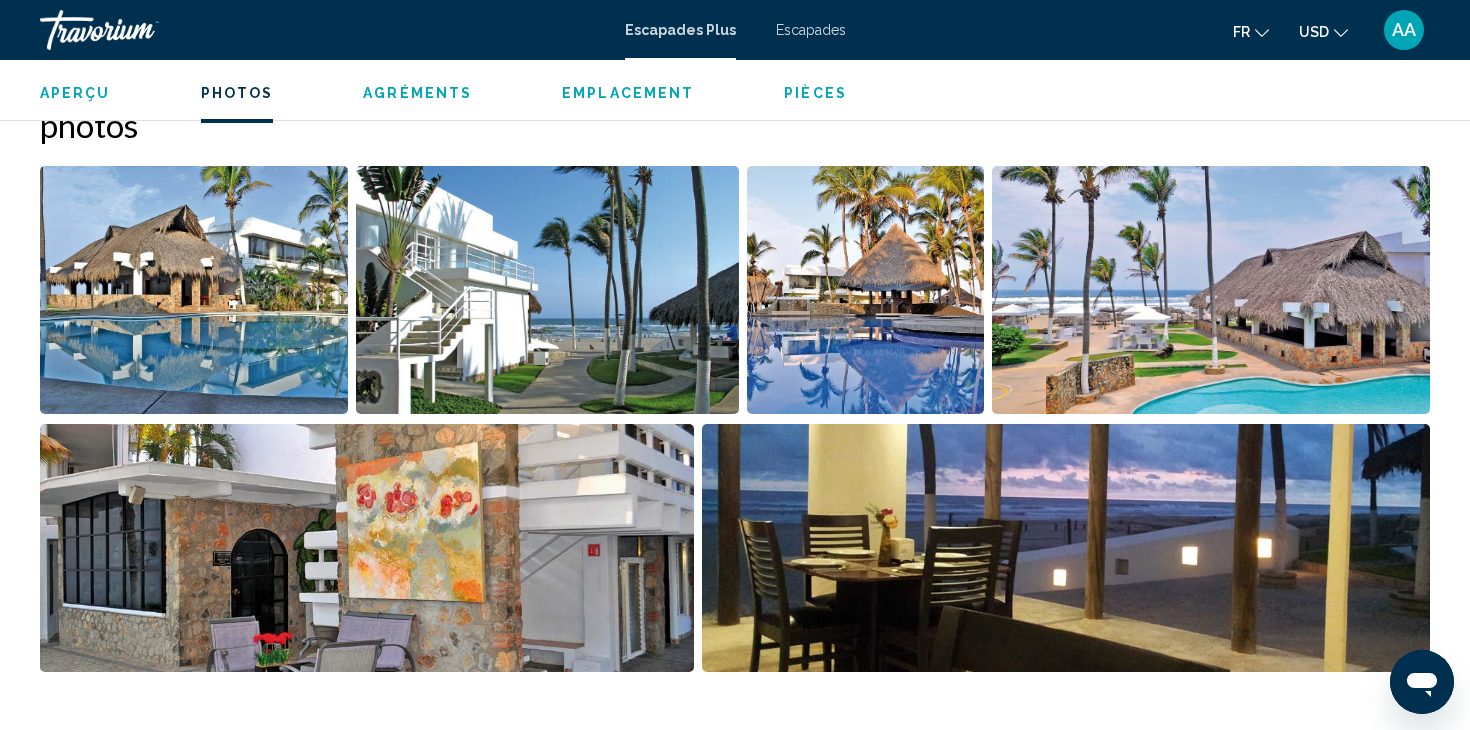 click at bounding box center [194, 290] 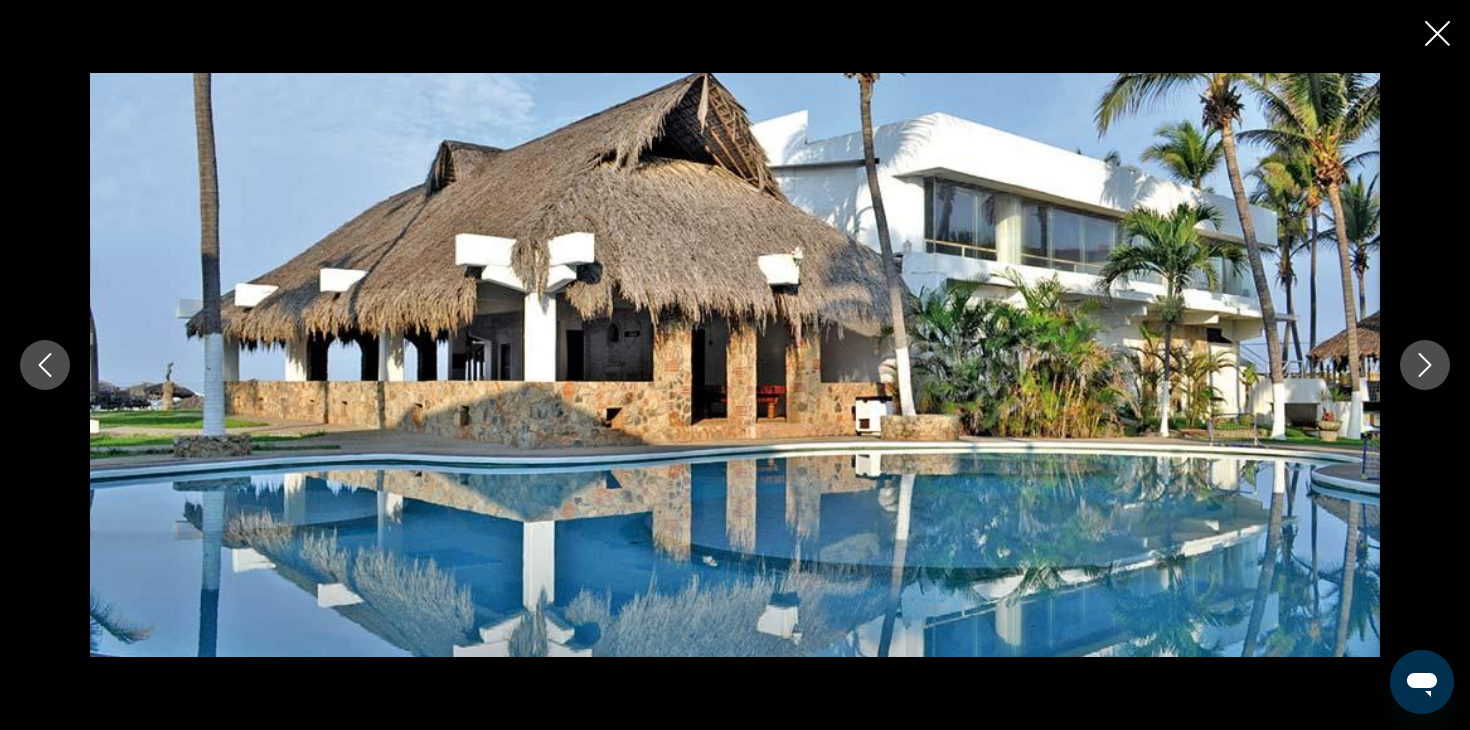 click at bounding box center [1425, 365] 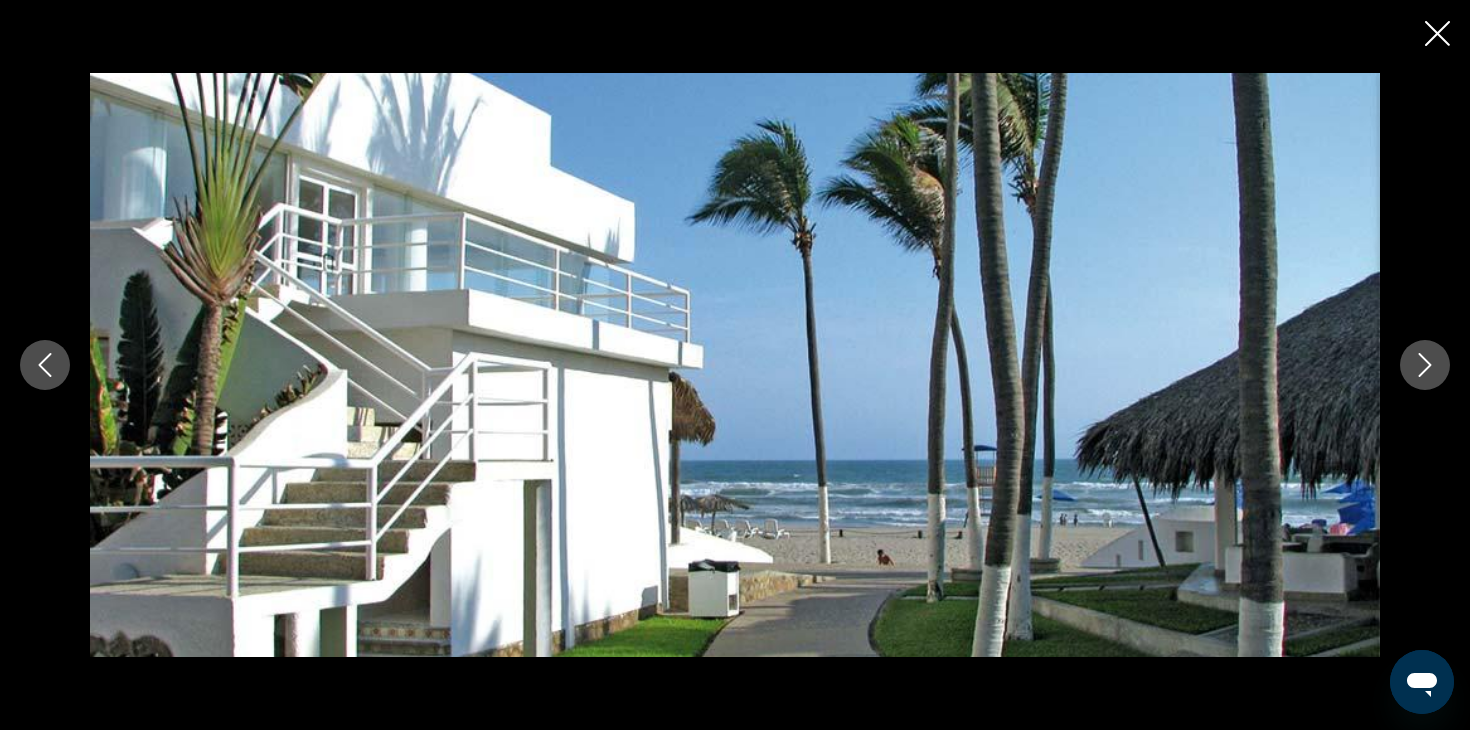 click 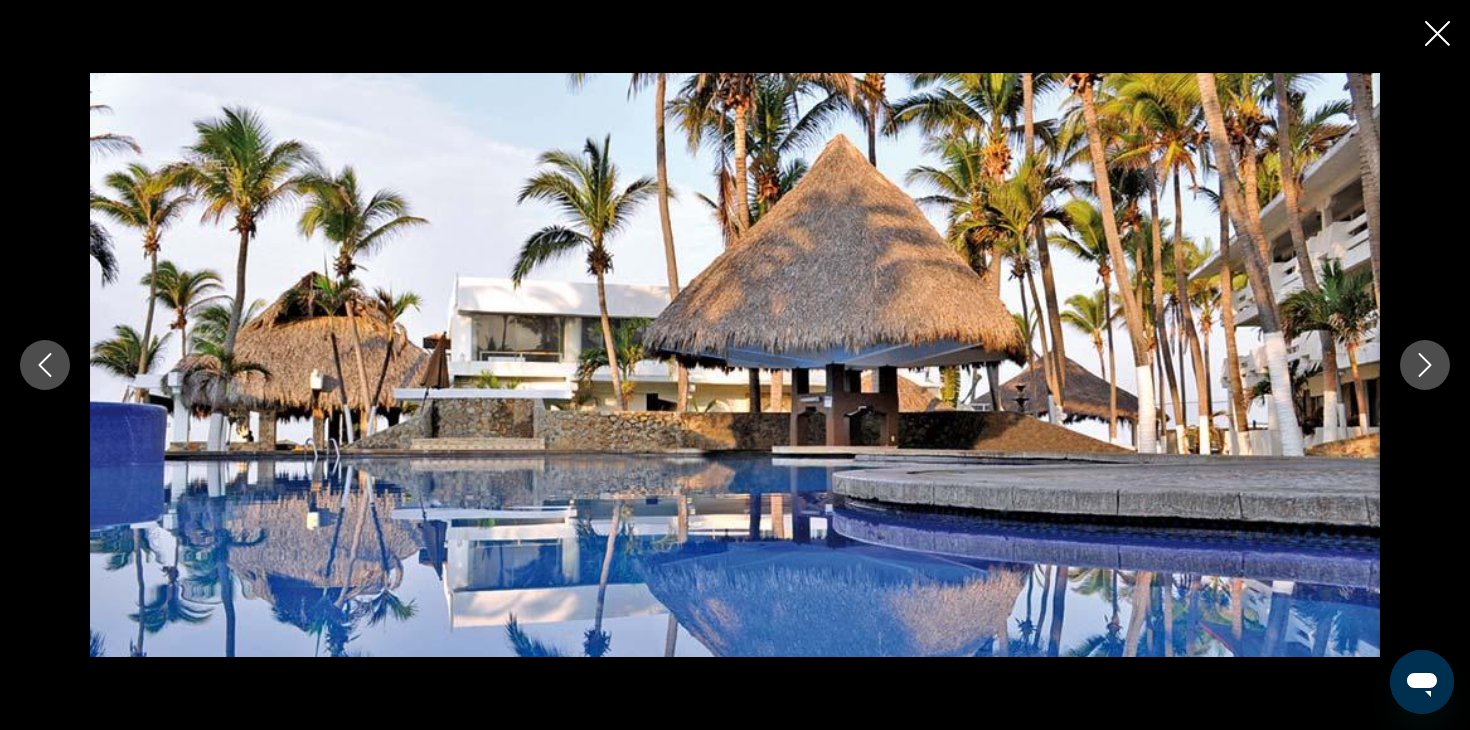 click 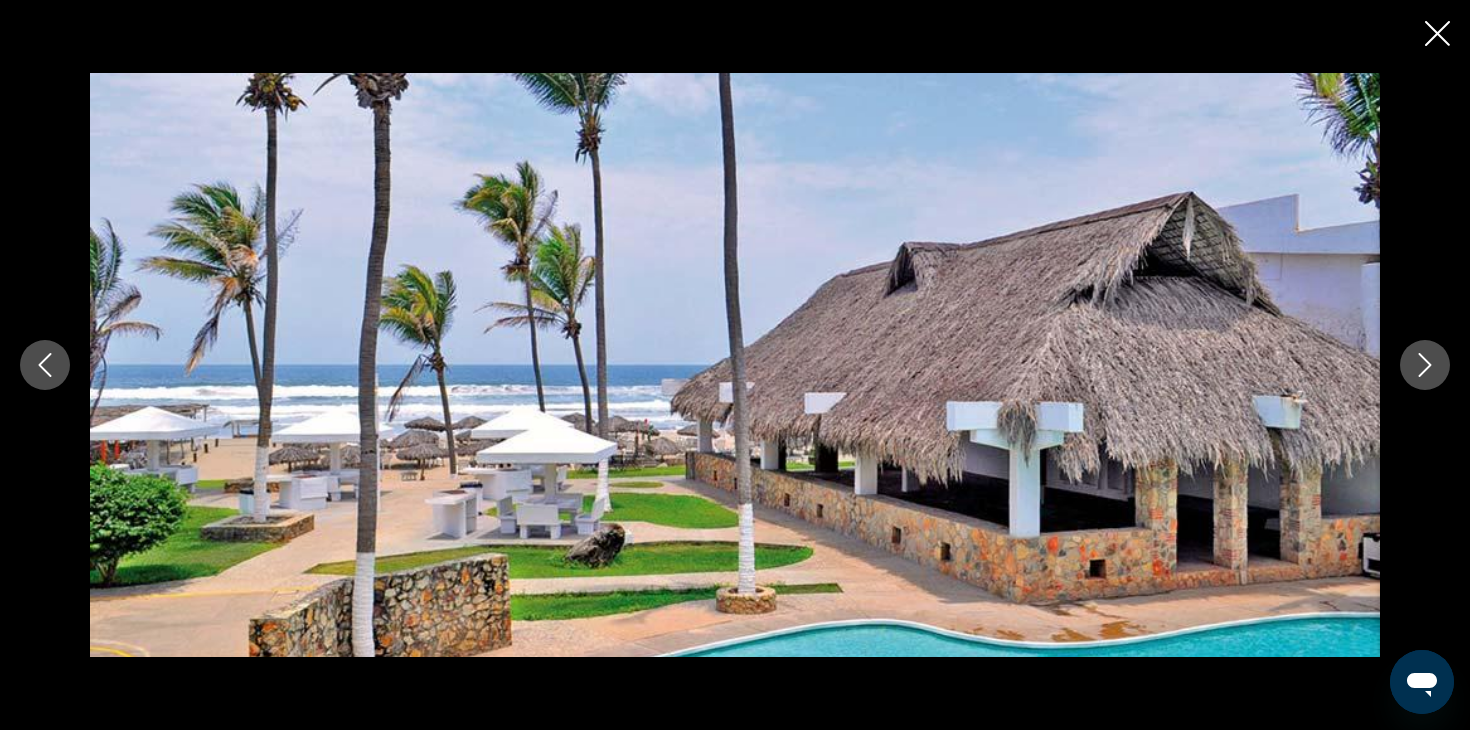click 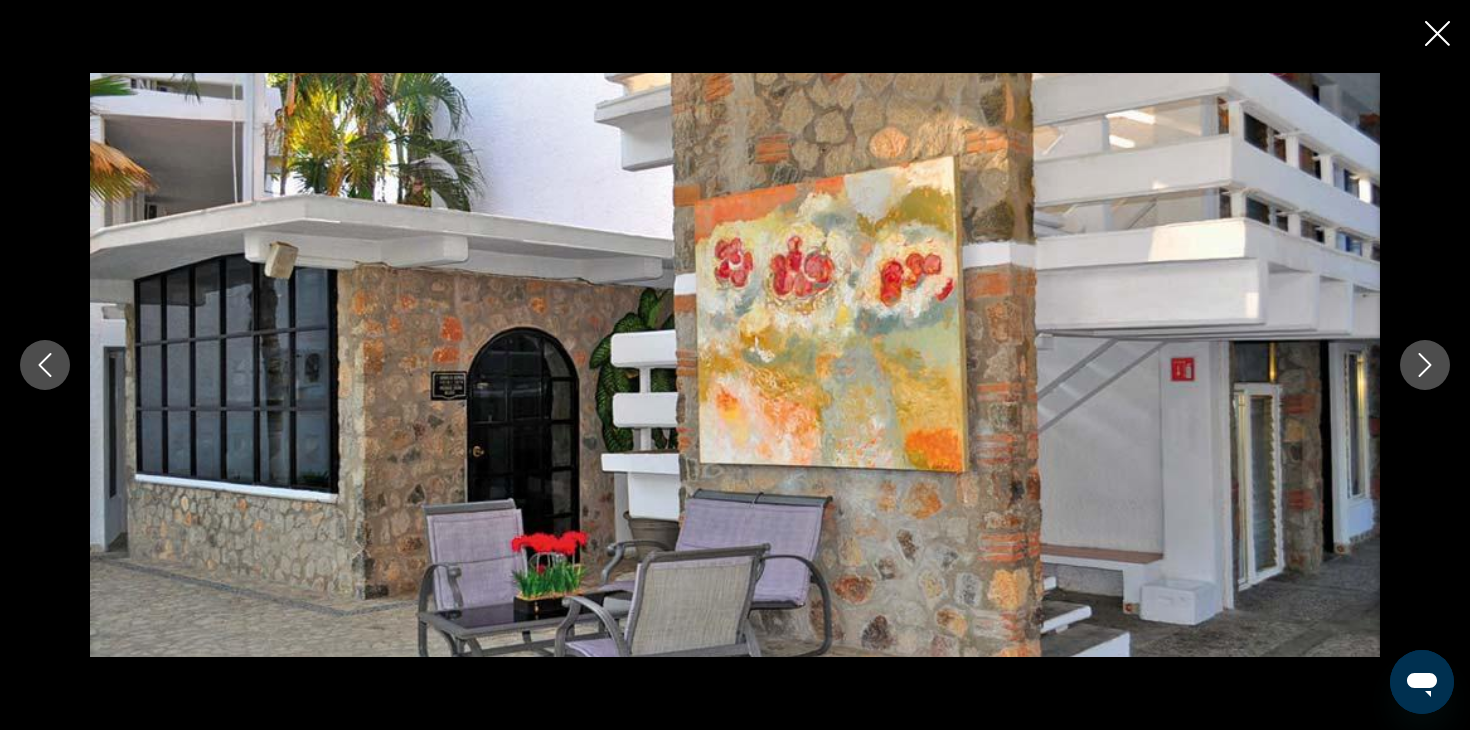 click 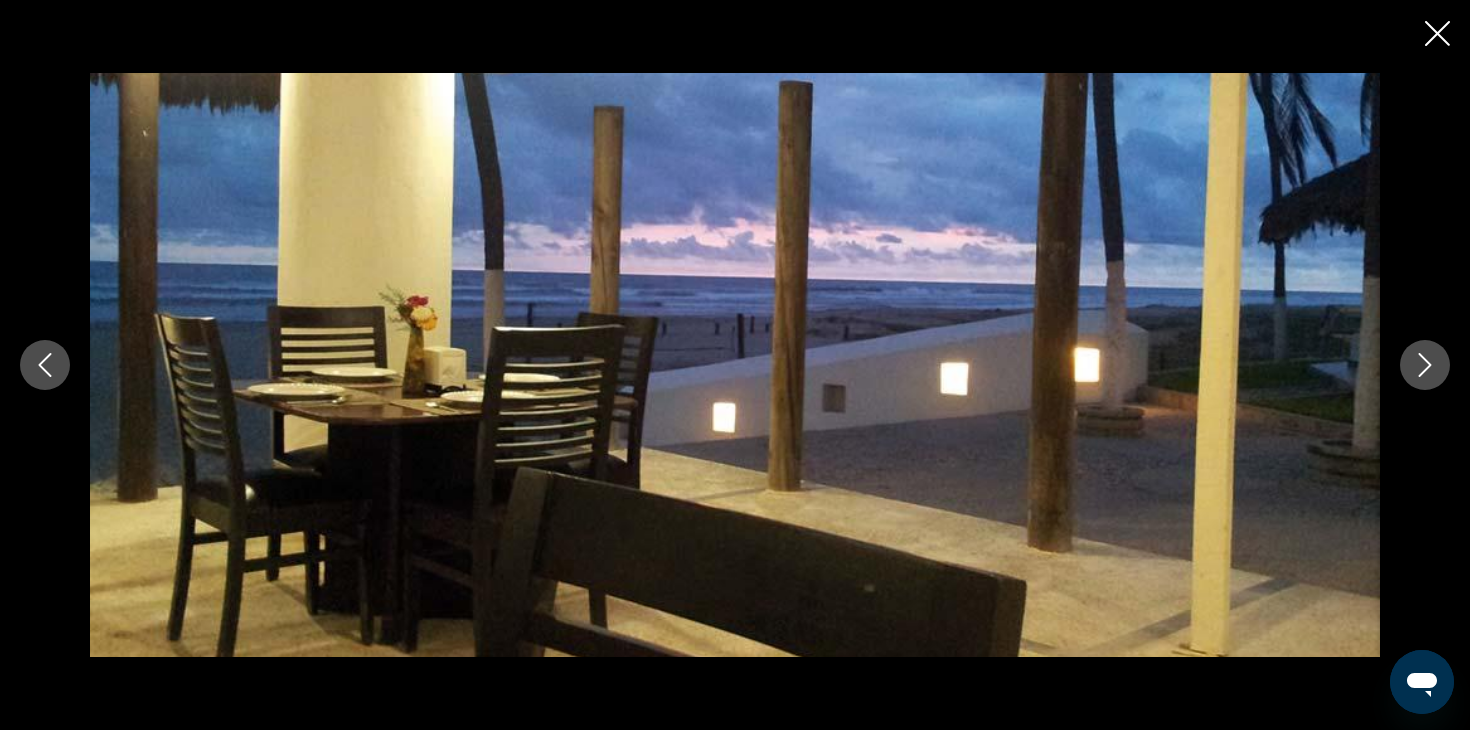 click 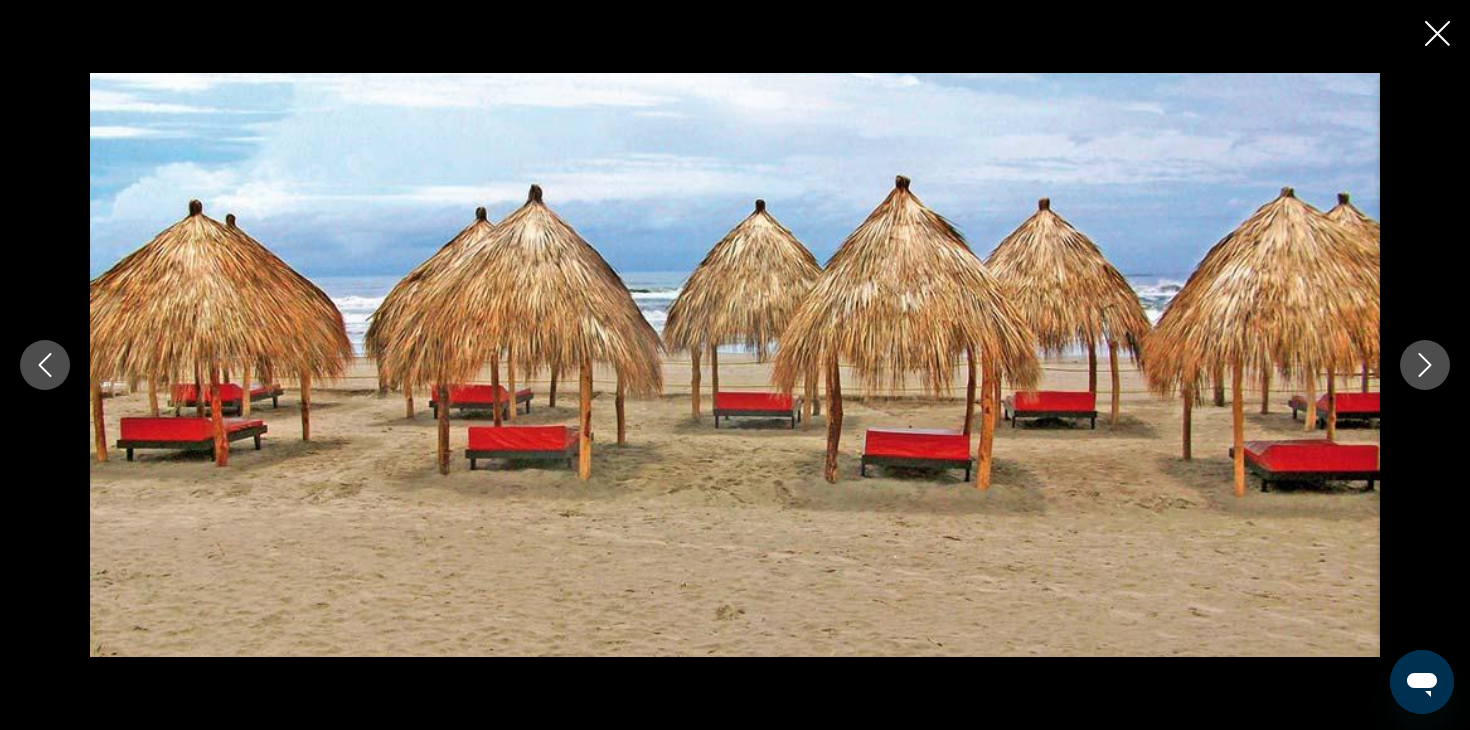 click 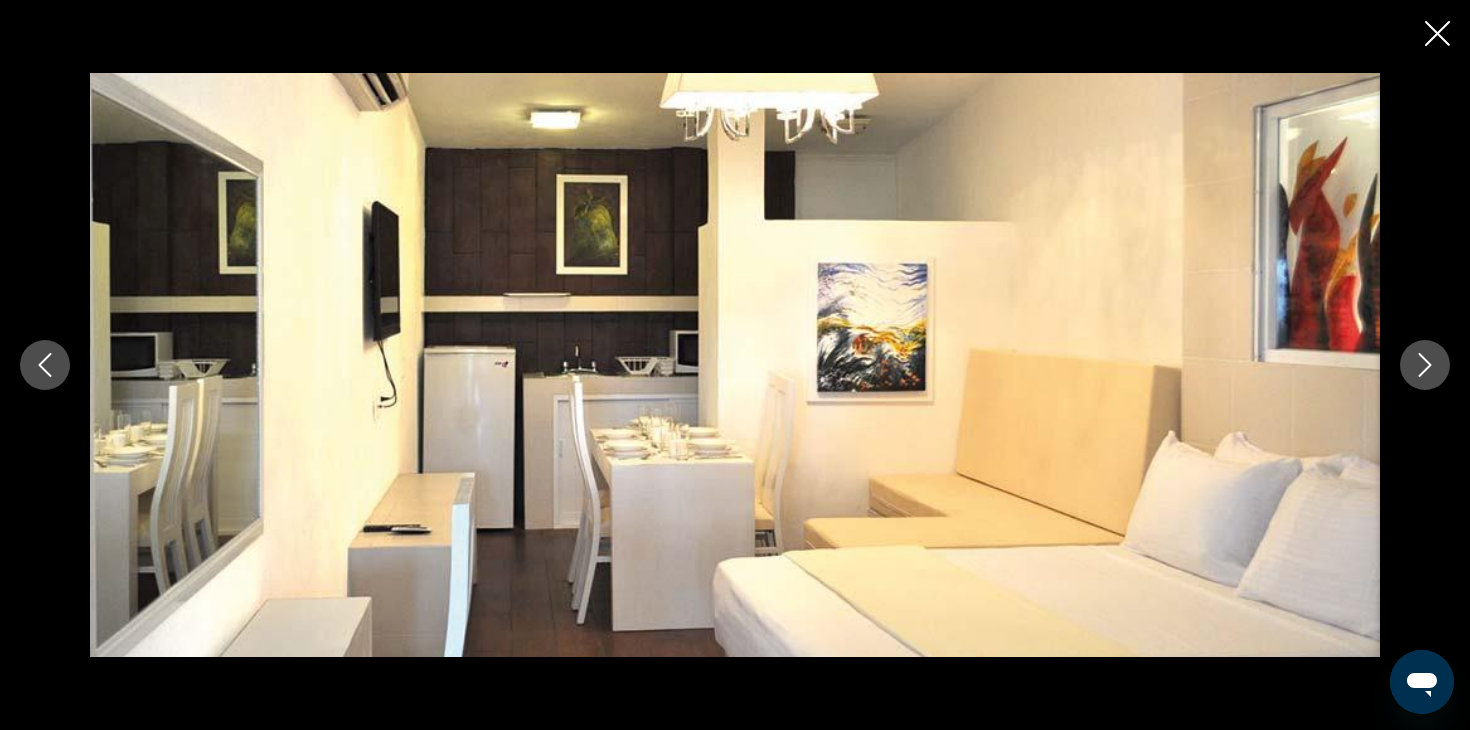 click 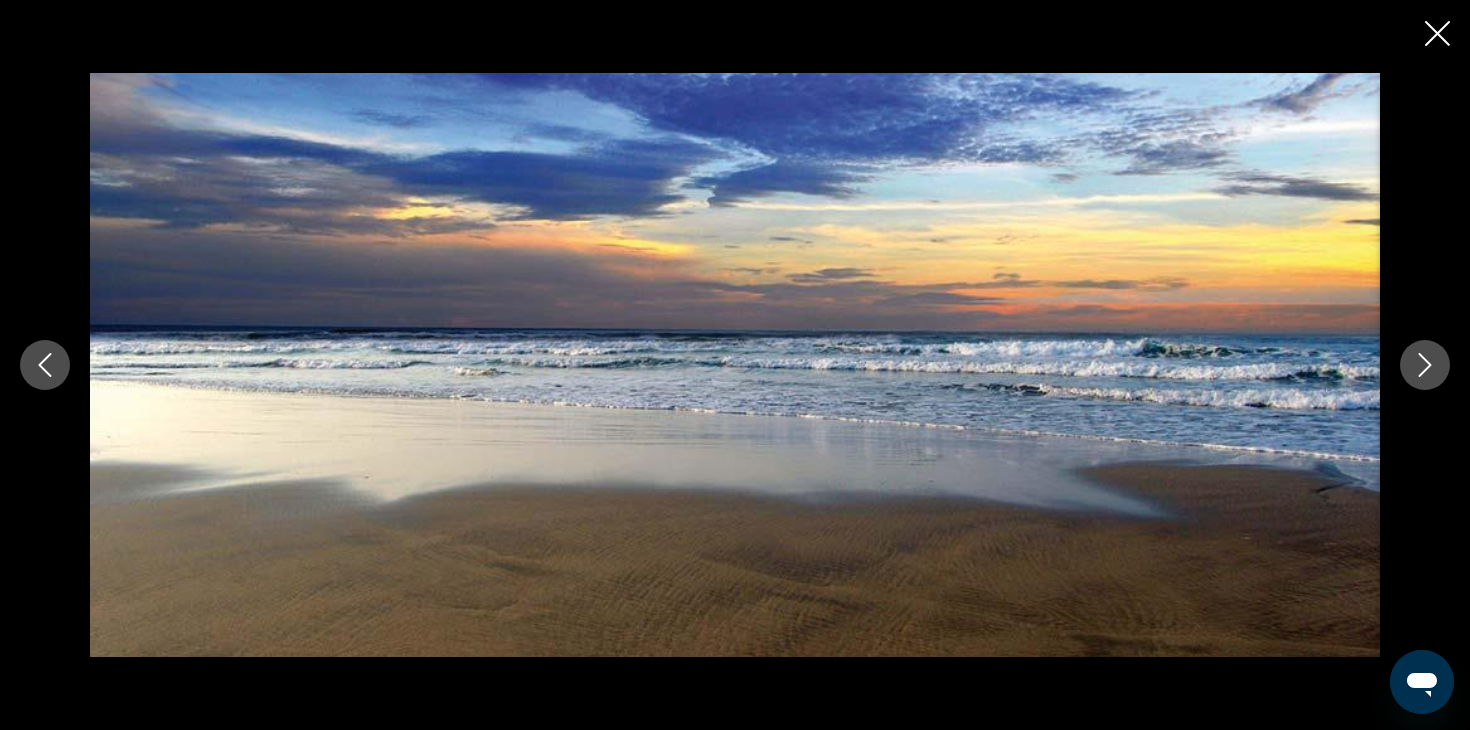 click 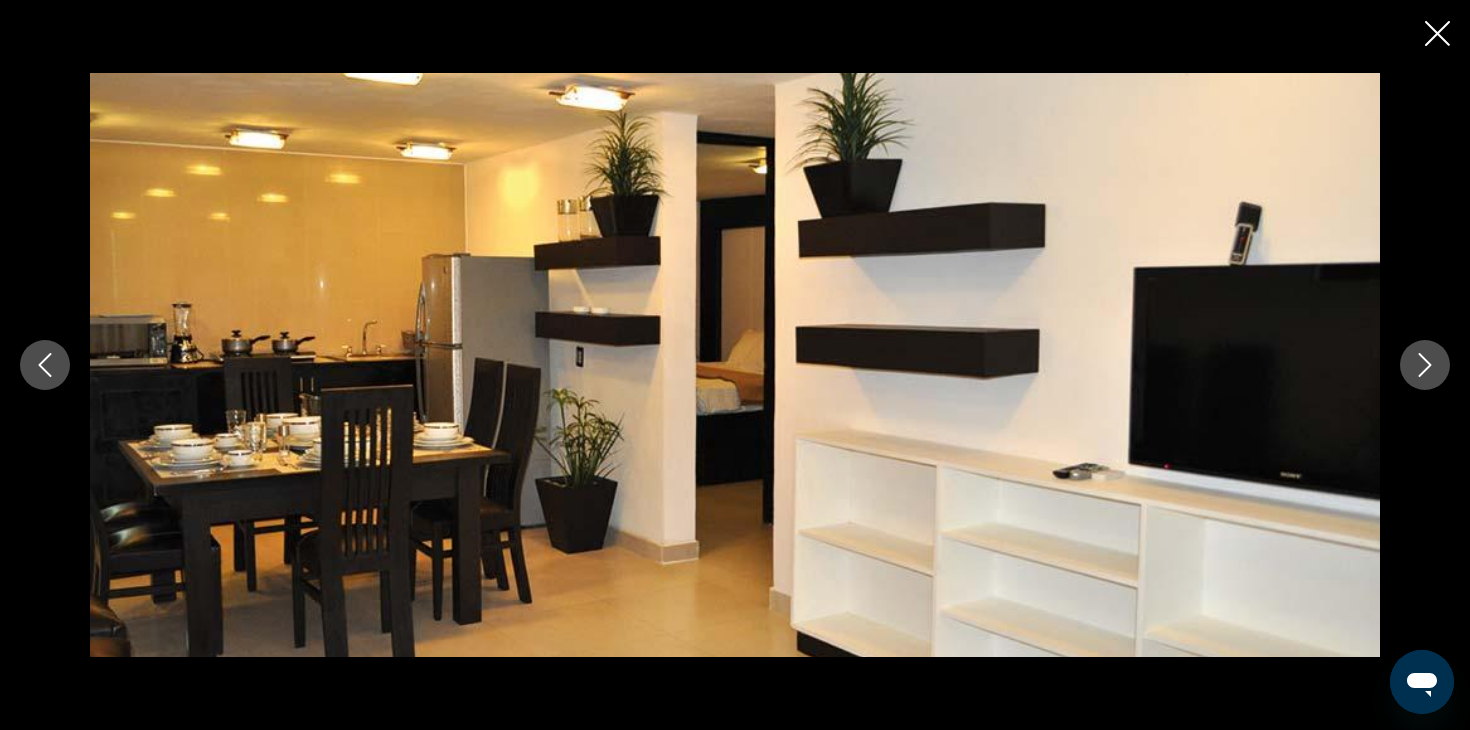 click 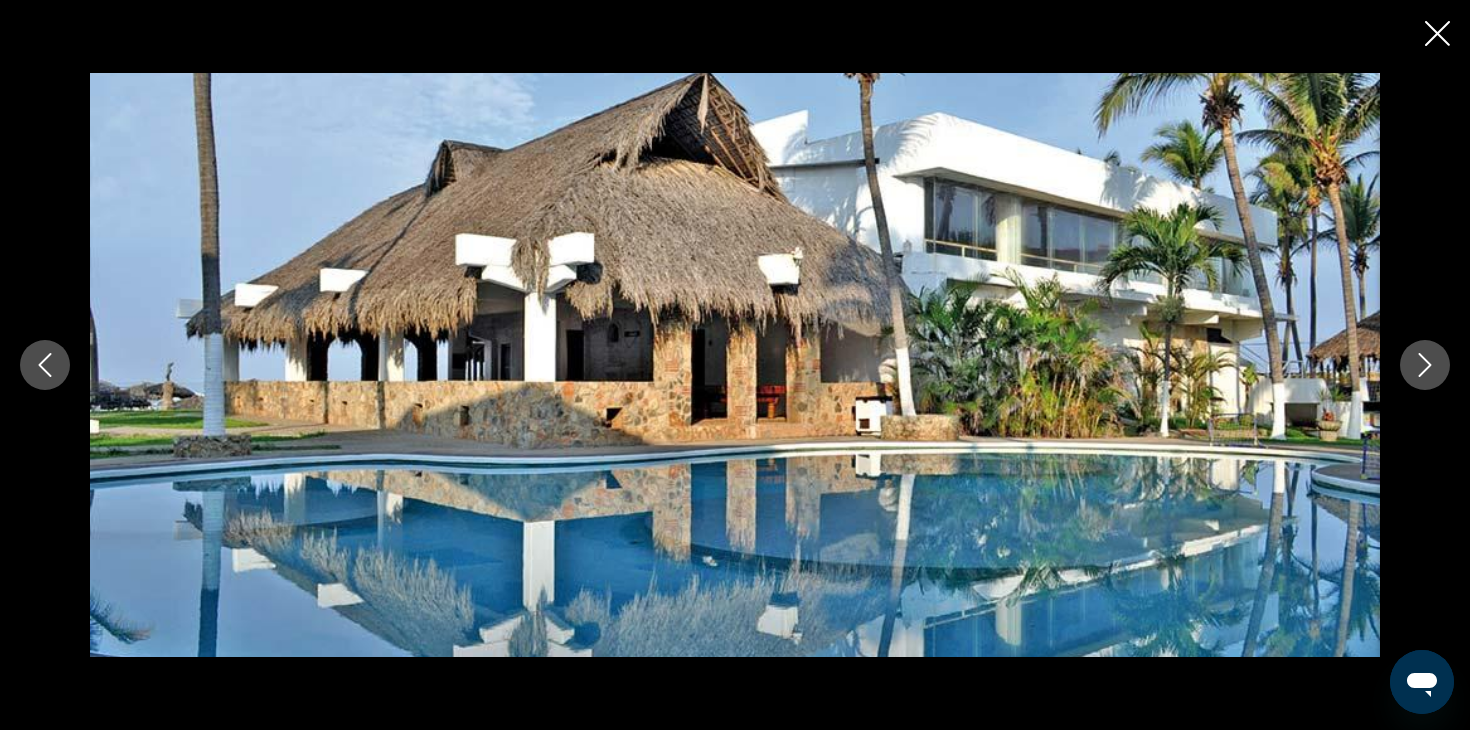 click 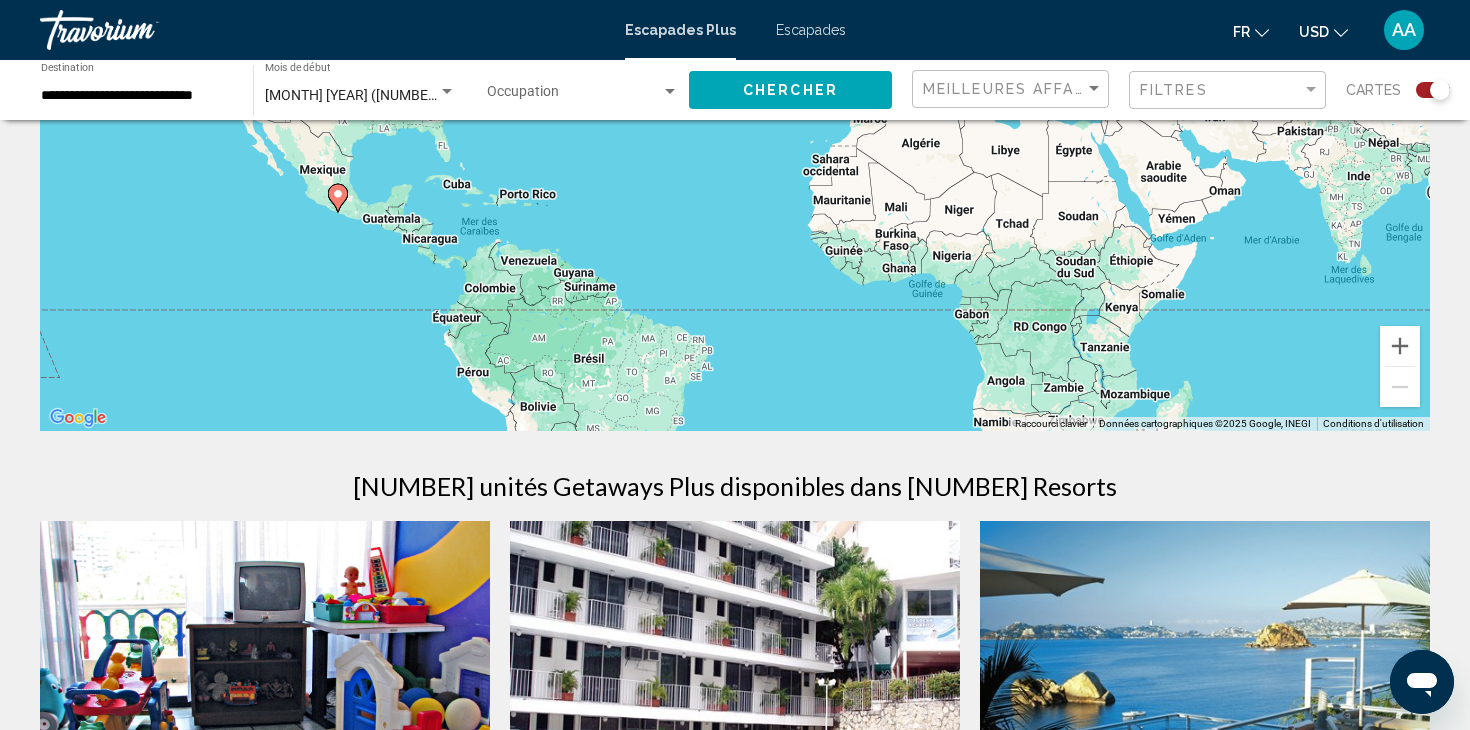 scroll, scrollTop: 311, scrollLeft: 0, axis: vertical 